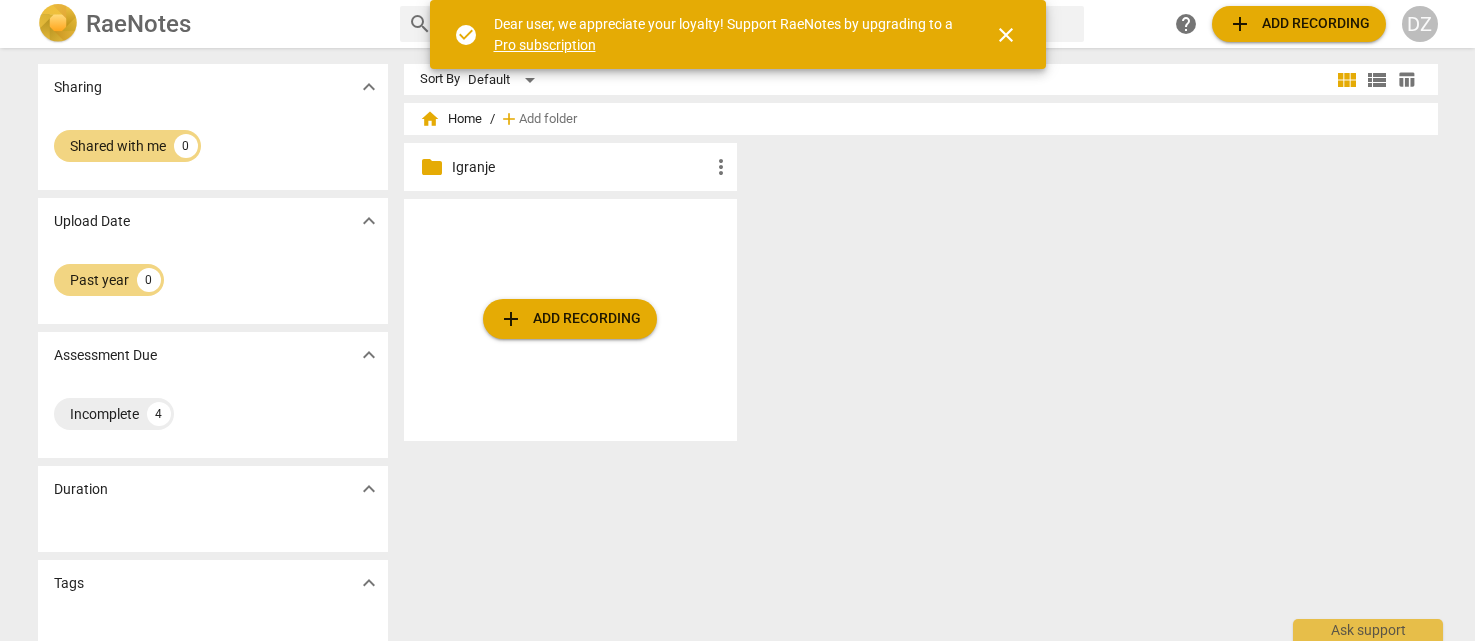 scroll, scrollTop: 0, scrollLeft: 0, axis: both 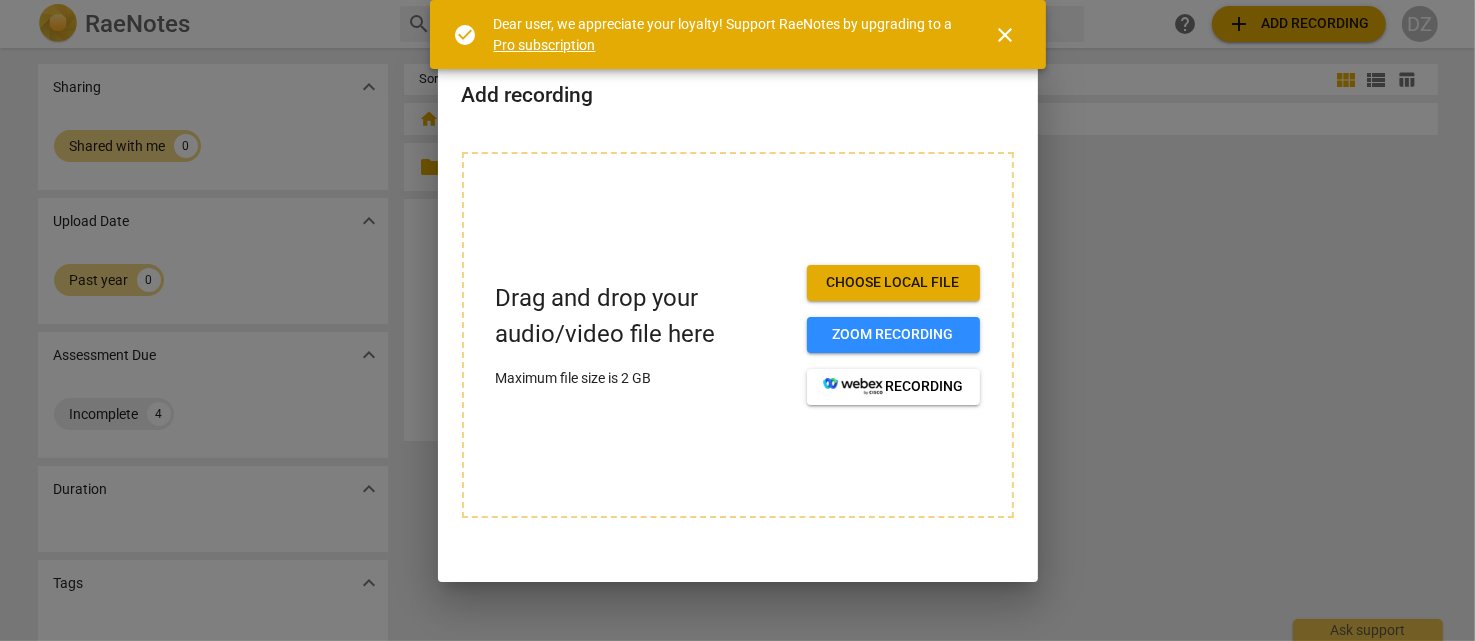 click on "Choose local file" at bounding box center [893, 283] 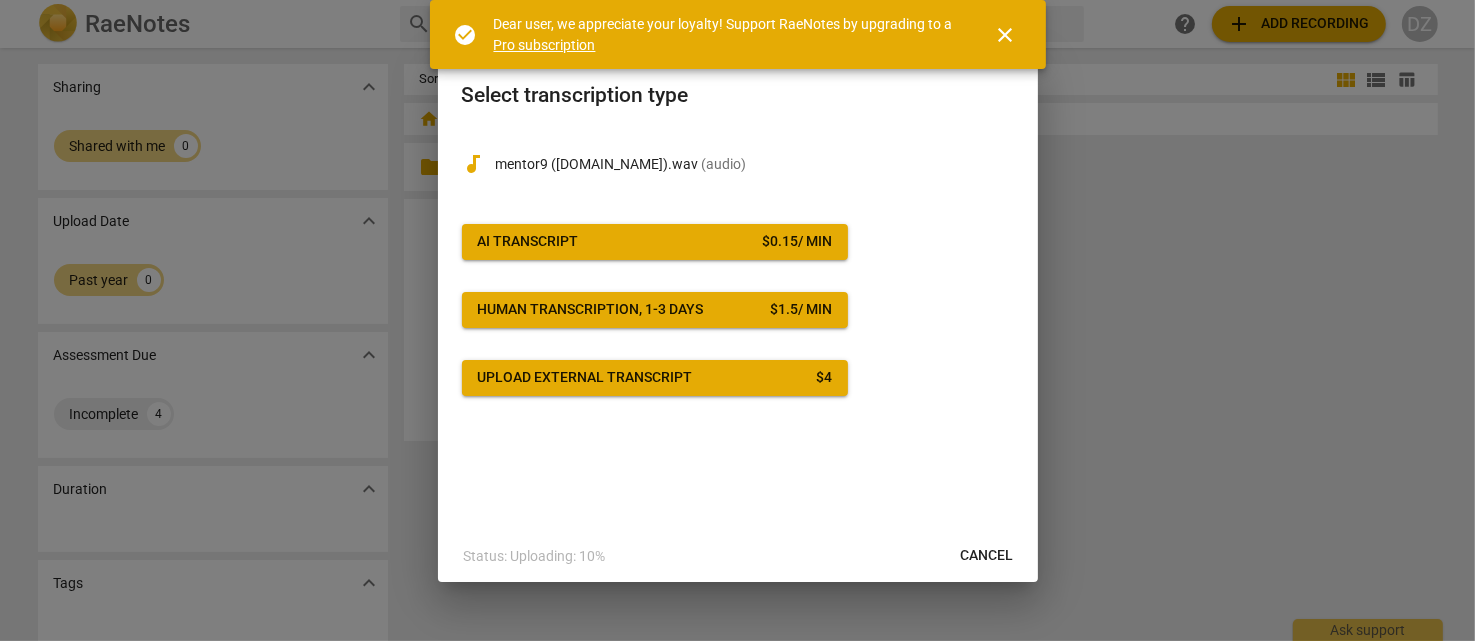click on "AI Transcript $ 0.15  / min" at bounding box center [655, 242] 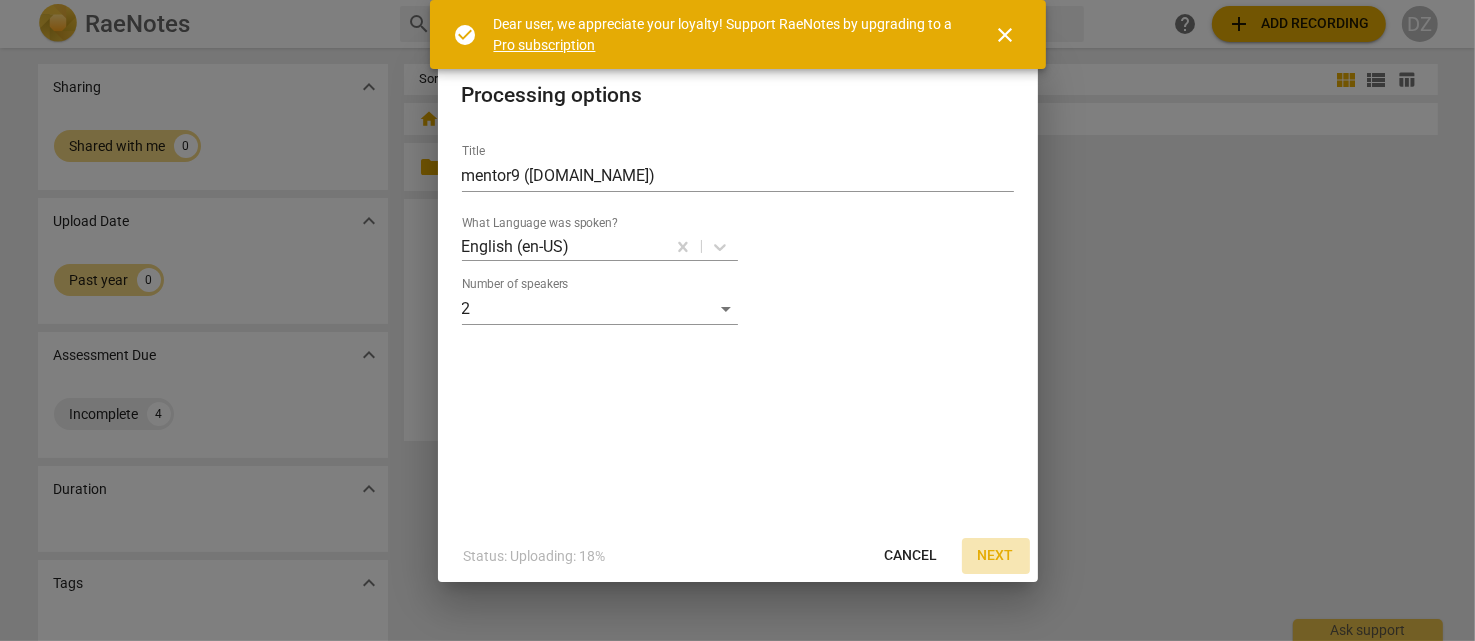 click on "Next" at bounding box center (996, 556) 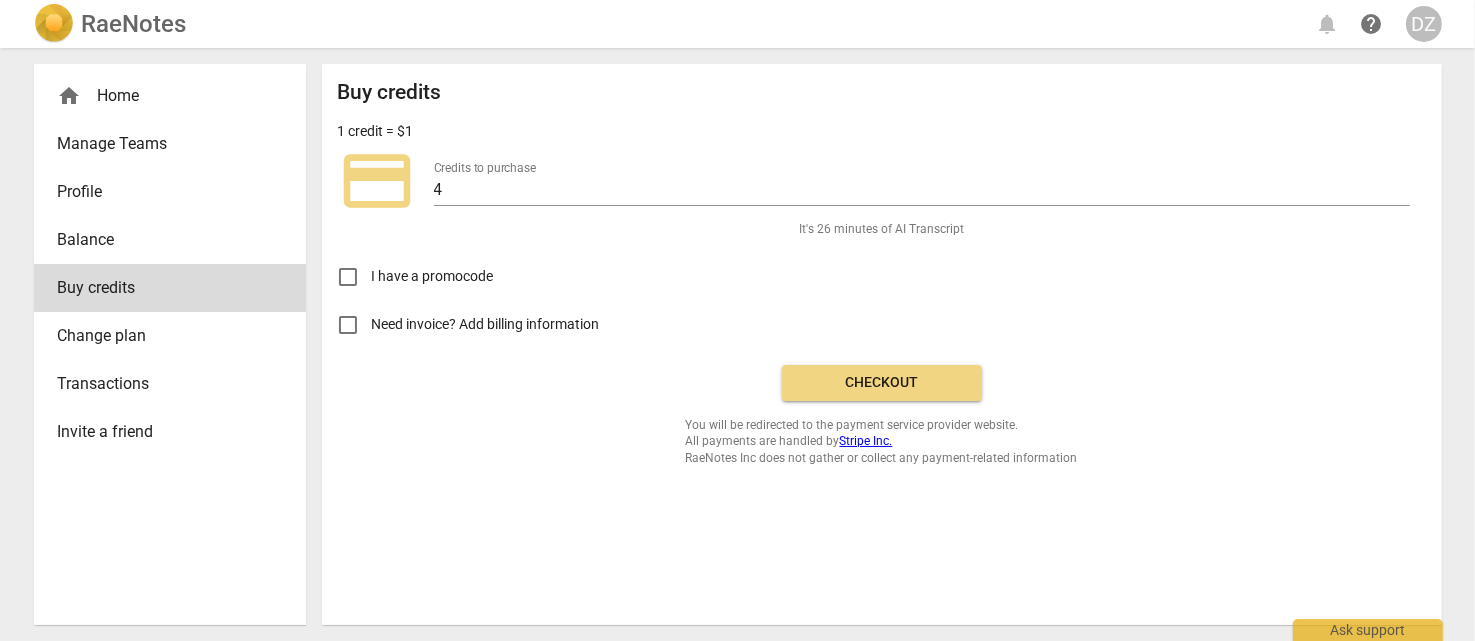 click on "Checkout" at bounding box center [882, 383] 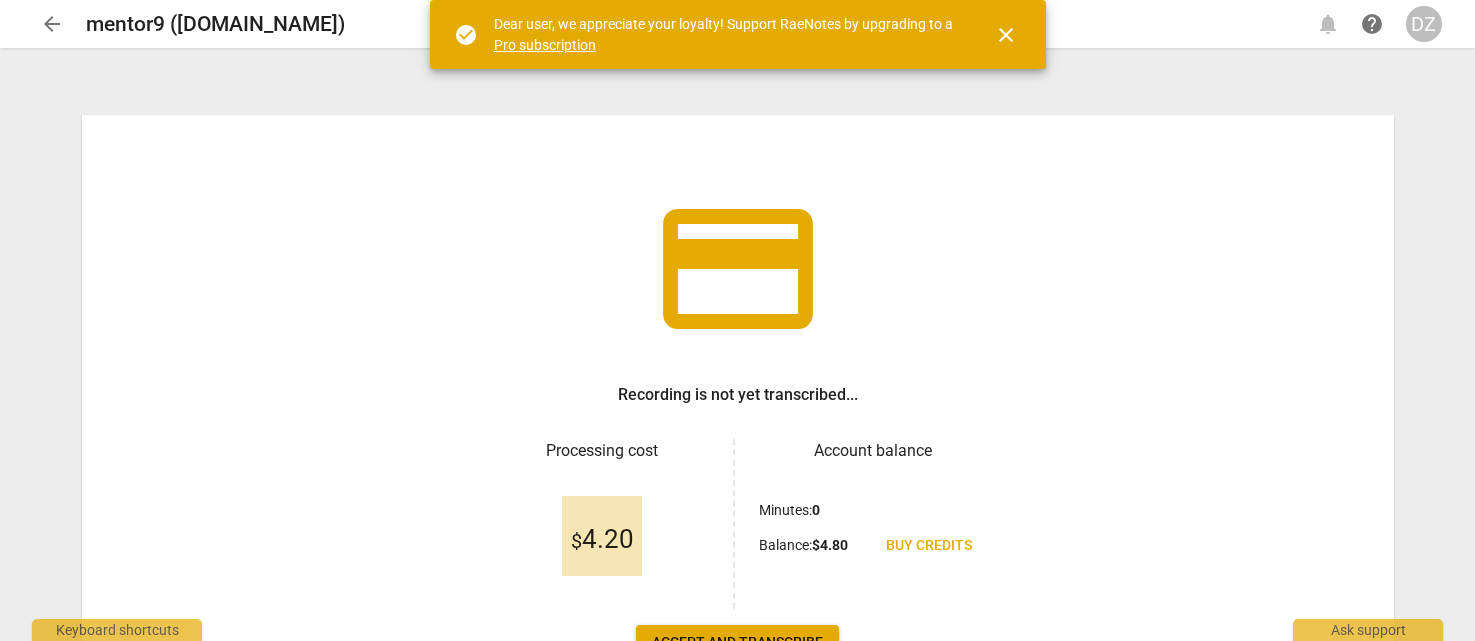 scroll, scrollTop: 0, scrollLeft: 0, axis: both 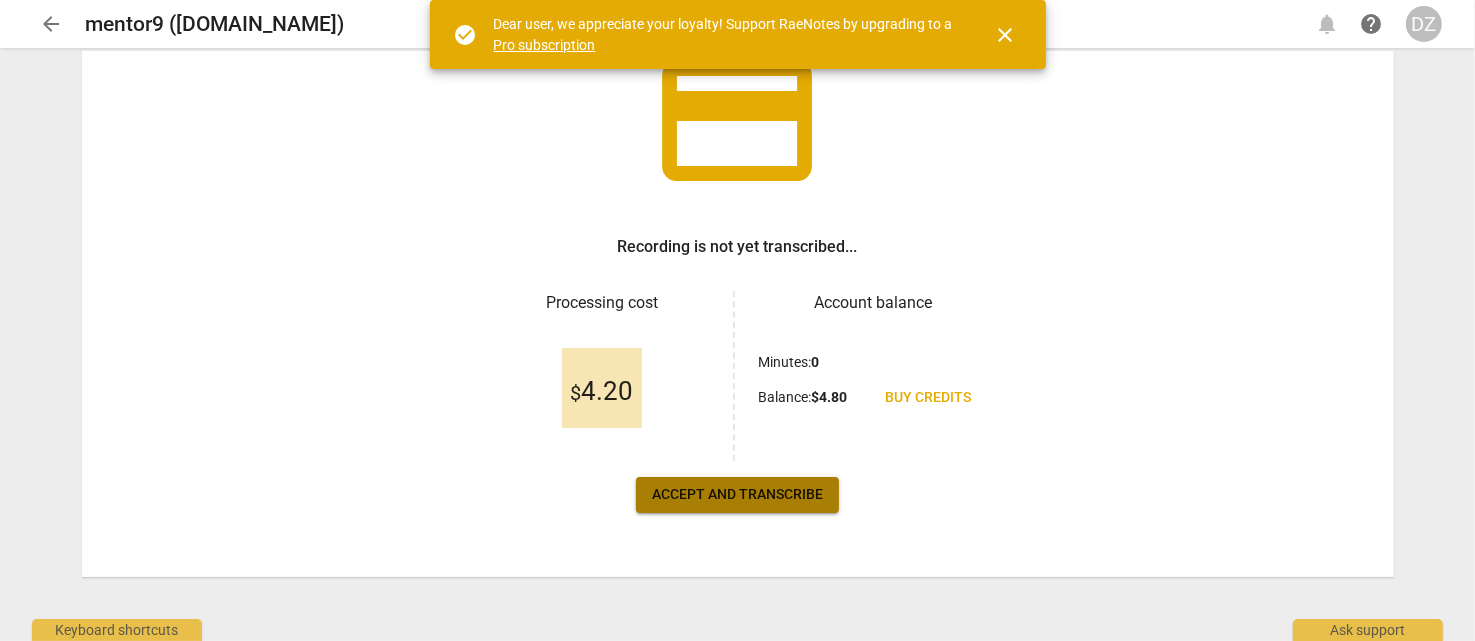 click on "Accept and transcribe" at bounding box center (737, 495) 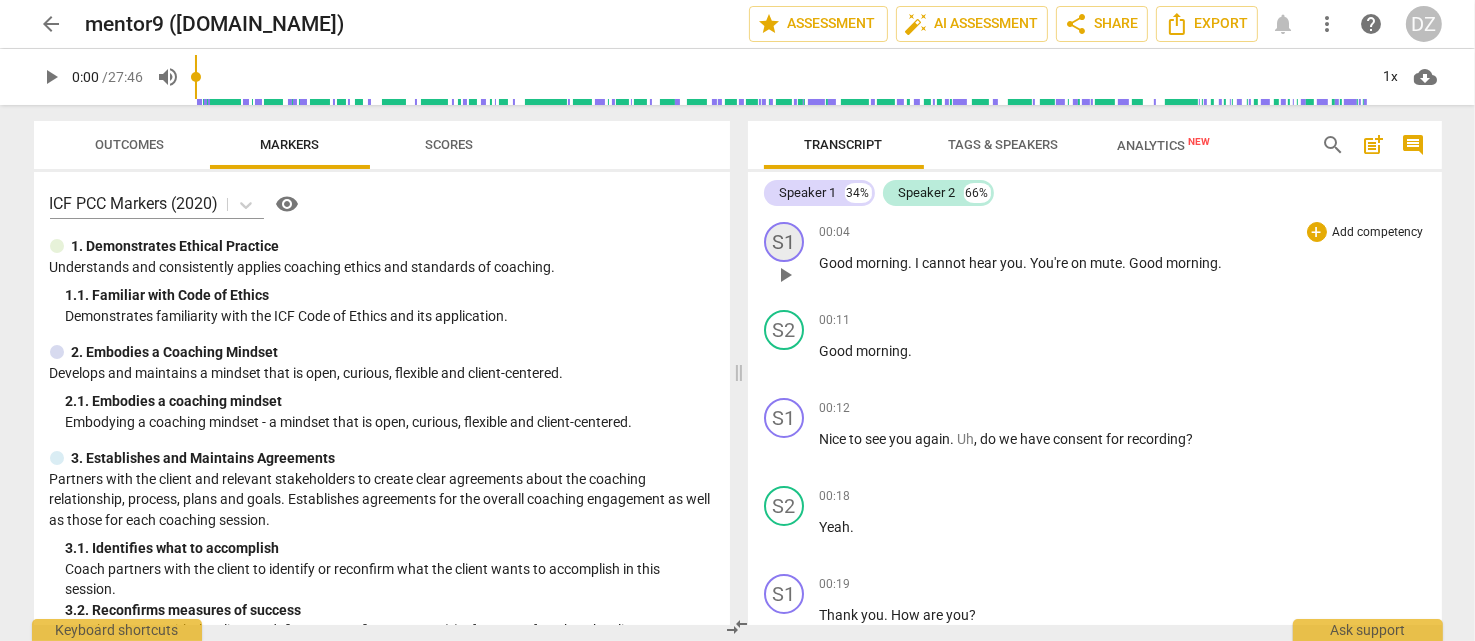 click on "S1" at bounding box center (784, 242) 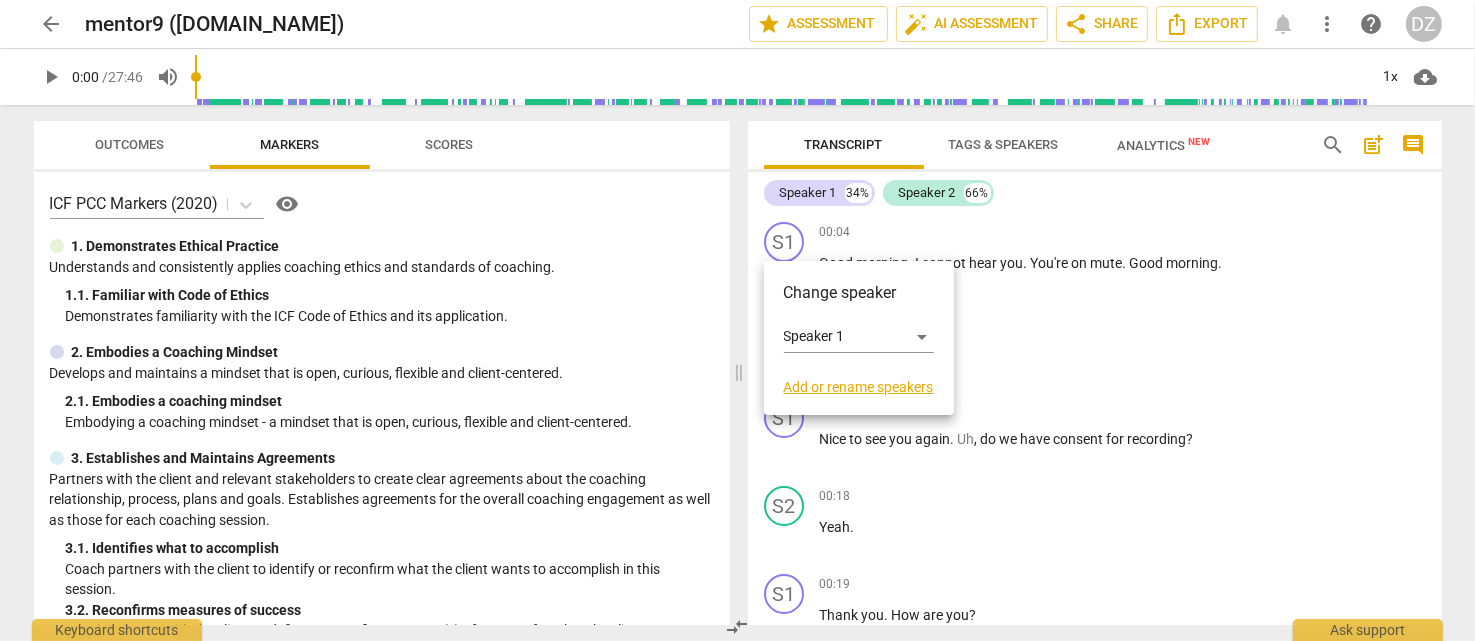 click on "Add or rename speakers" at bounding box center (859, 387) 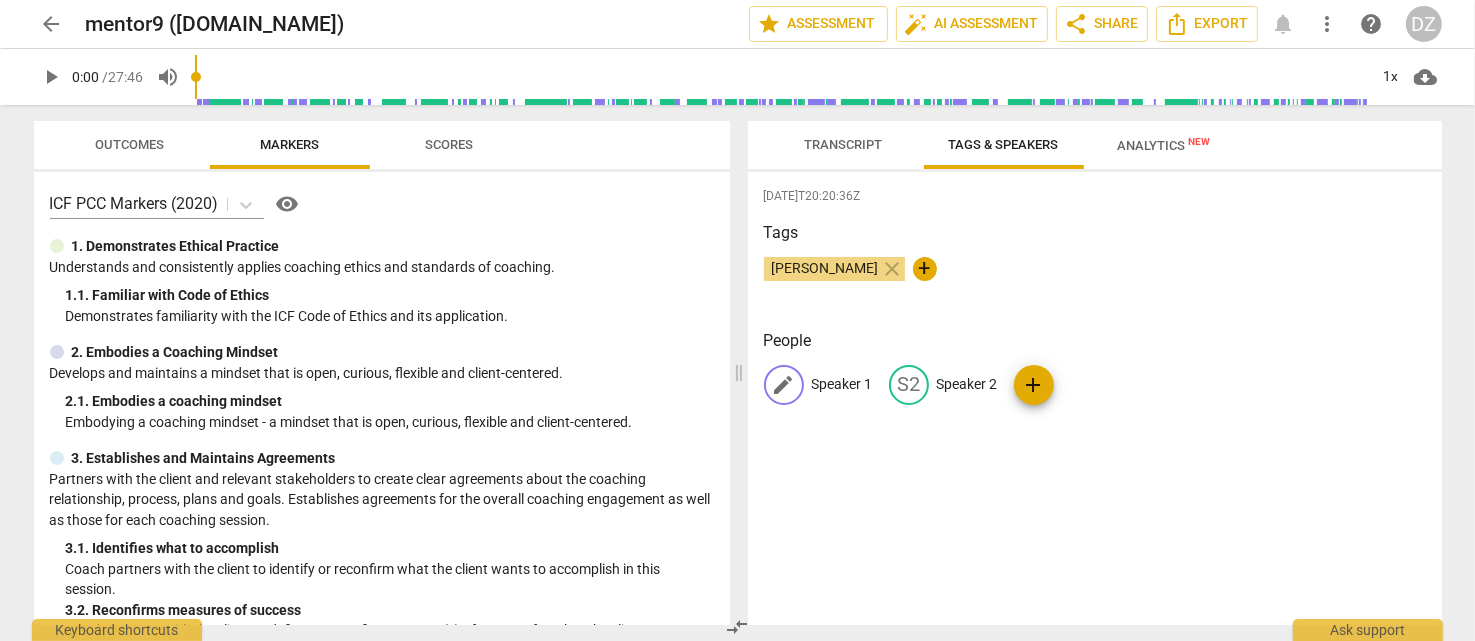 click on "edit" at bounding box center (784, 385) 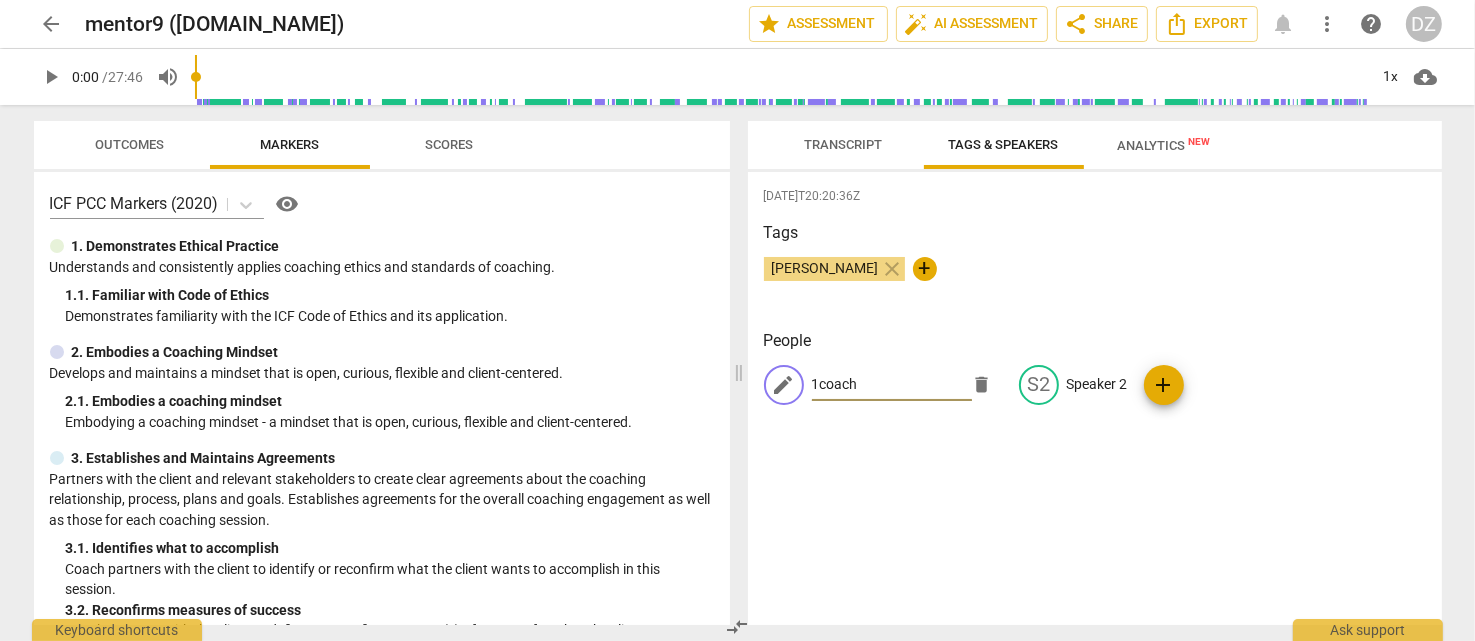 click on "1coach" at bounding box center (892, 385) 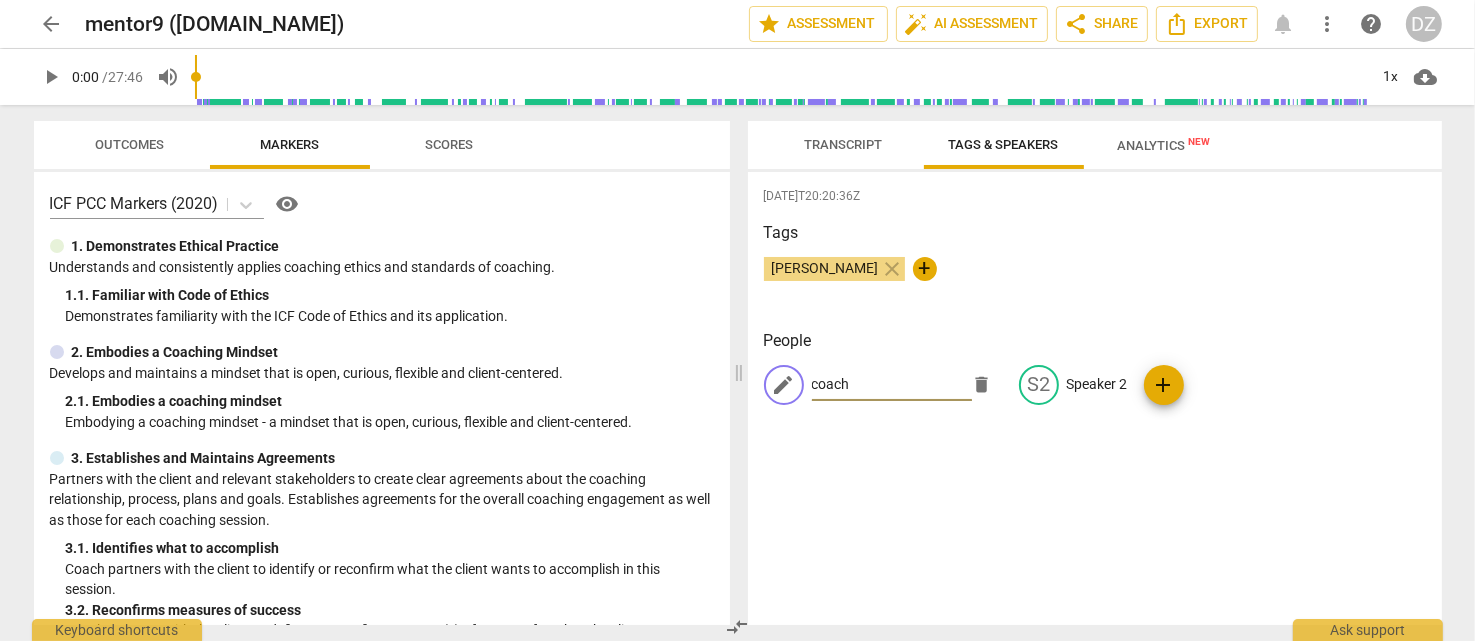 click on "coach" at bounding box center (892, 385) 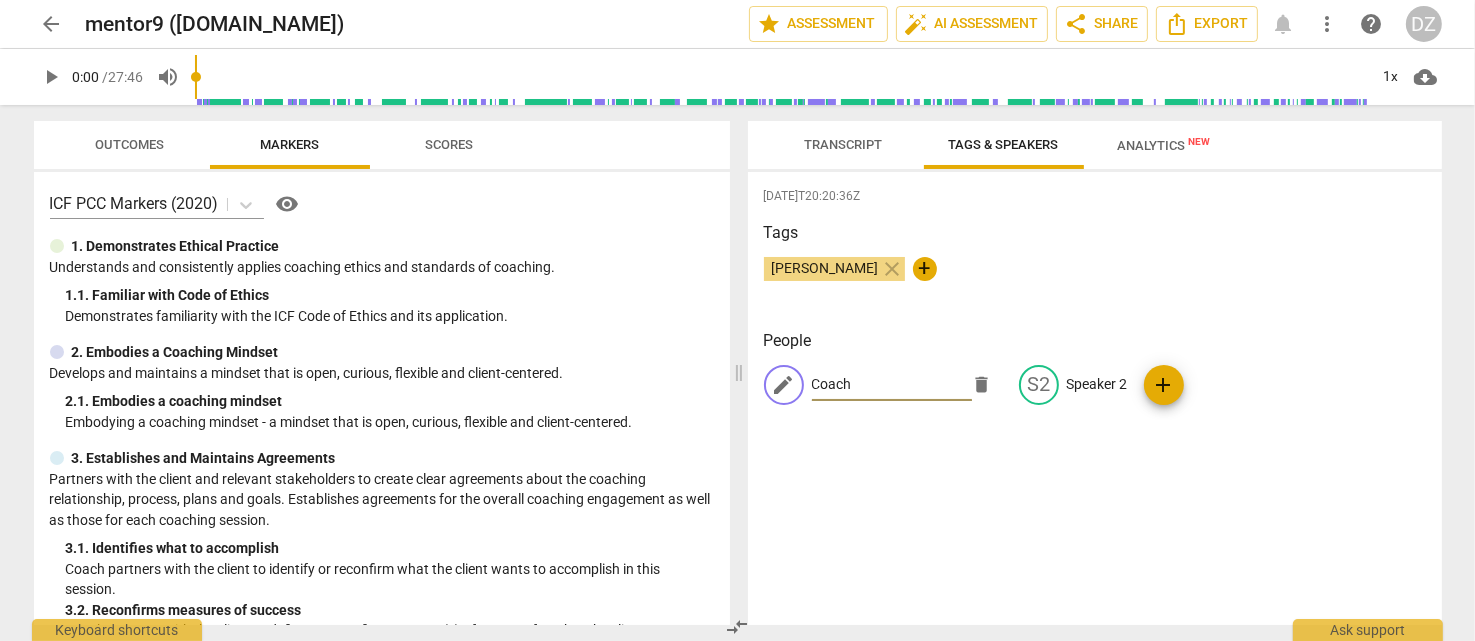 type on "Coach" 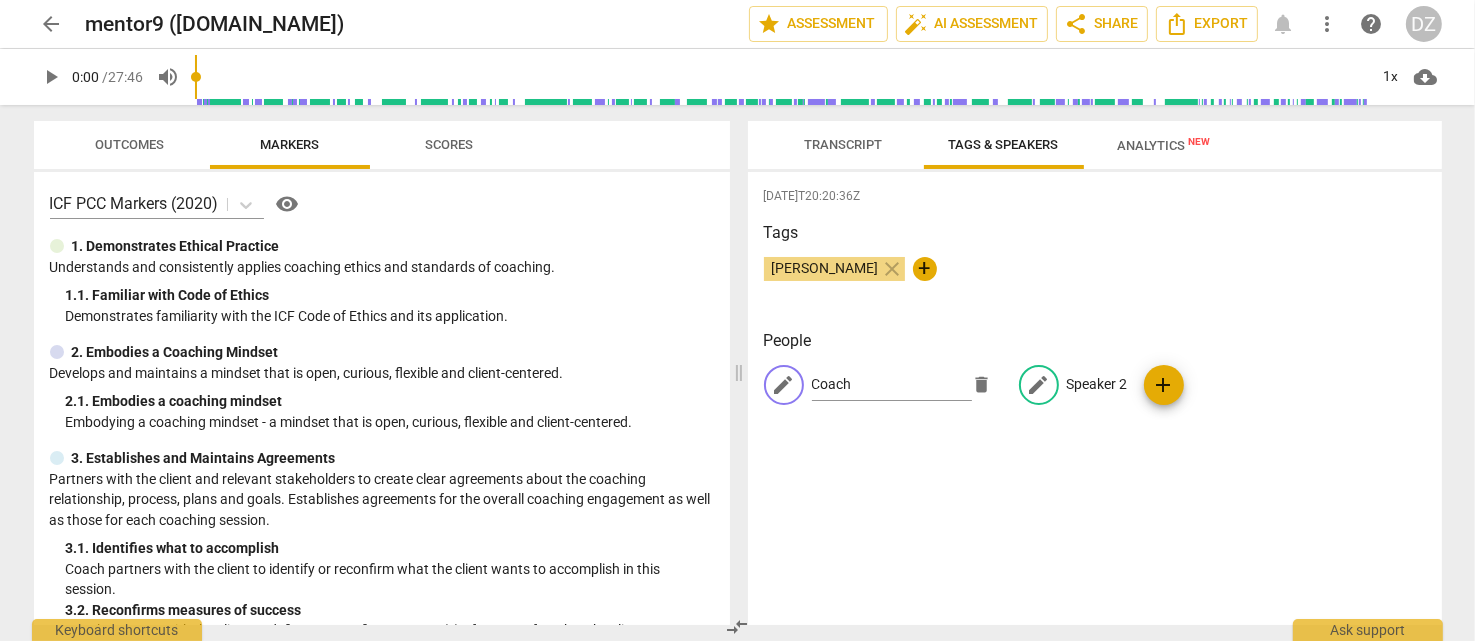 click on "edit Speaker 2" at bounding box center [1073, 385] 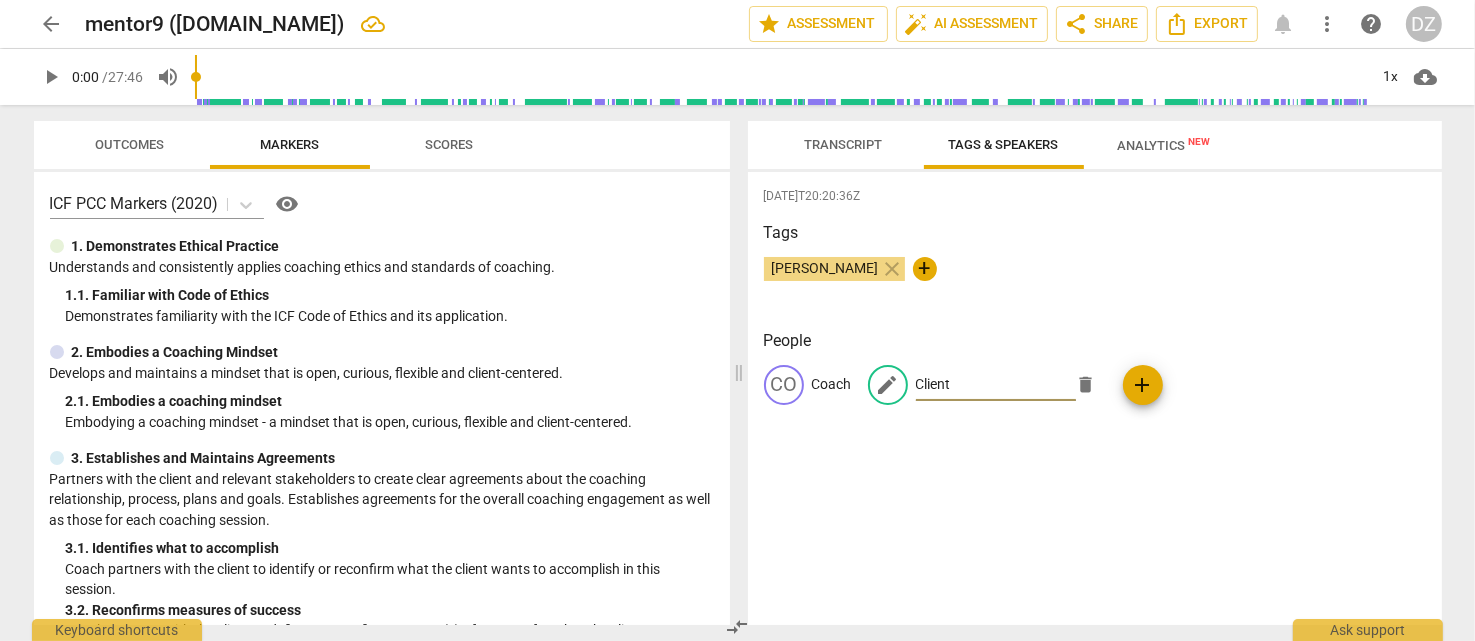 type on "Client" 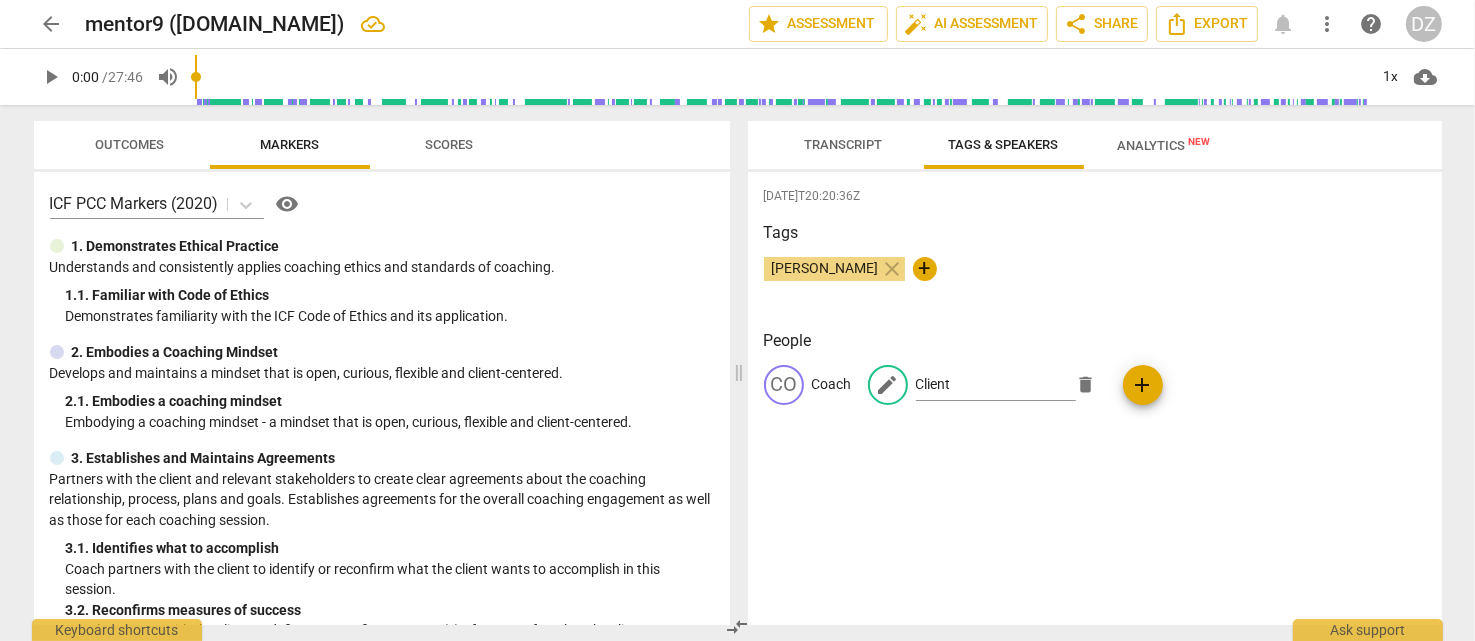 click on "People CO Coach edit Client delete add" at bounding box center [1095, 383] 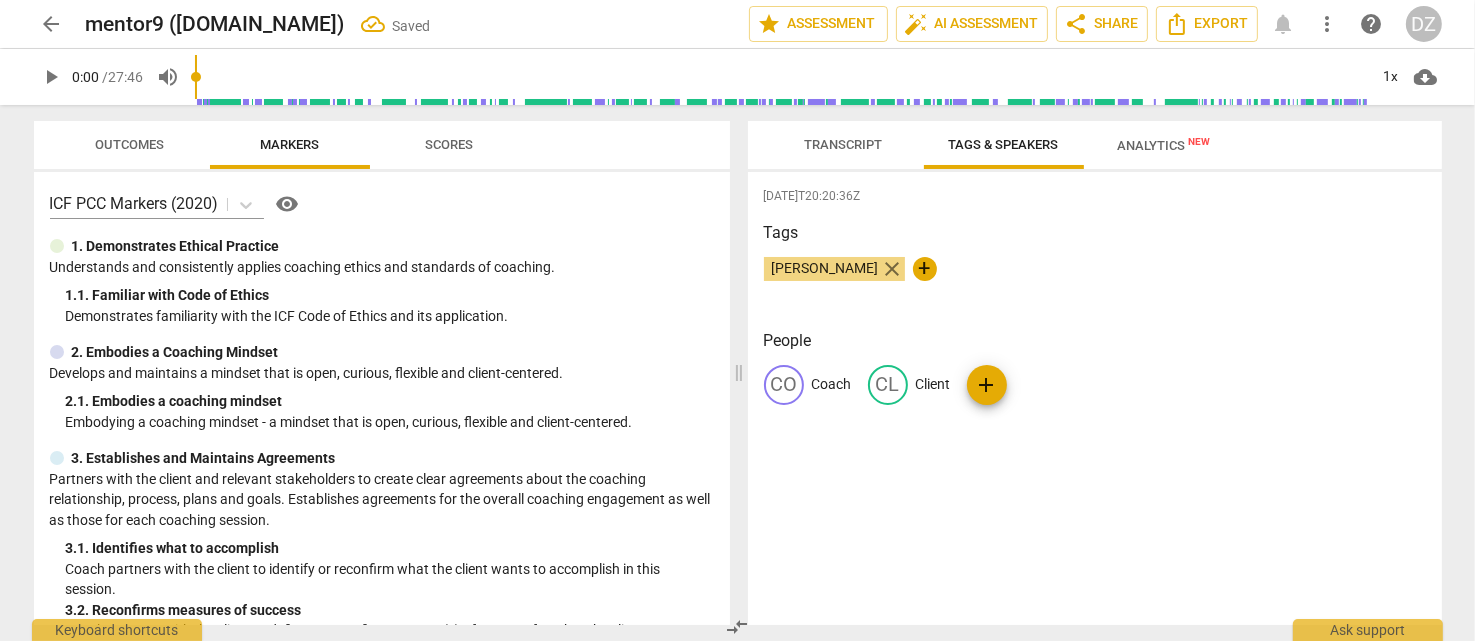 click on "close" at bounding box center (893, 269) 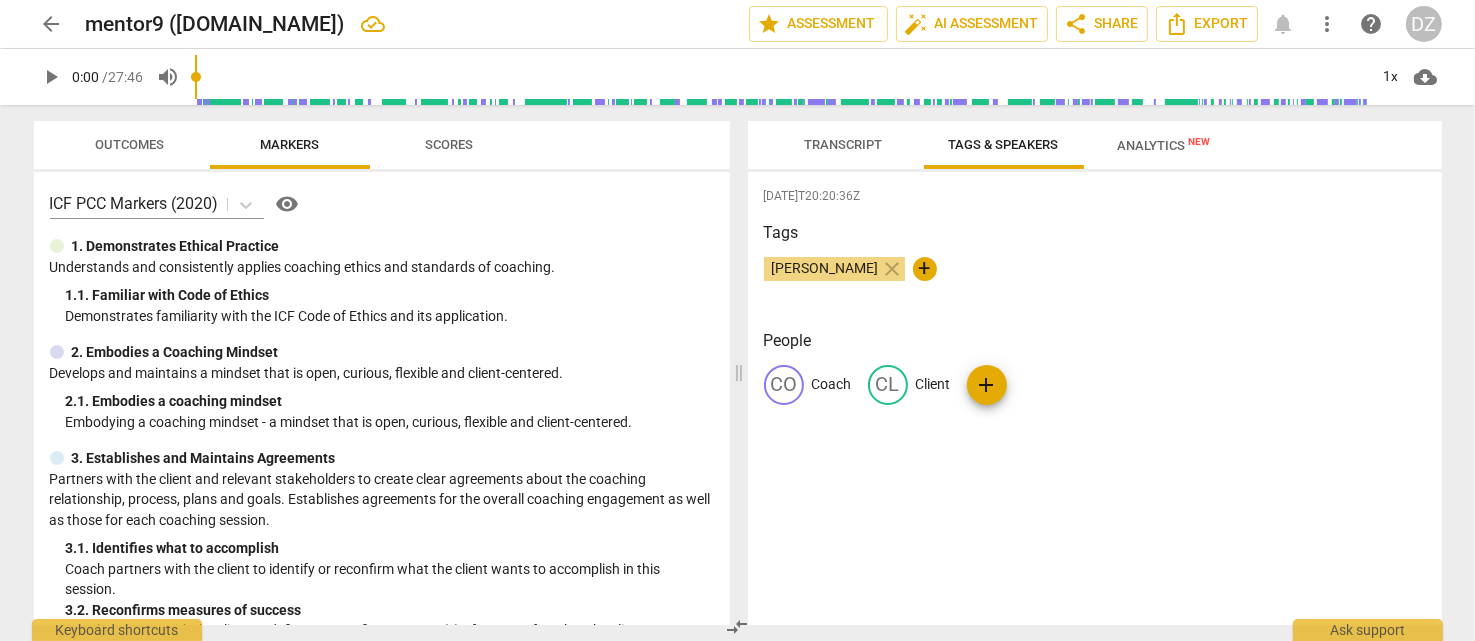 click on "Dijana Zaric close +" at bounding box center [1095, 277] 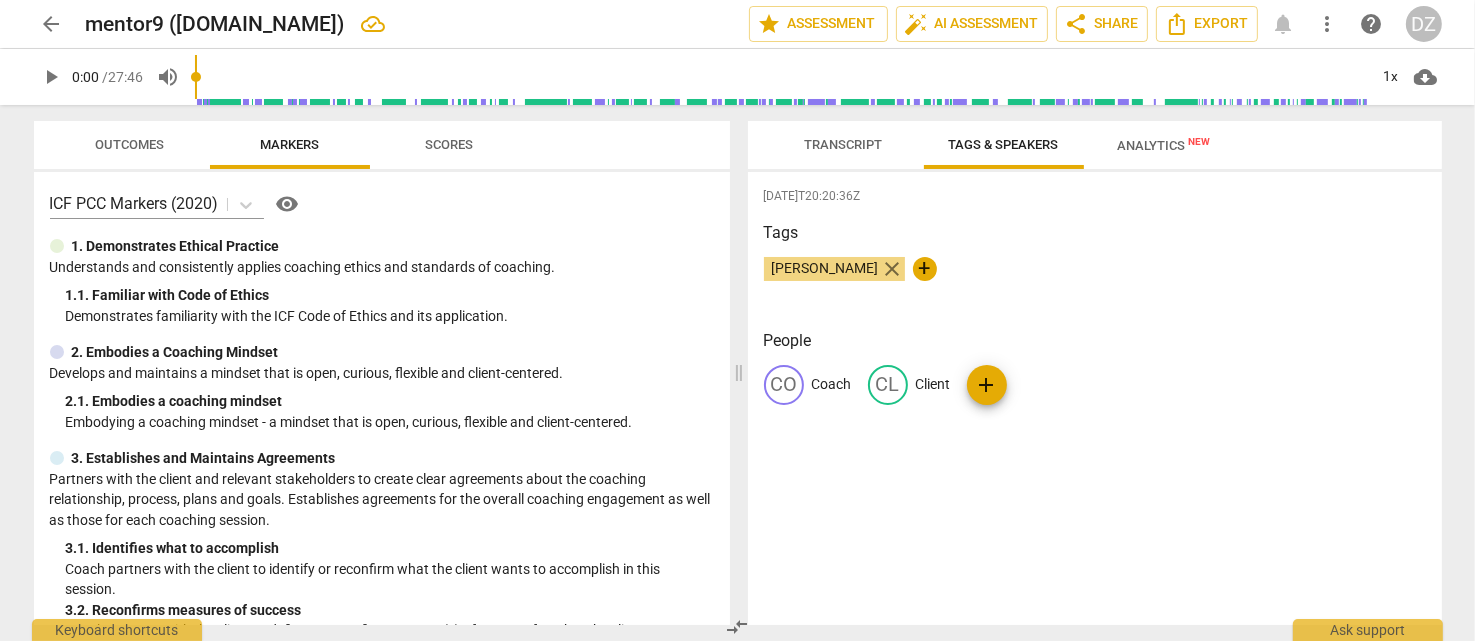 click on "close" at bounding box center (893, 269) 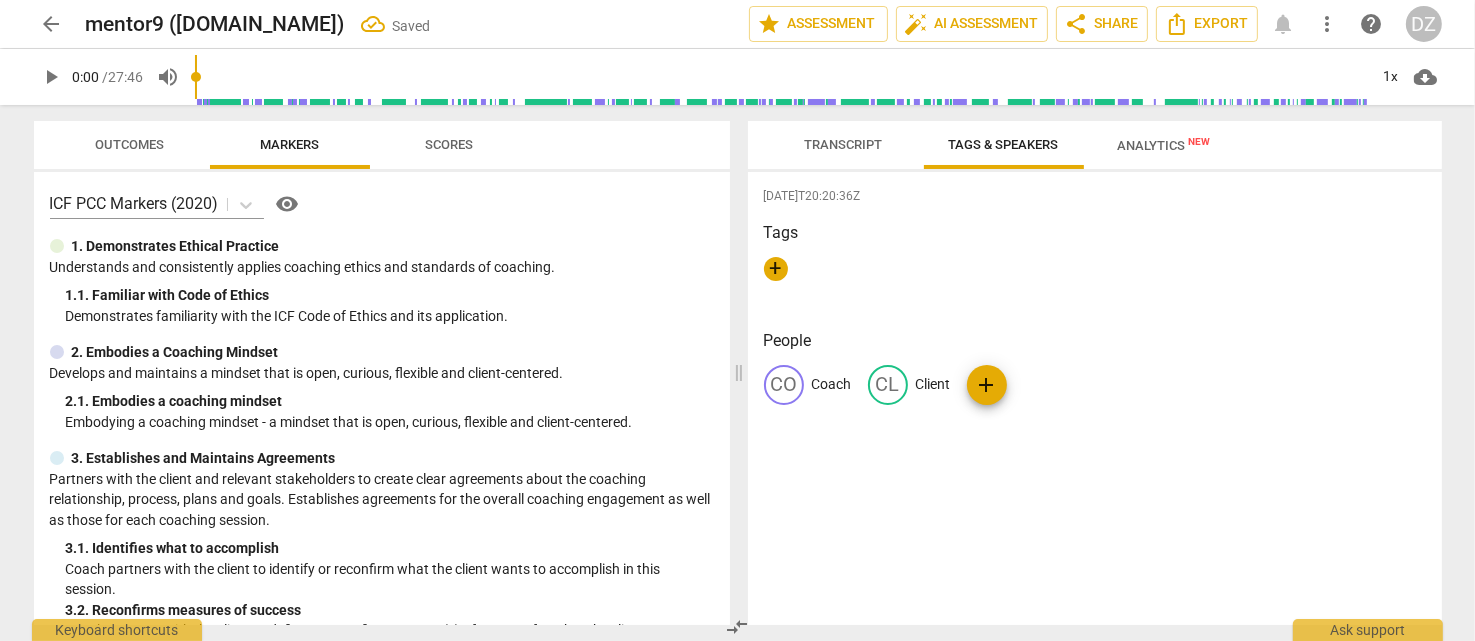 click on "+" at bounding box center (1095, 277) 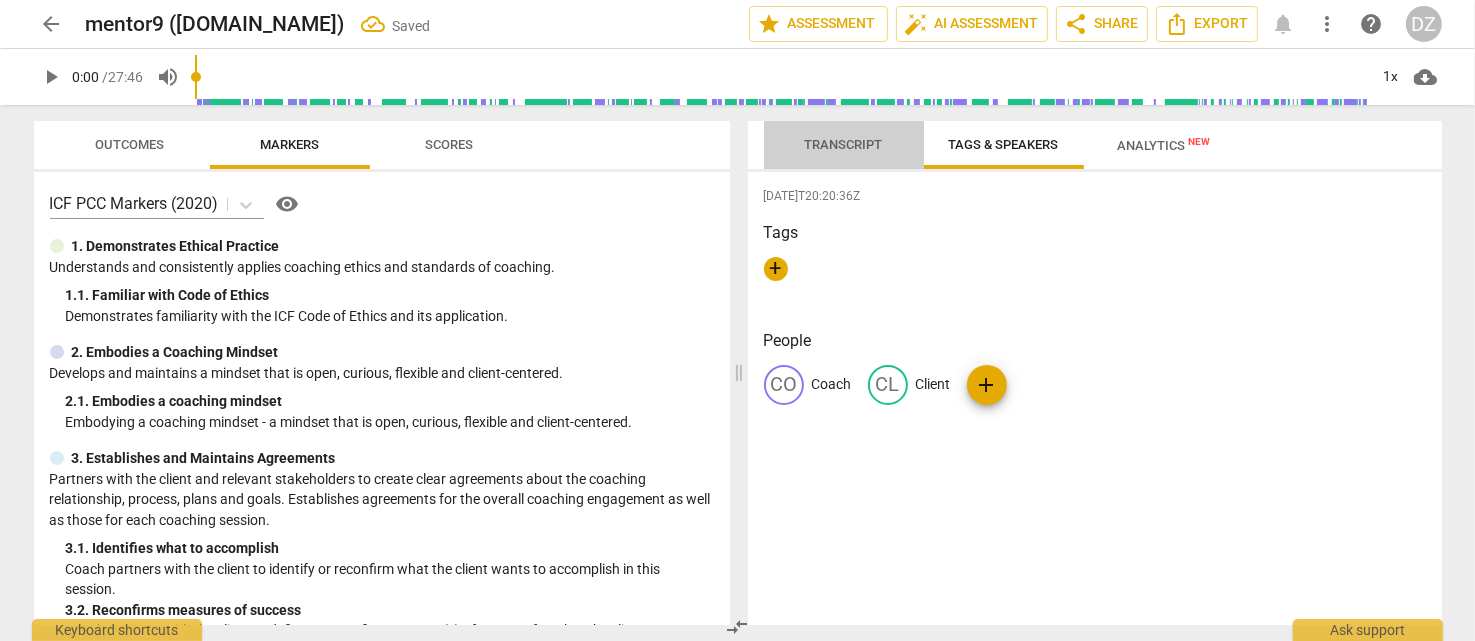 click on "Transcript" at bounding box center [844, 144] 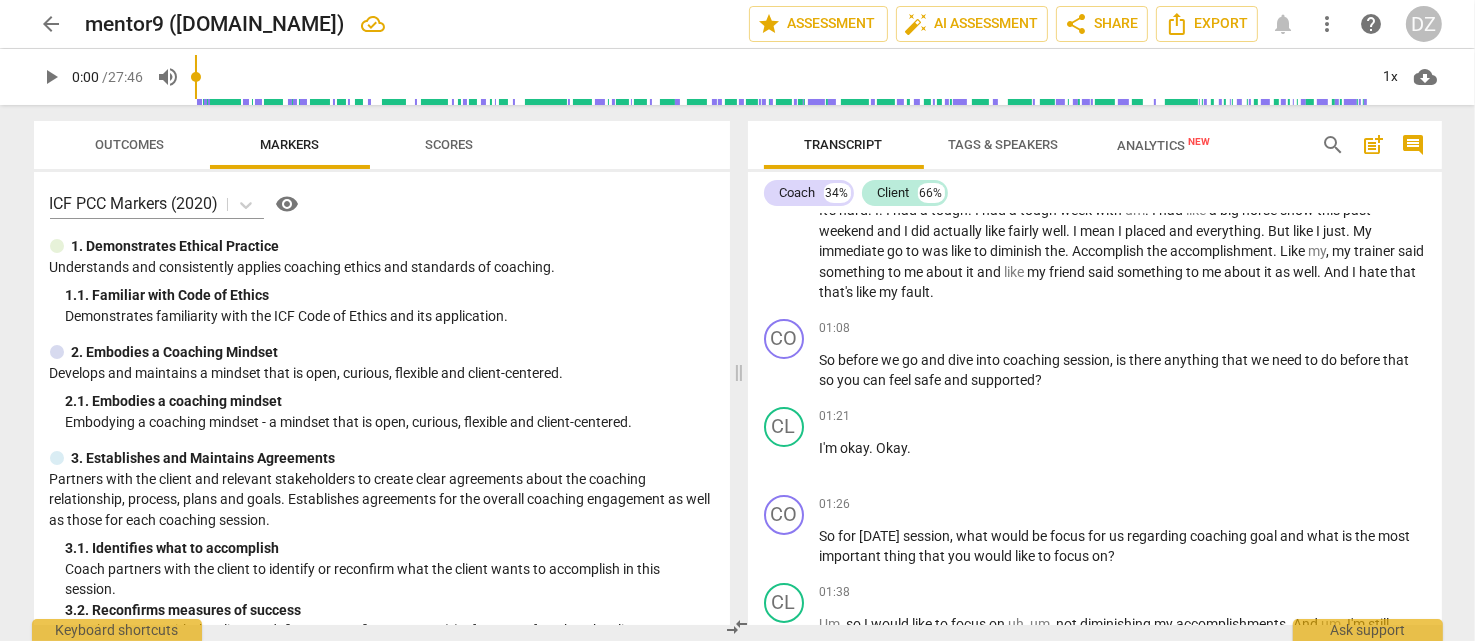 scroll, scrollTop: 500, scrollLeft: 0, axis: vertical 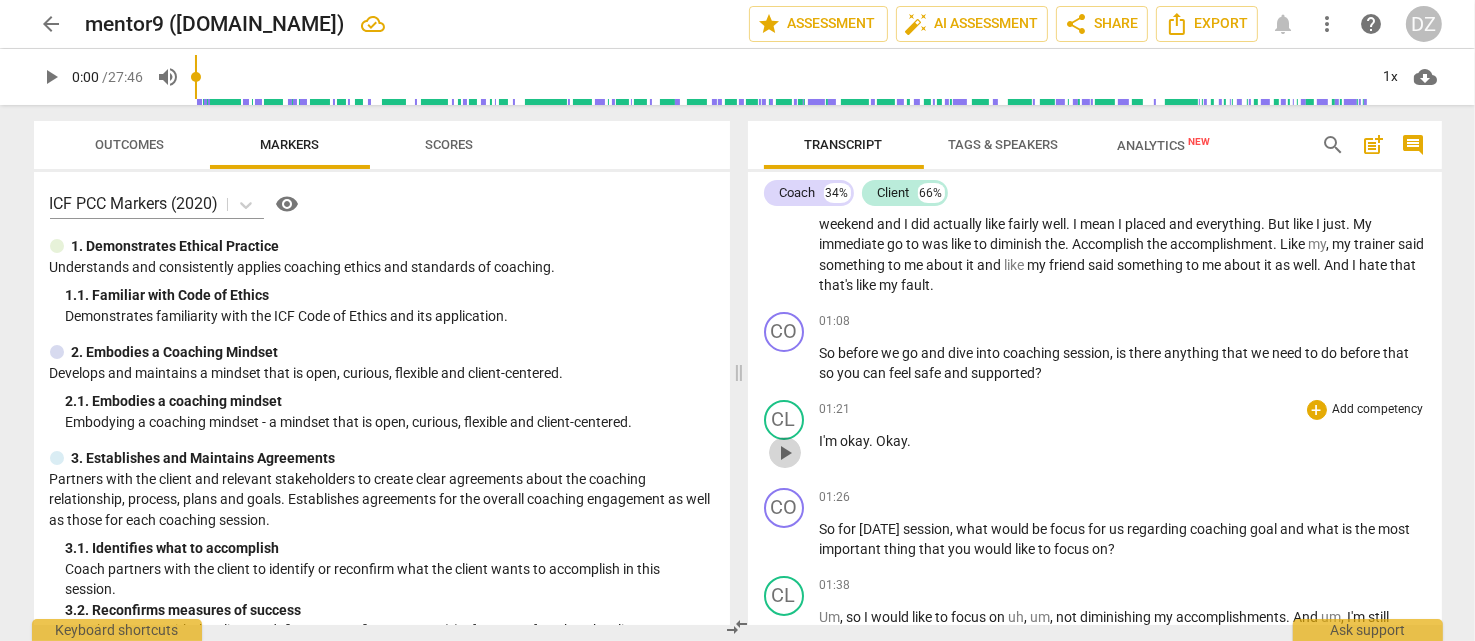 click on "play_arrow" at bounding box center (785, 453) 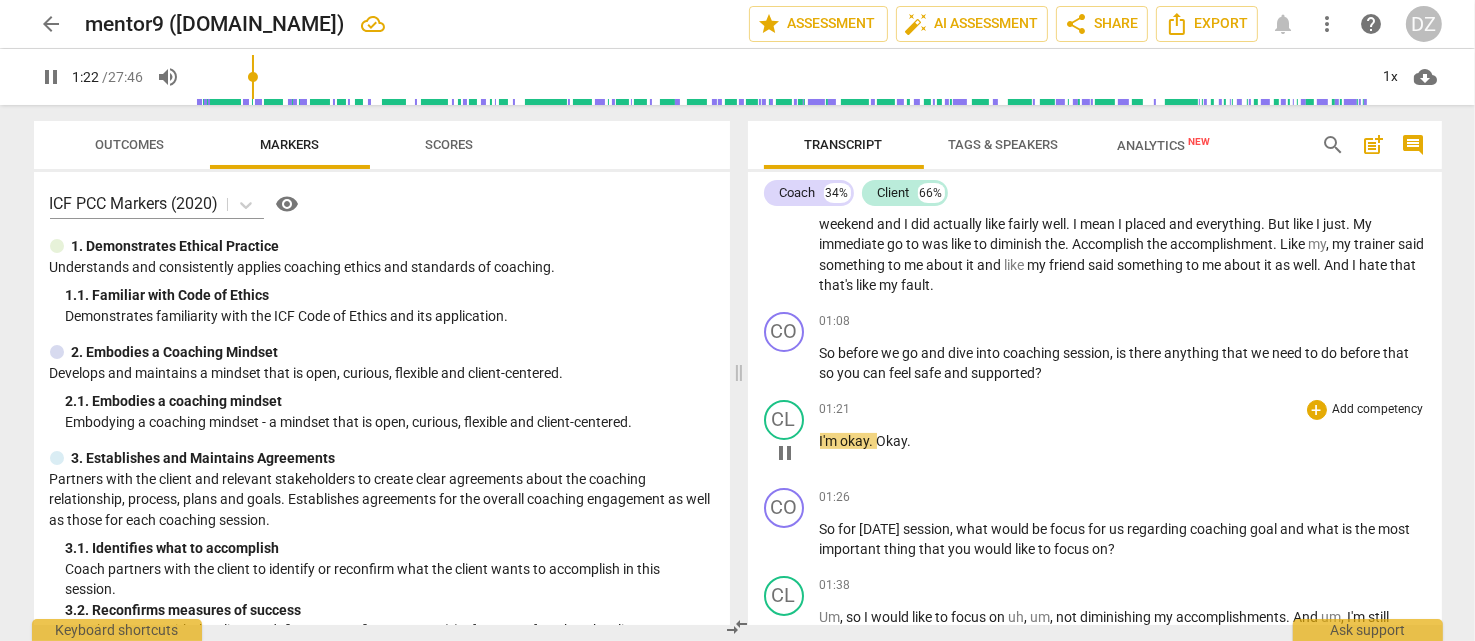 click on "pause" at bounding box center [785, 453] 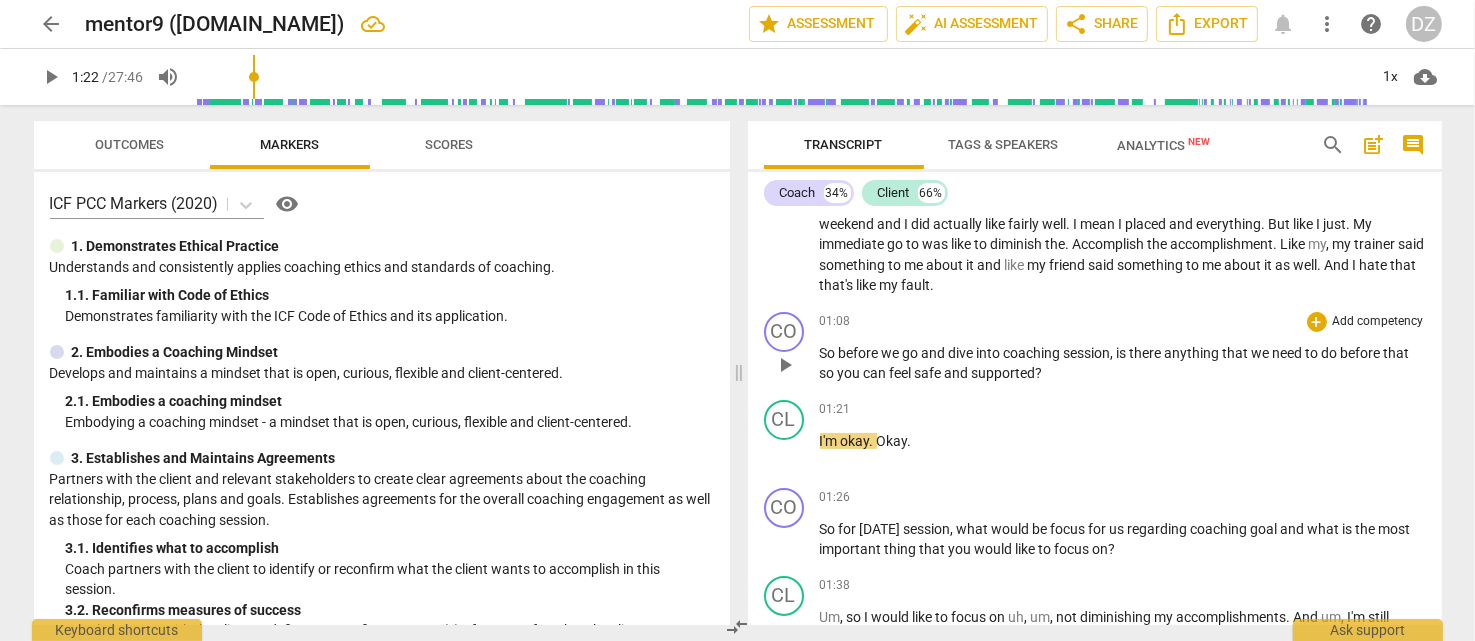 click on "play_arrow" at bounding box center [785, 365] 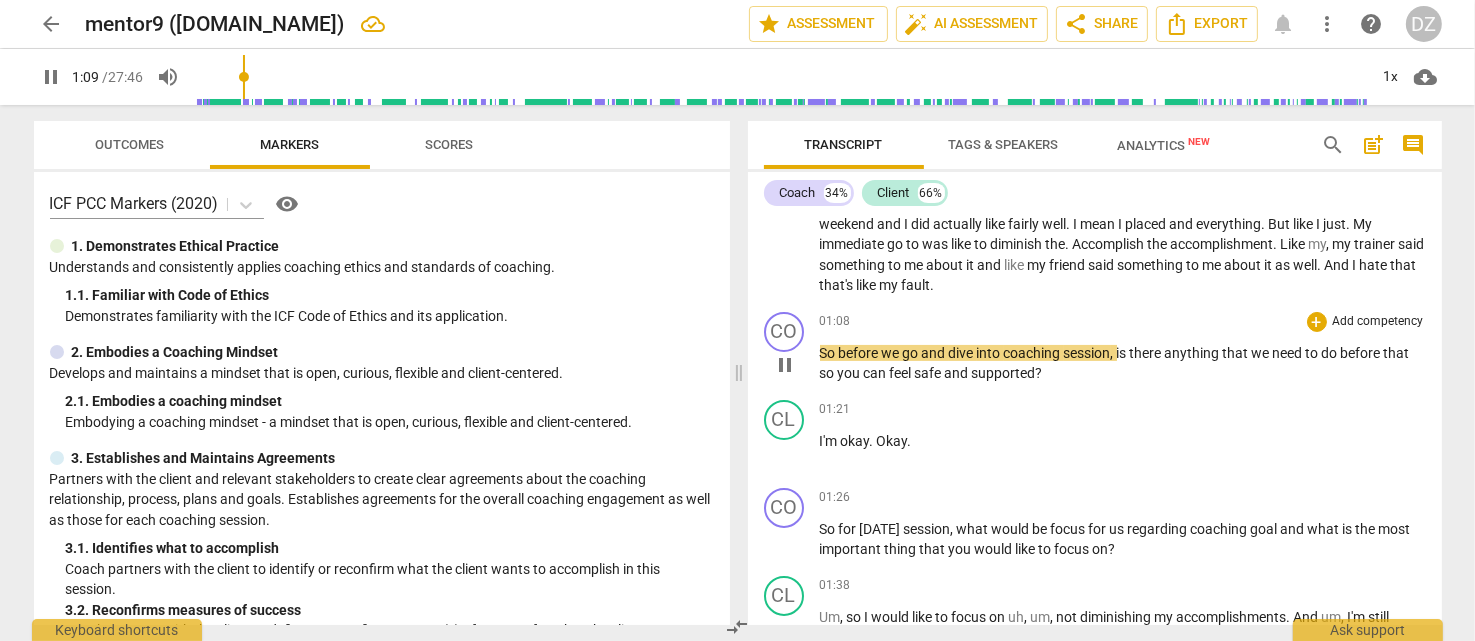 click on "pause" at bounding box center [785, 365] 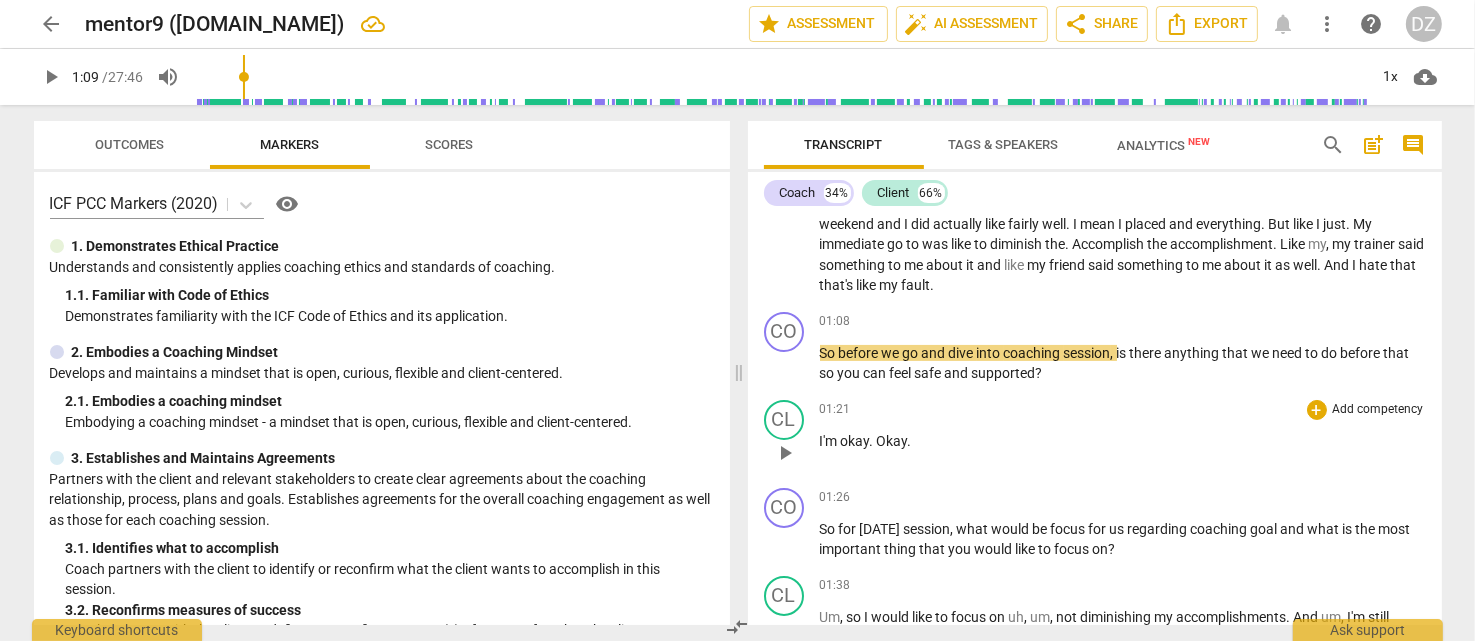 click on "play_arrow" at bounding box center [785, 453] 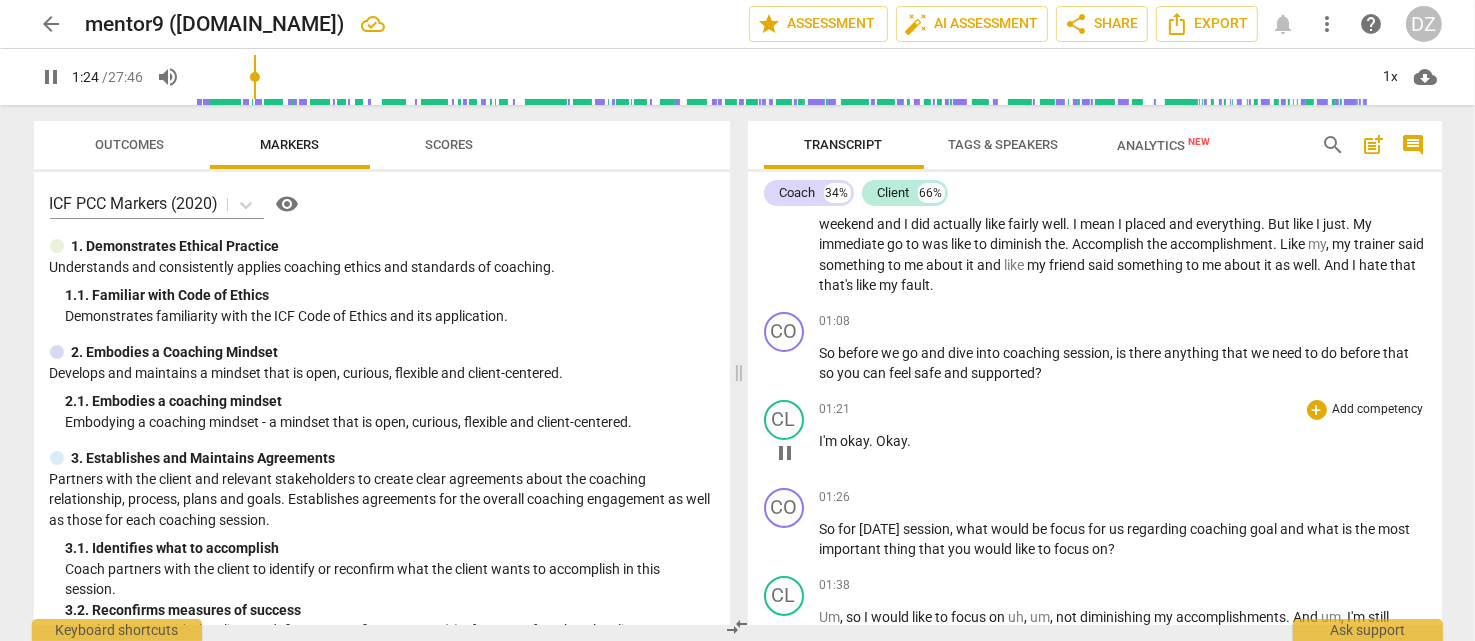 click on "pause" at bounding box center [785, 453] 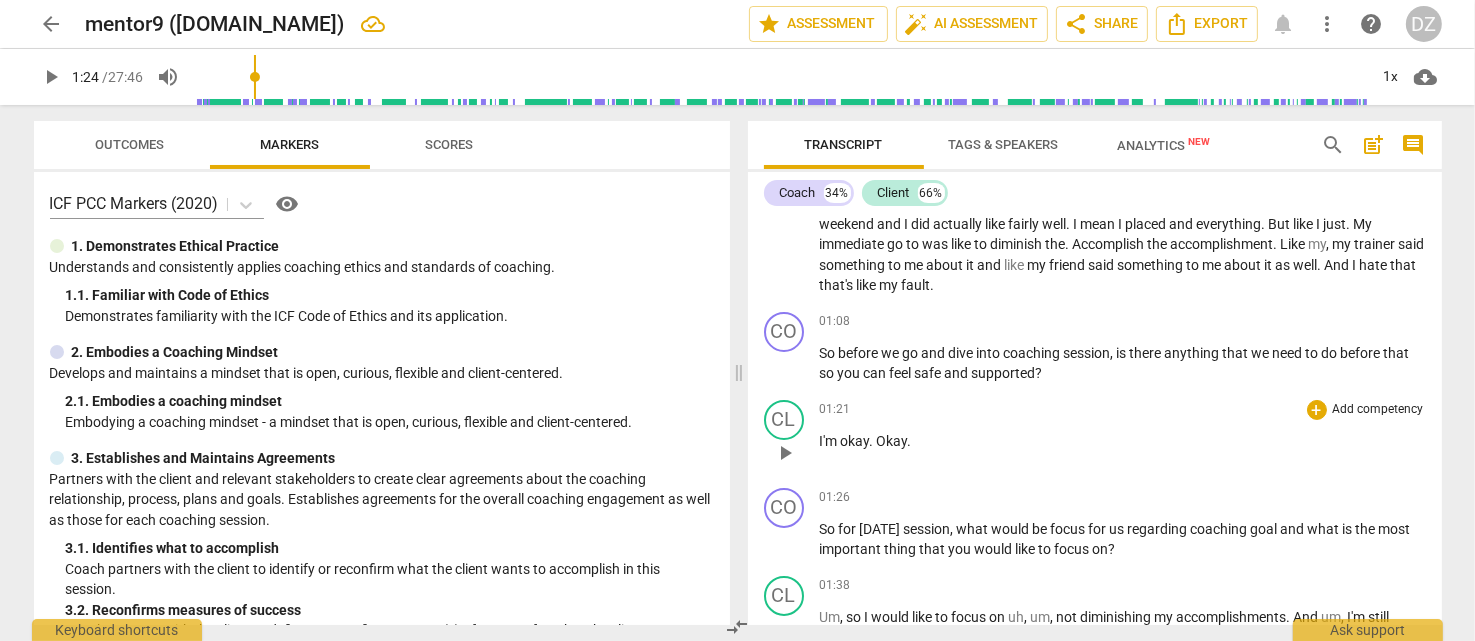 click on "." at bounding box center [873, 441] 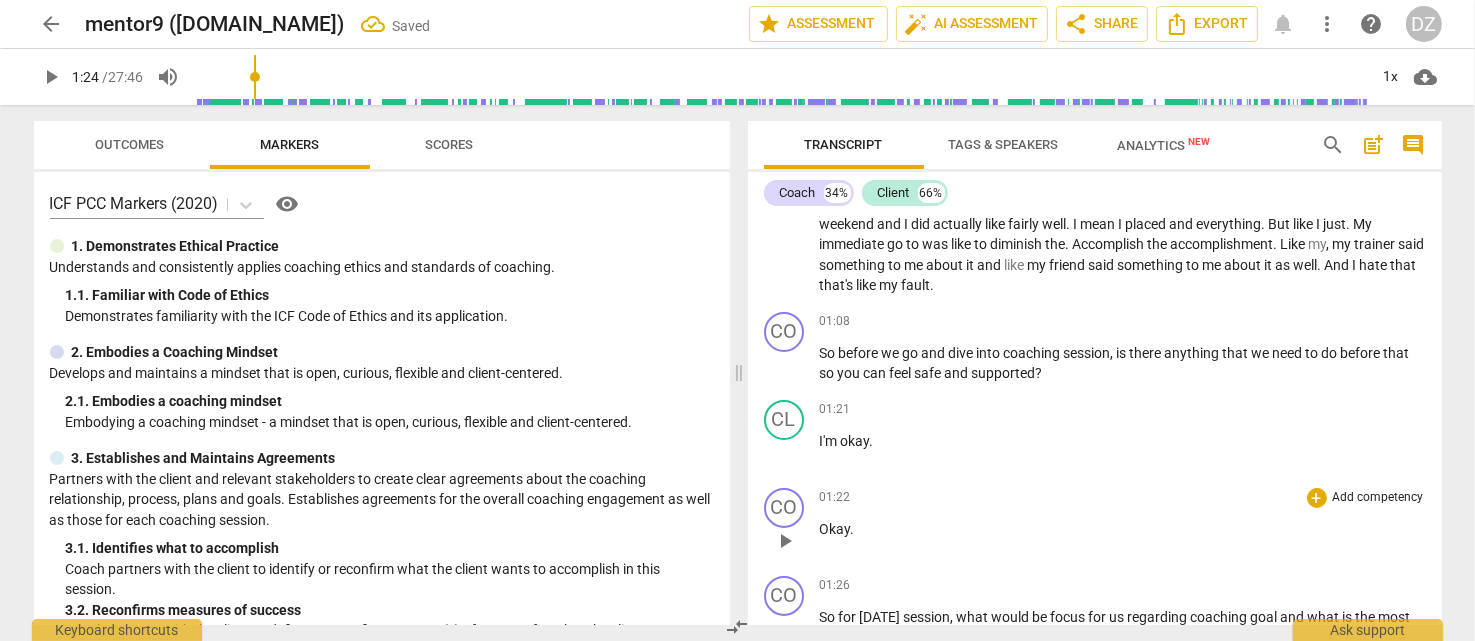 click on "Okay ." at bounding box center (1123, 529) 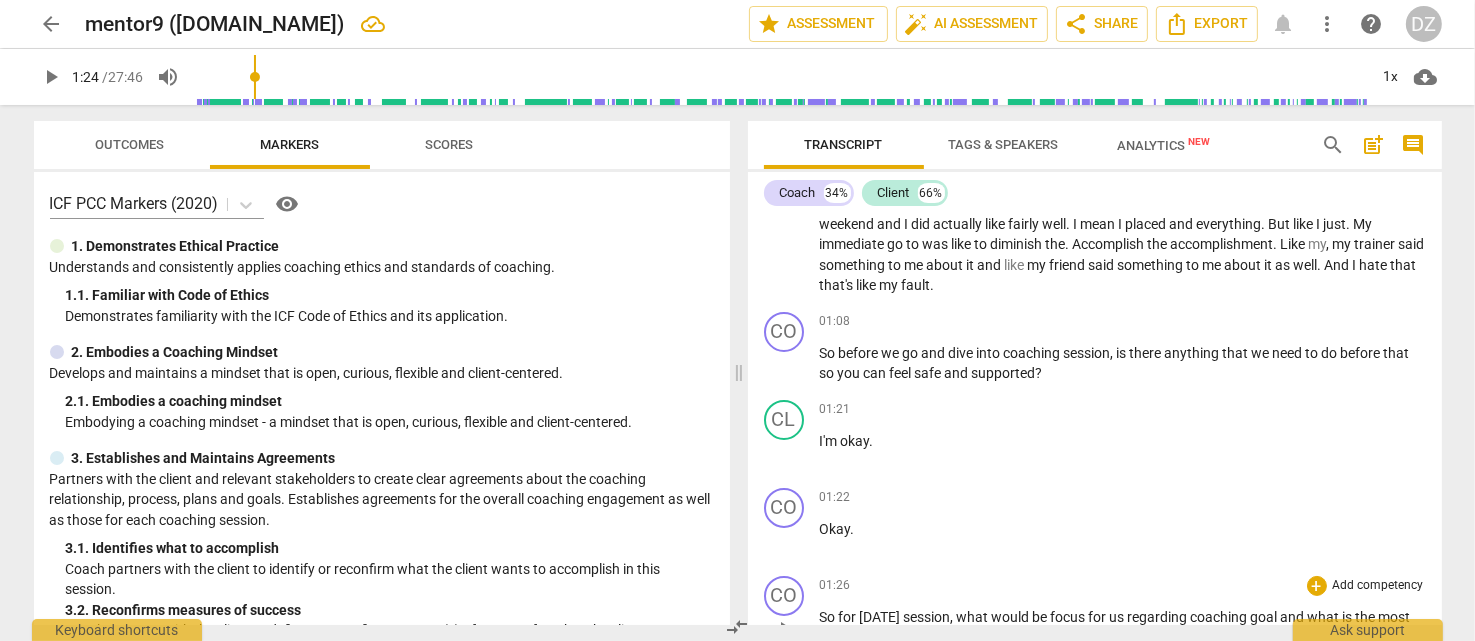 click on "So" at bounding box center [829, 617] 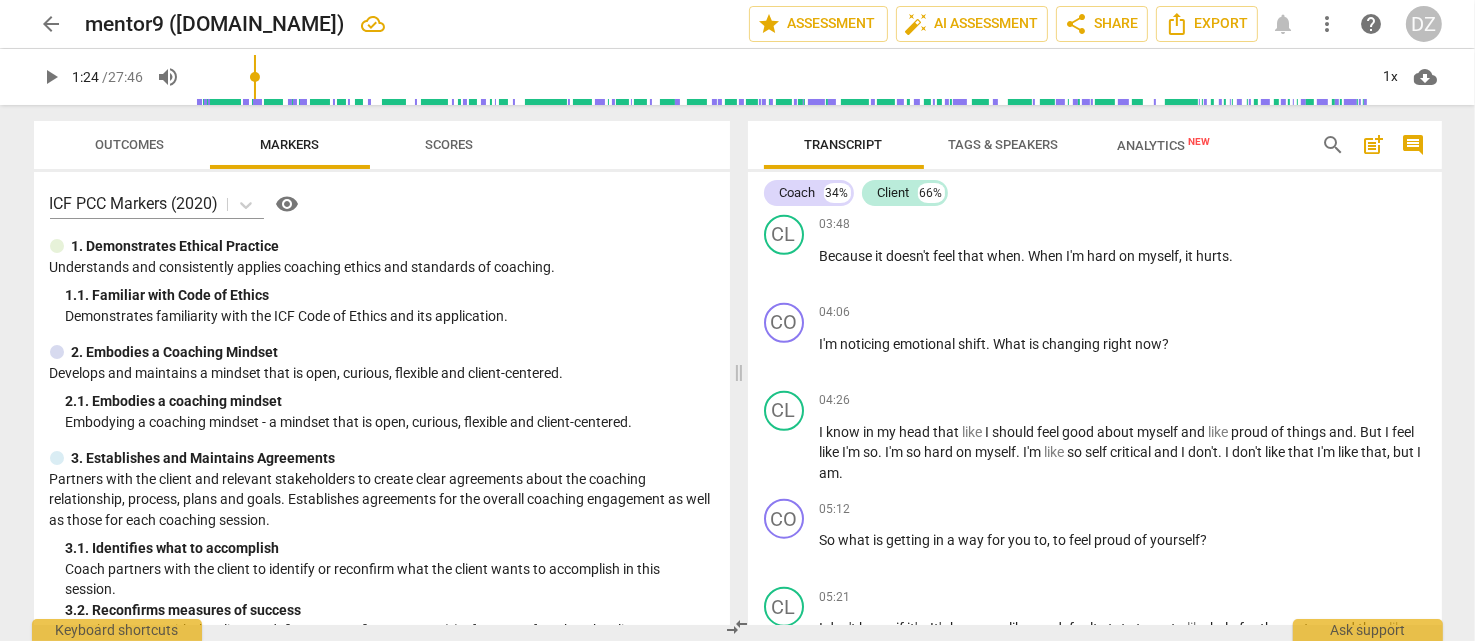 scroll, scrollTop: 1800, scrollLeft: 0, axis: vertical 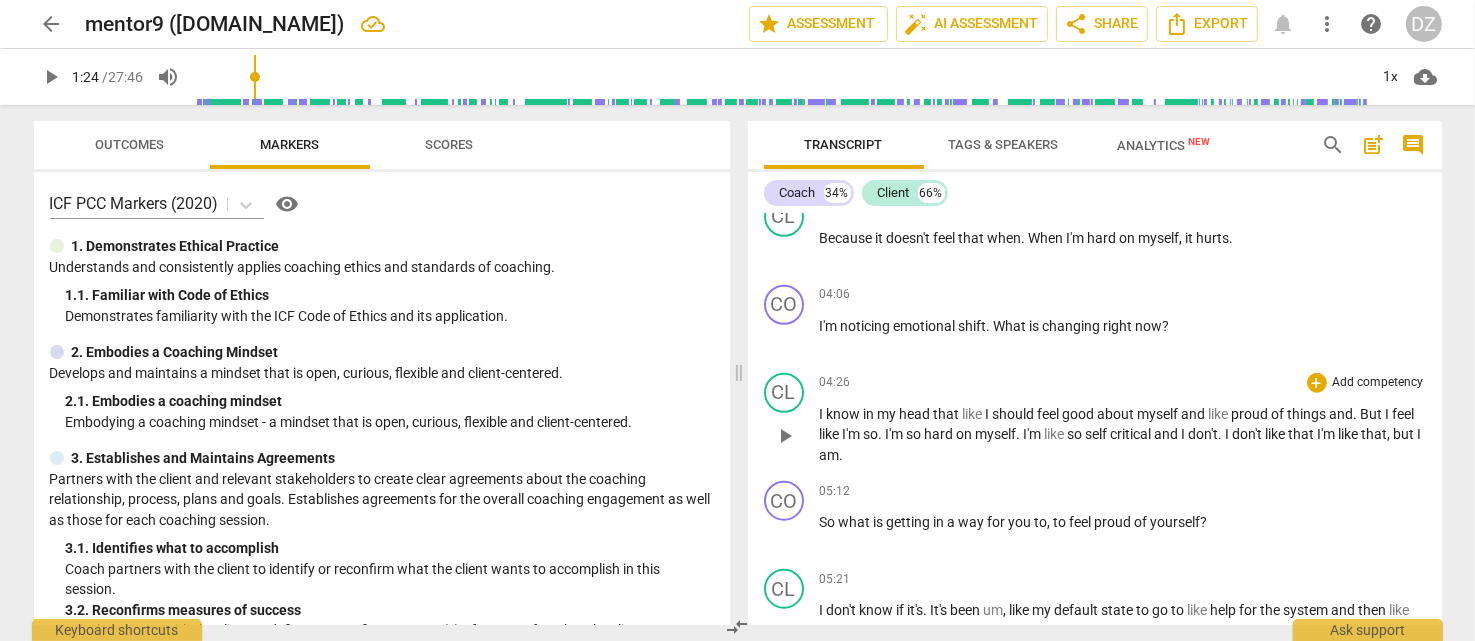 click on "." at bounding box center (882, 434) 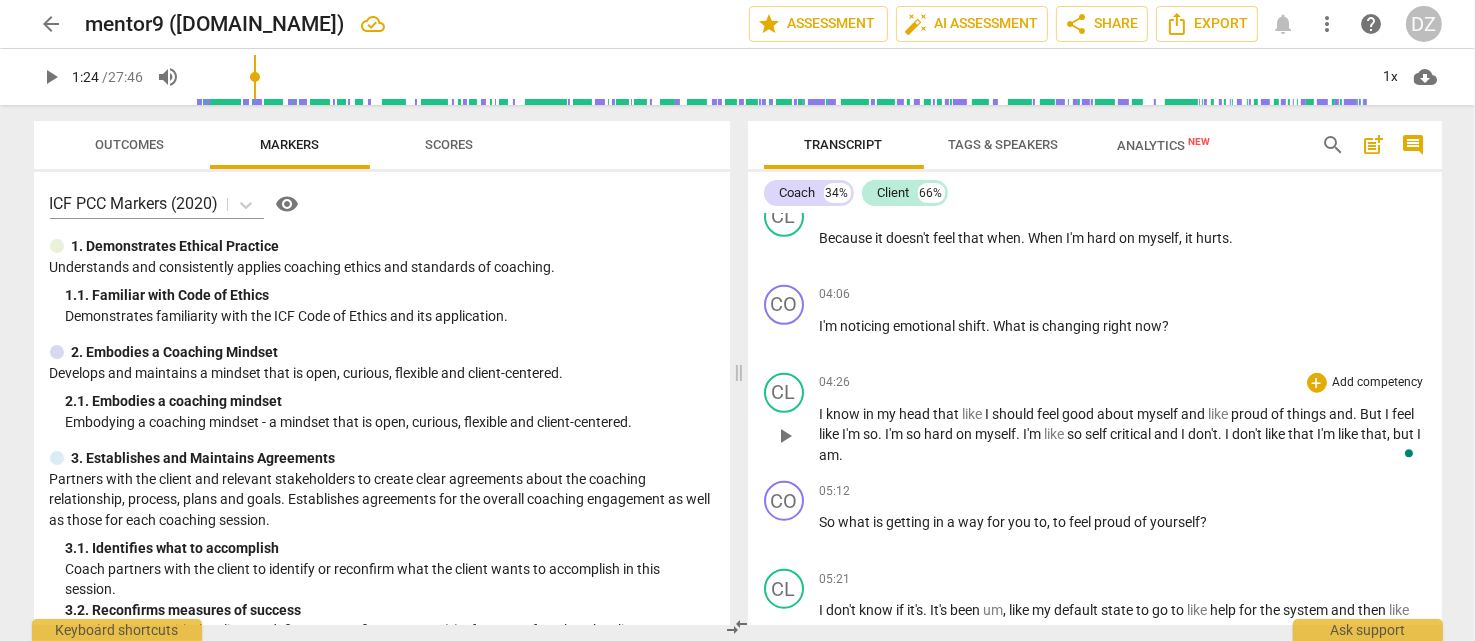 type 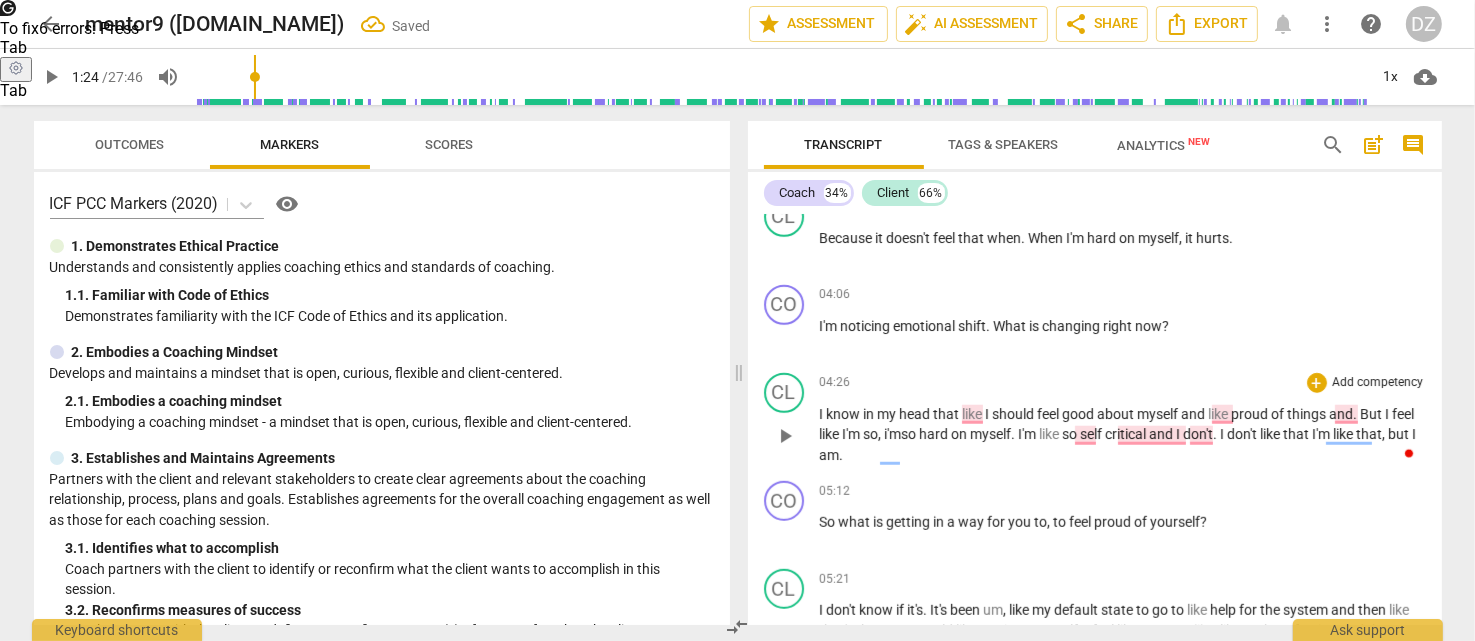 click on "I   know   in   my   head   that   like   I   should   feel   good   about   myself   and   like   proud   of   things   and .   But   I   feel   like   I'm   so,   i'm  so   hard   on   myself .   I'm   like   so   self   critical   and   I   don't .   I   don't   like   that   I'm   like   that ,   but   I   am ." at bounding box center [1123, 435] 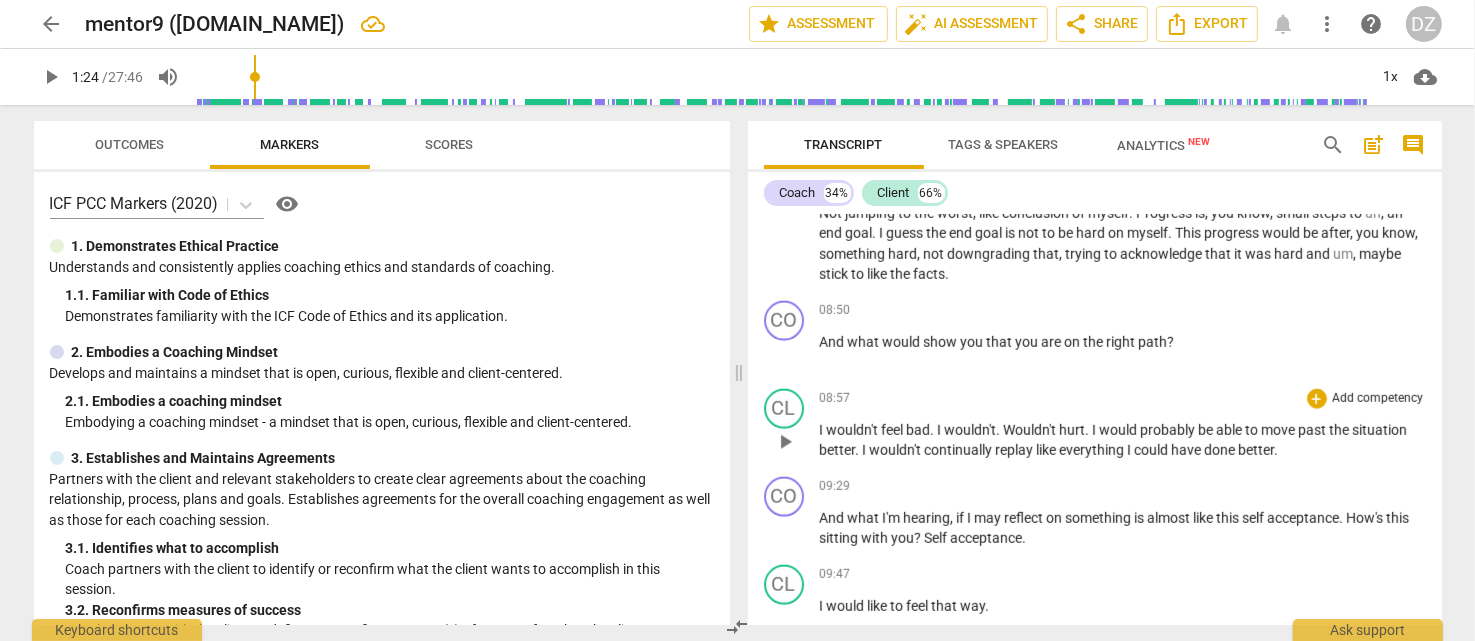 scroll, scrollTop: 3100, scrollLeft: 0, axis: vertical 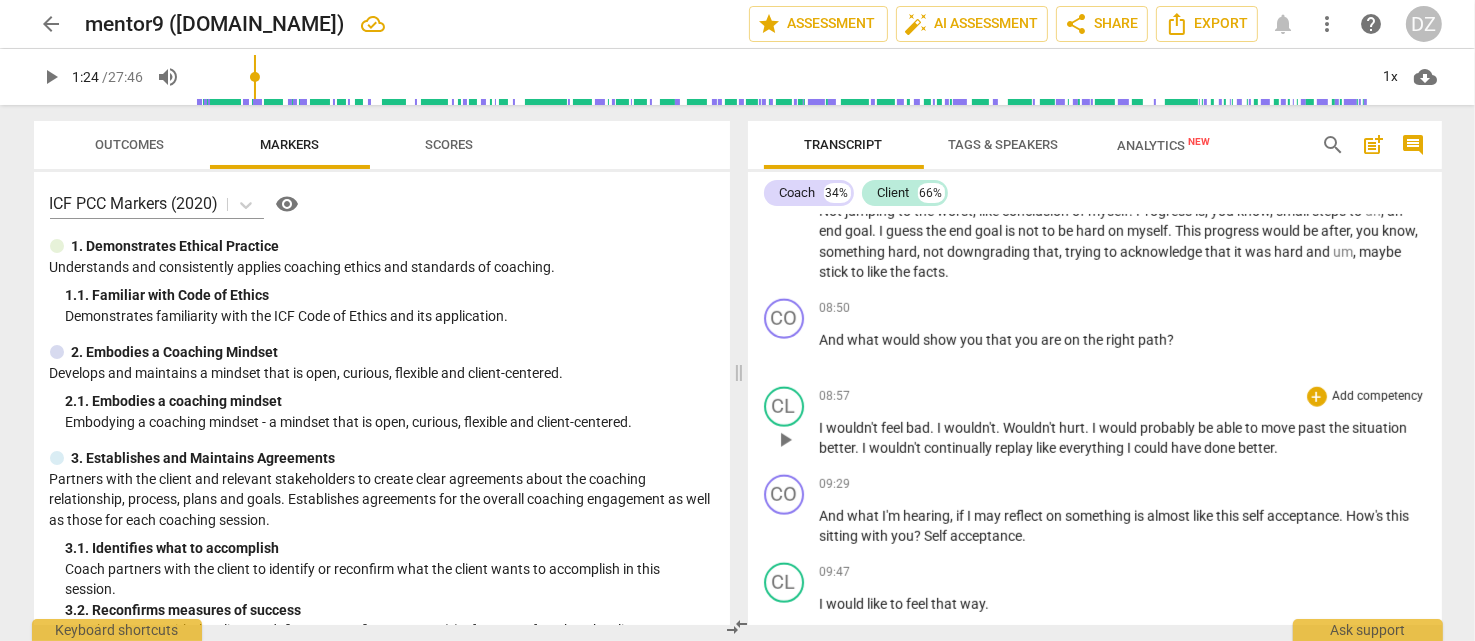click on "." at bounding box center (1000, 428) 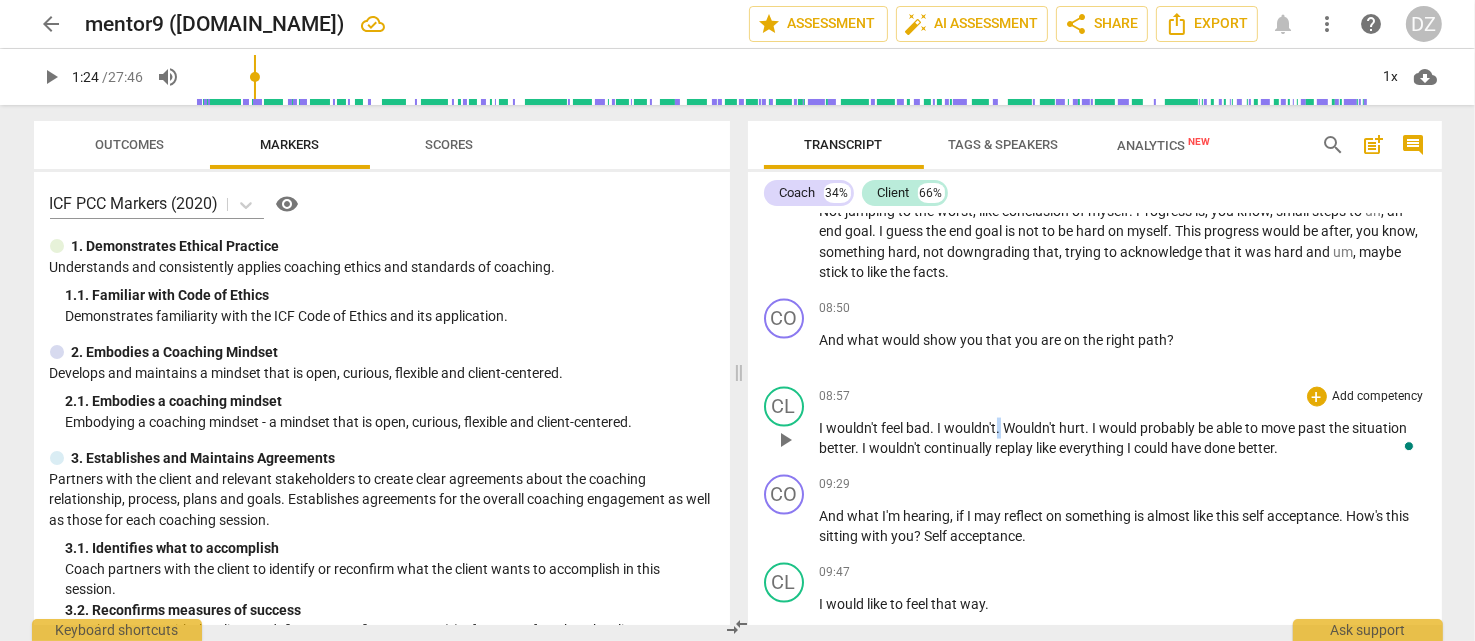 click on "." at bounding box center [1000, 428] 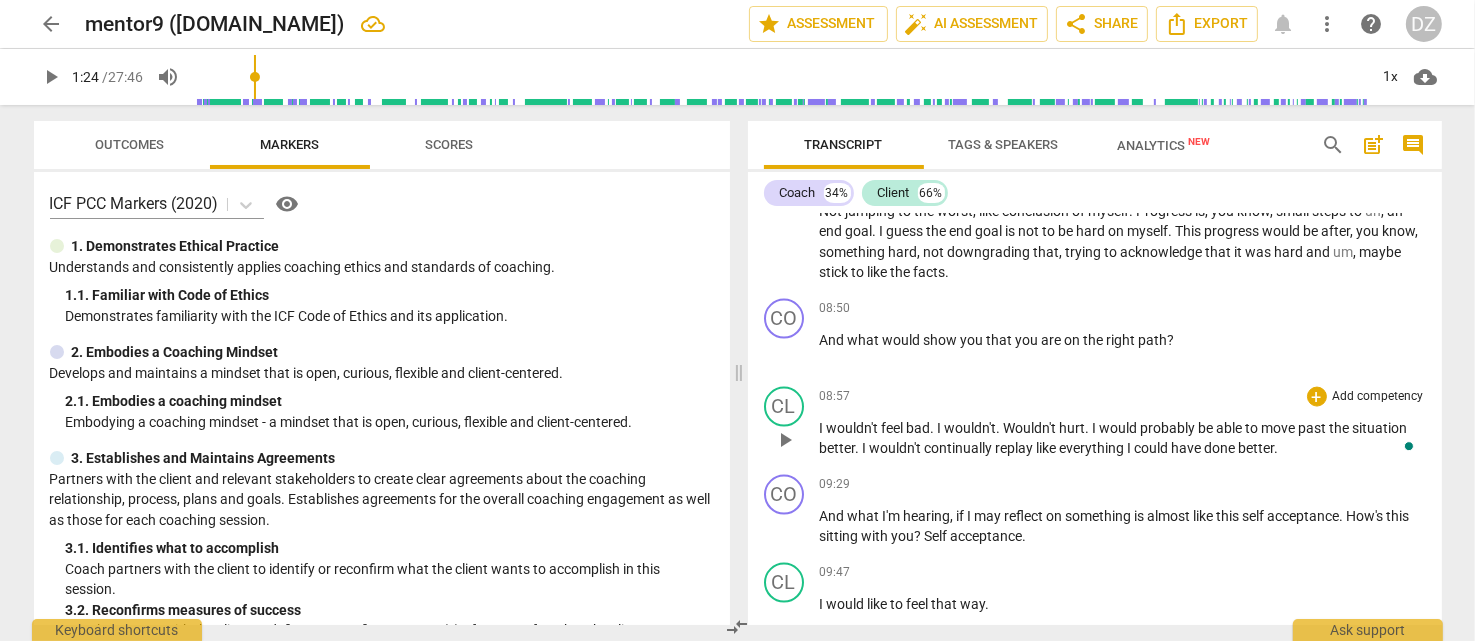 click on "." at bounding box center [1000, 428] 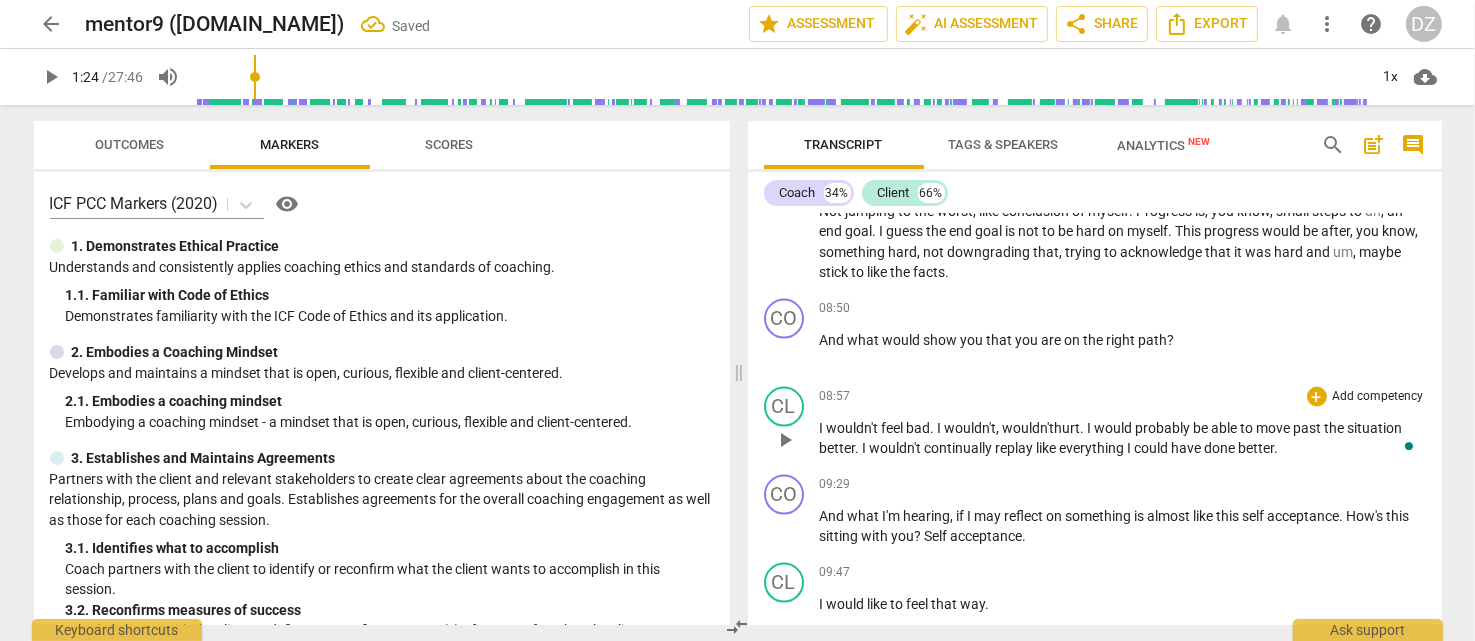 click on "everything" at bounding box center [1094, 448] 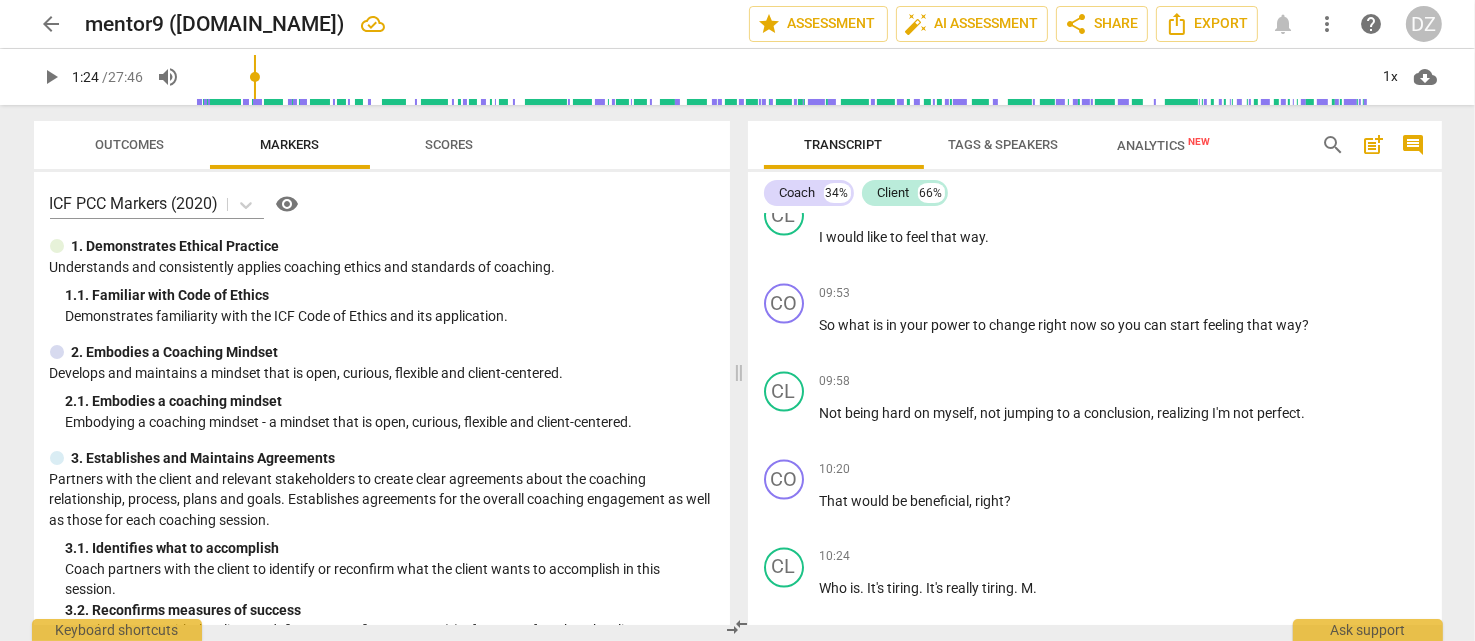 scroll, scrollTop: 3500, scrollLeft: 0, axis: vertical 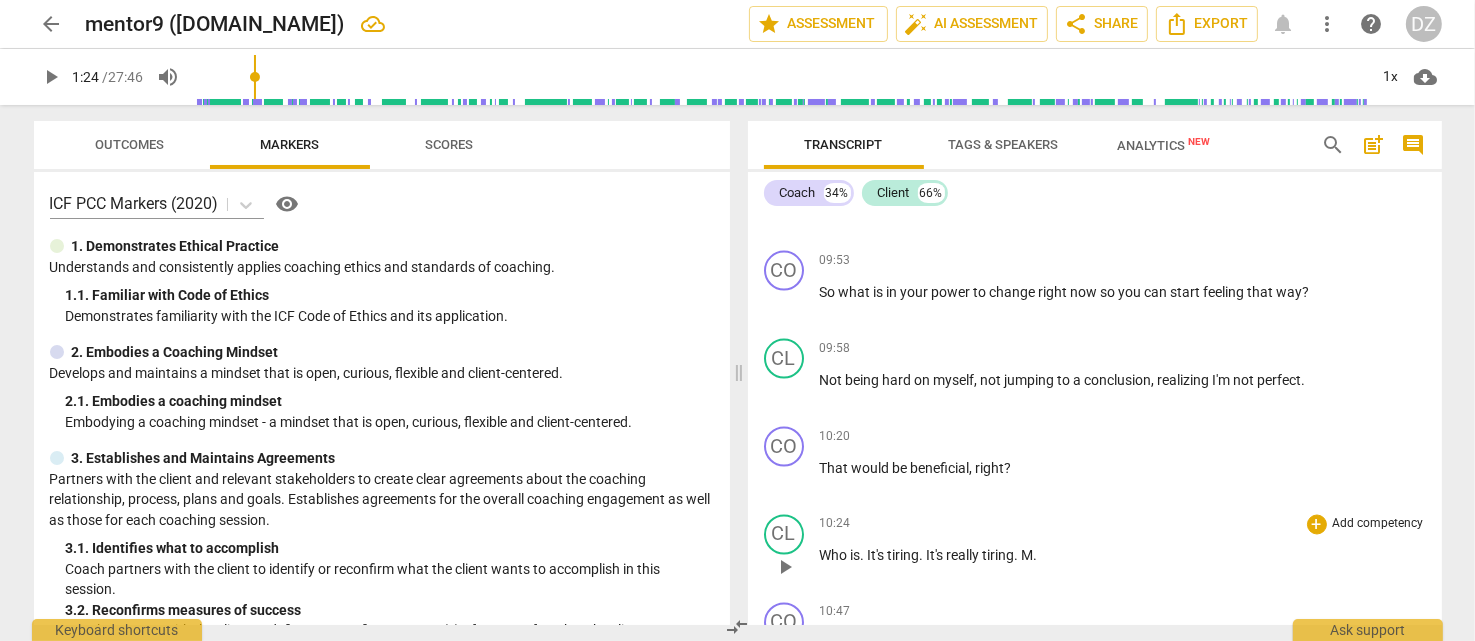 click on "play_arrow" at bounding box center (785, 568) 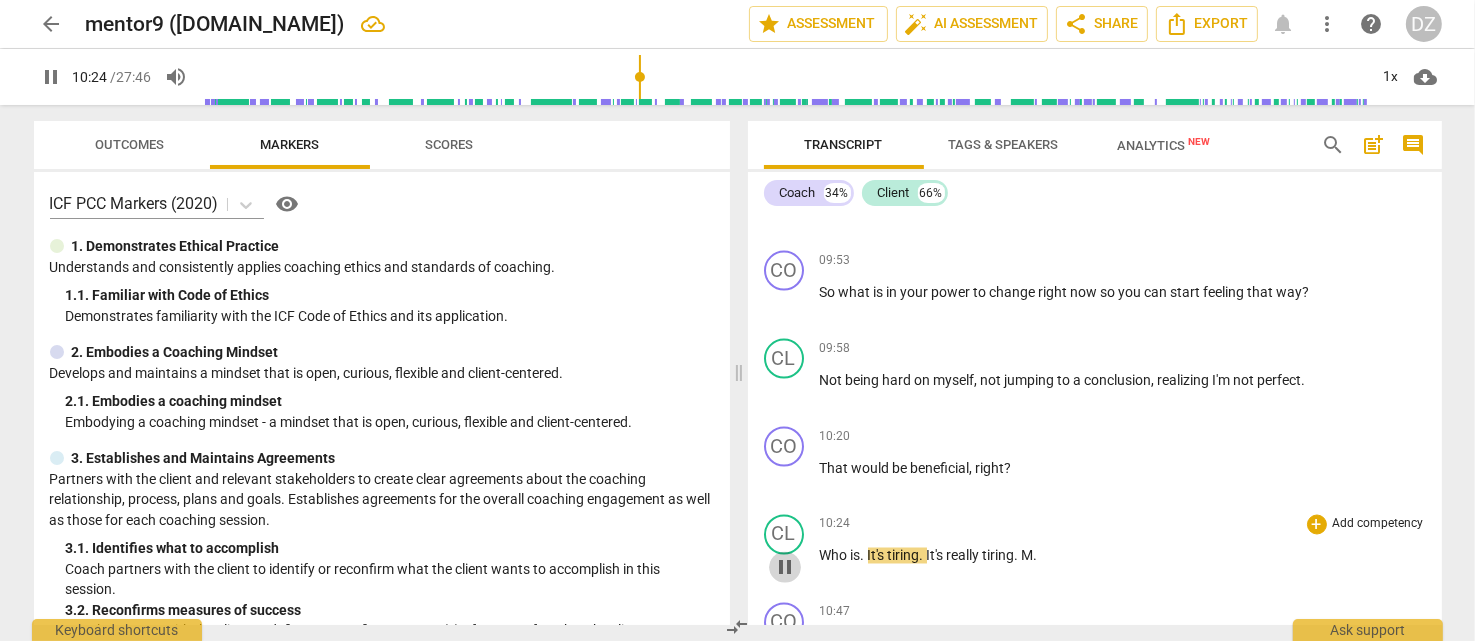 click on "pause" at bounding box center (785, 568) 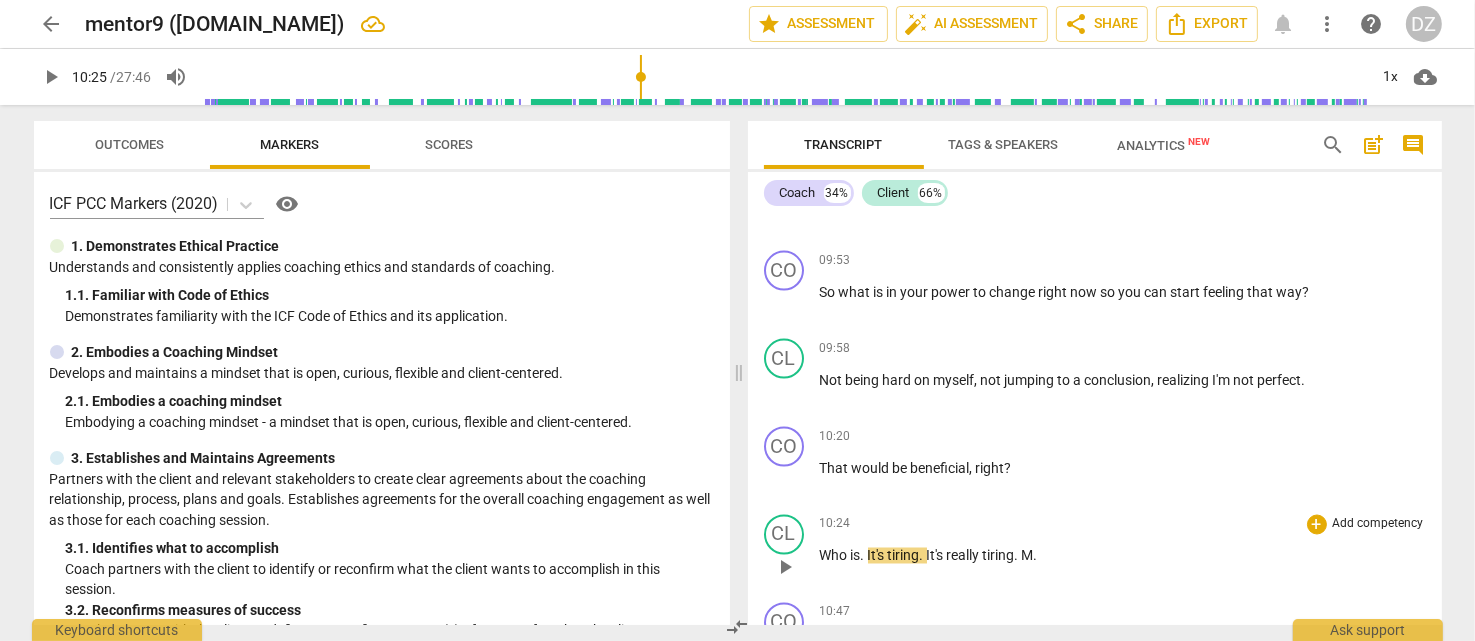 click on "Who" at bounding box center (835, 556) 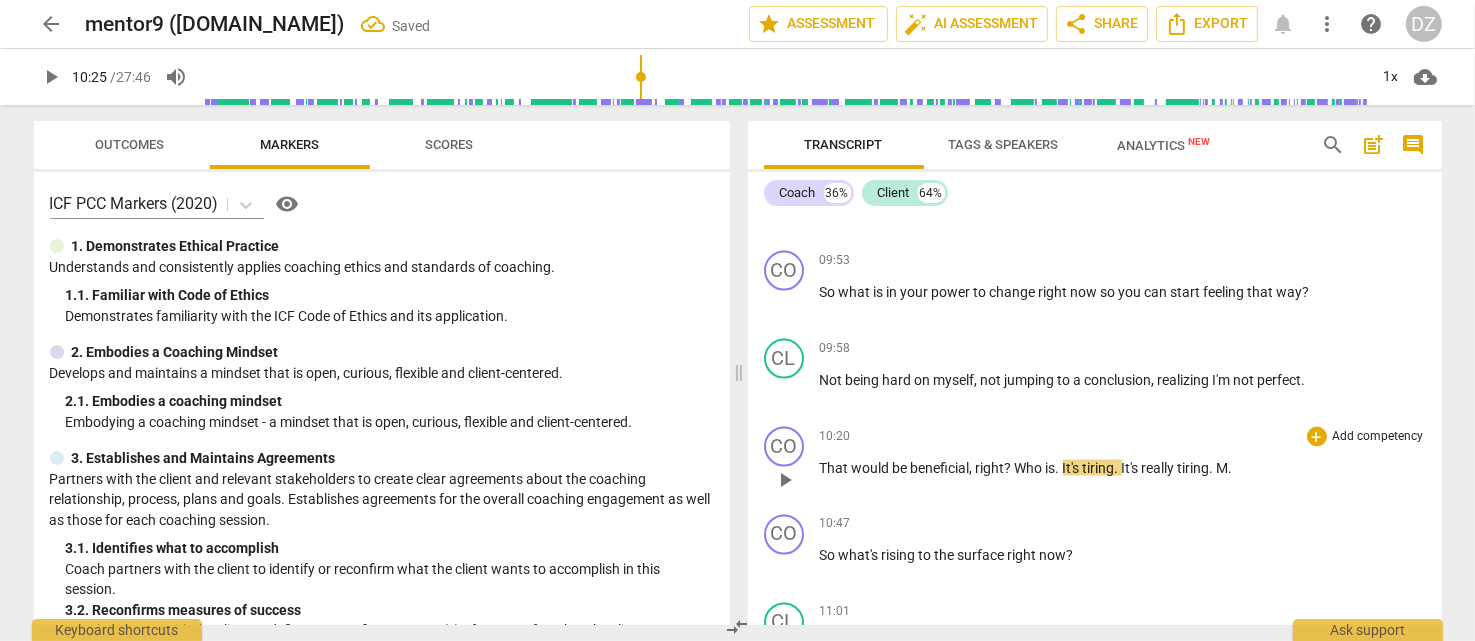 click on "." at bounding box center (1059, 468) 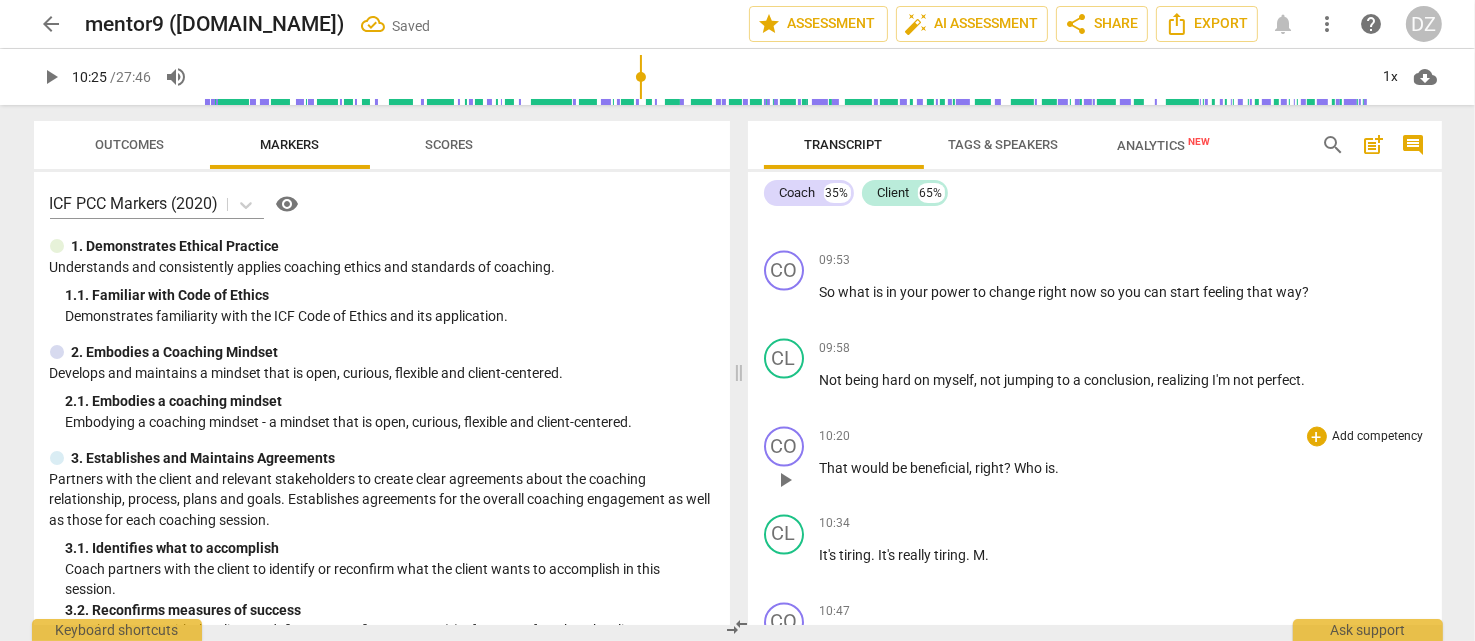 click on "." at bounding box center [1058, 468] 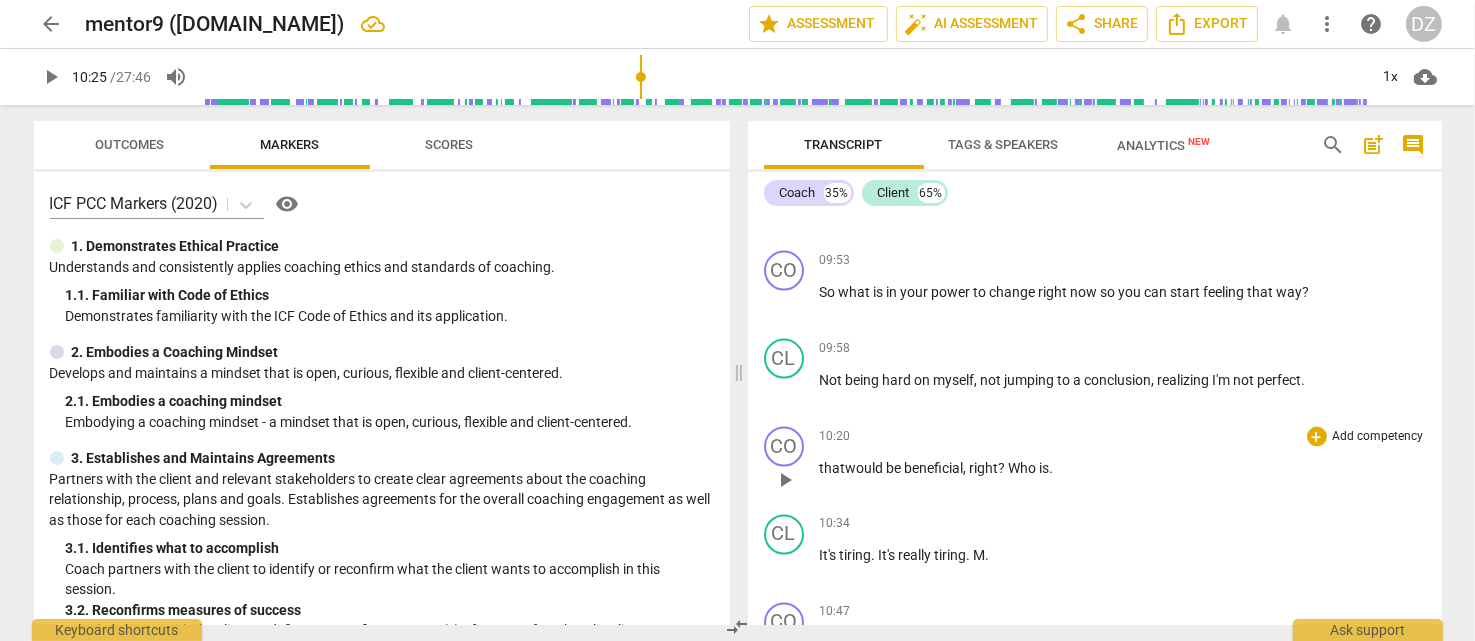 click on "that  would   be   beneficial ,   right ?   Who   is ." at bounding box center [1123, 468] 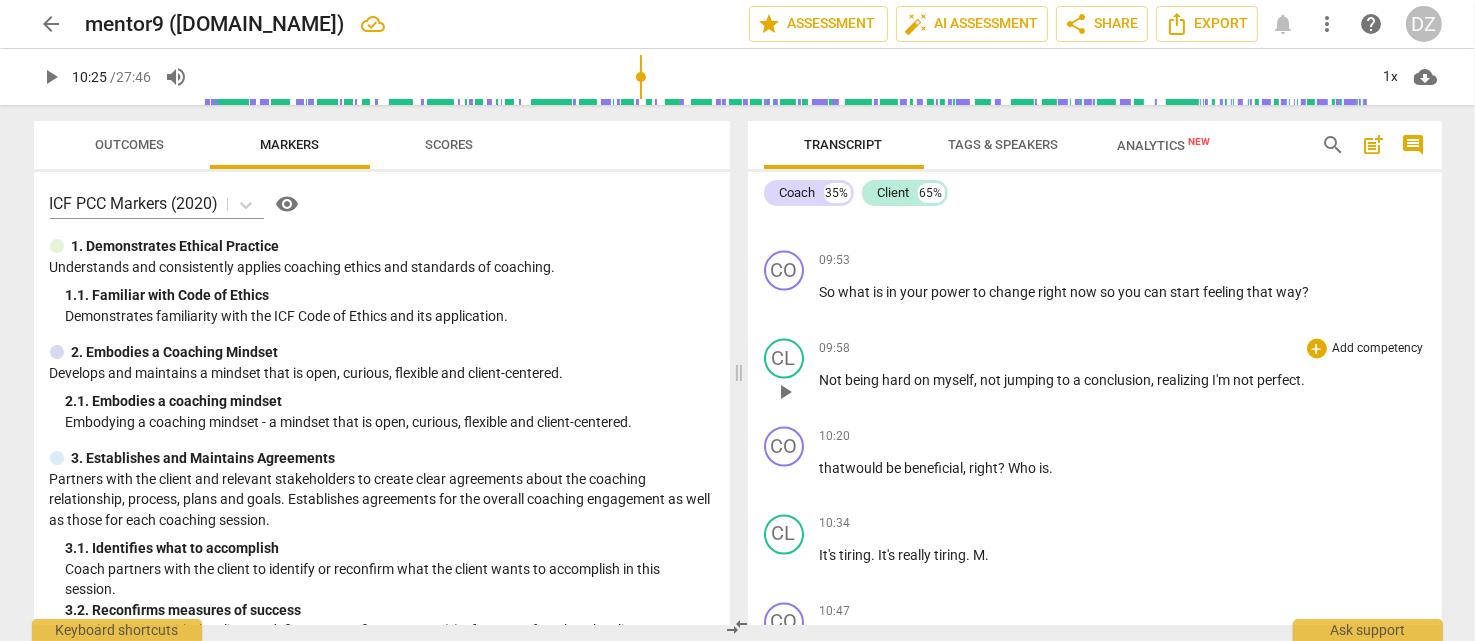 type 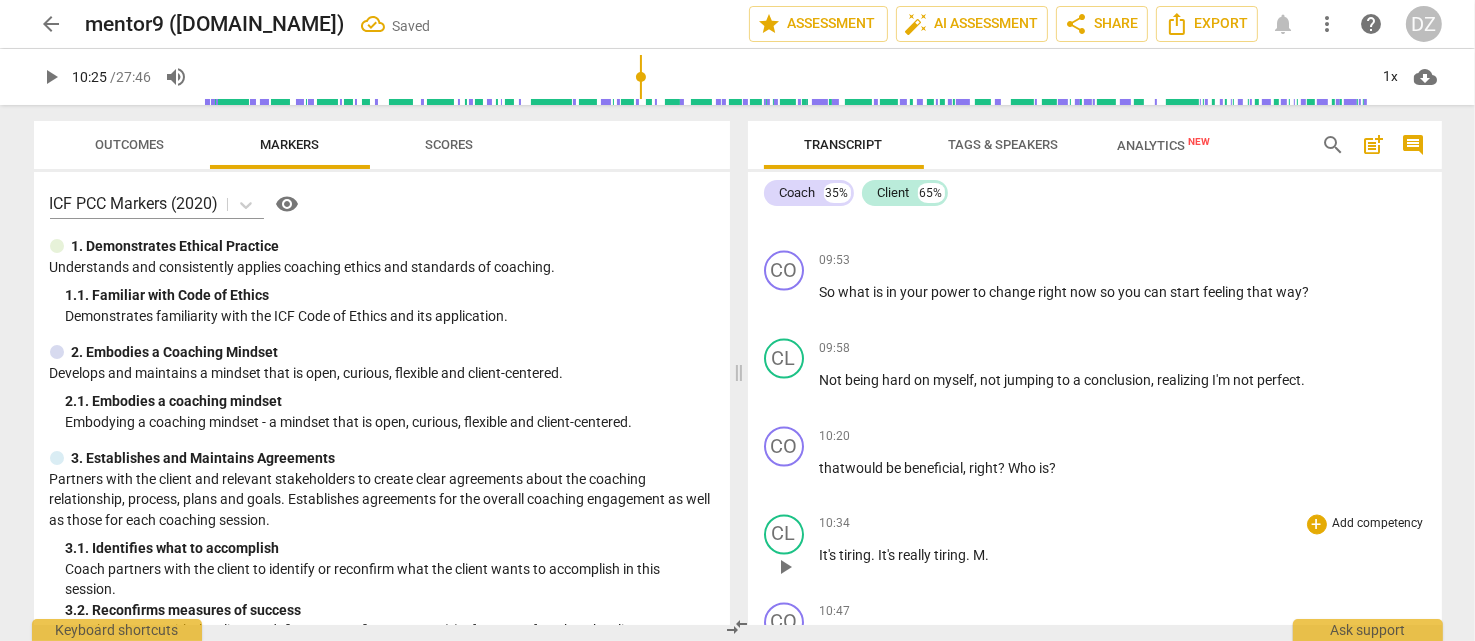 click on "It's   tiring .   It's   really   tiring .   M ." at bounding box center [1123, 556] 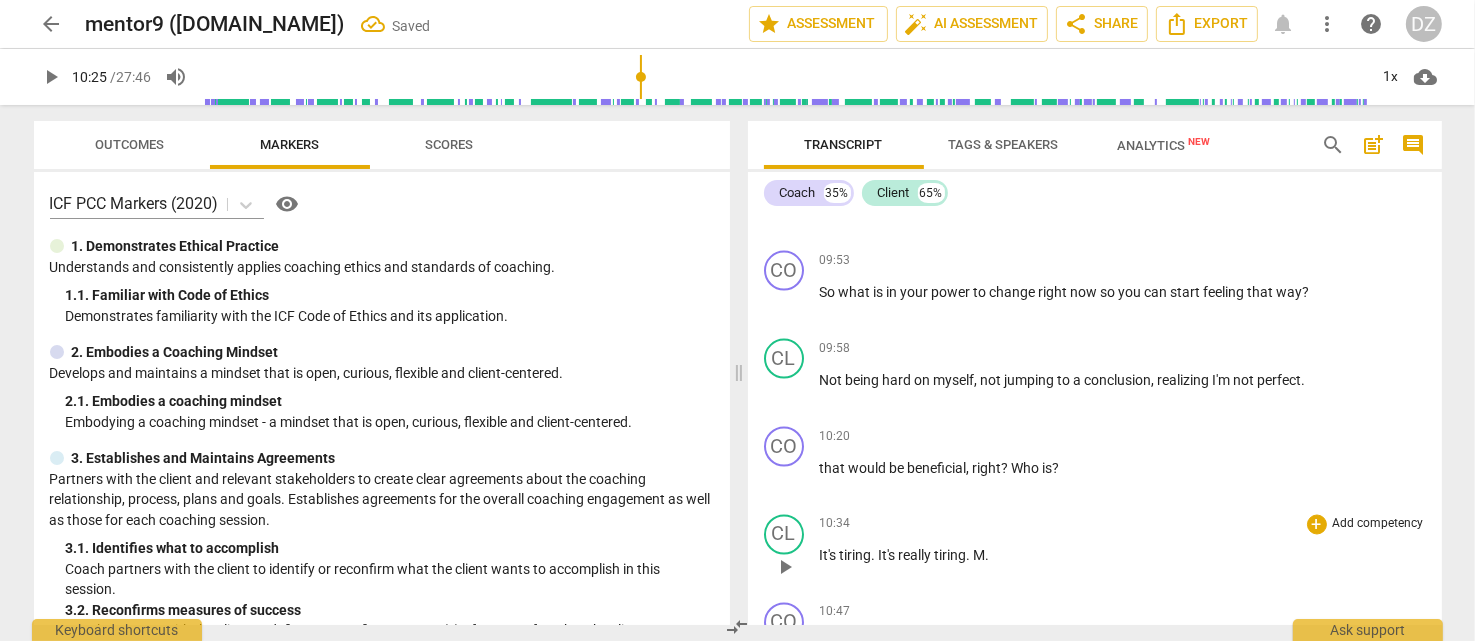 type 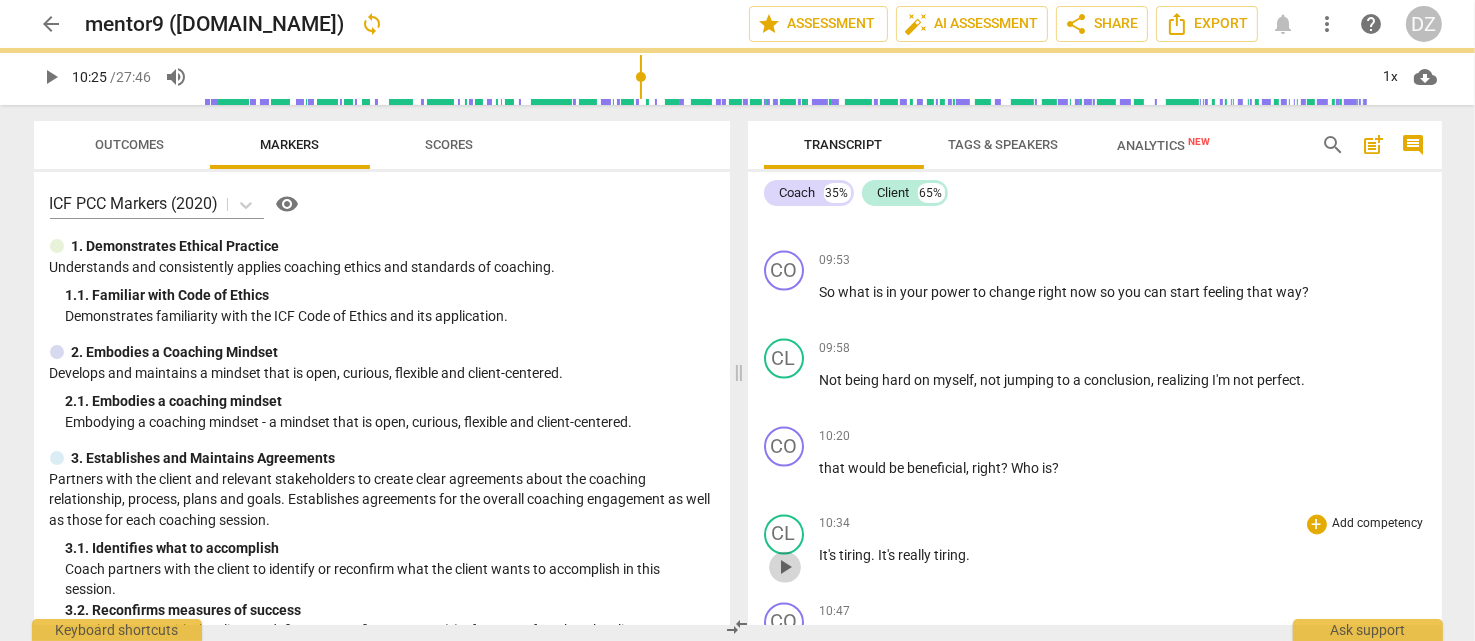 click on "play_arrow" at bounding box center (785, 568) 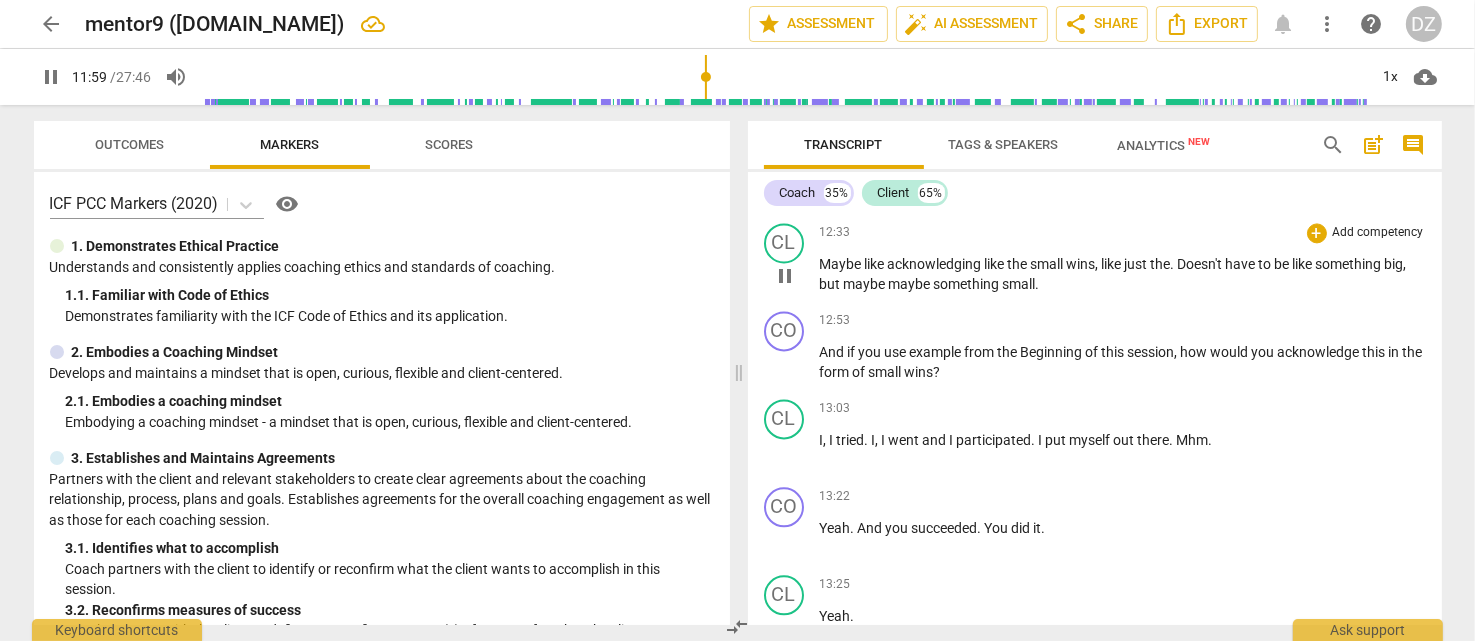 scroll, scrollTop: 4500, scrollLeft: 0, axis: vertical 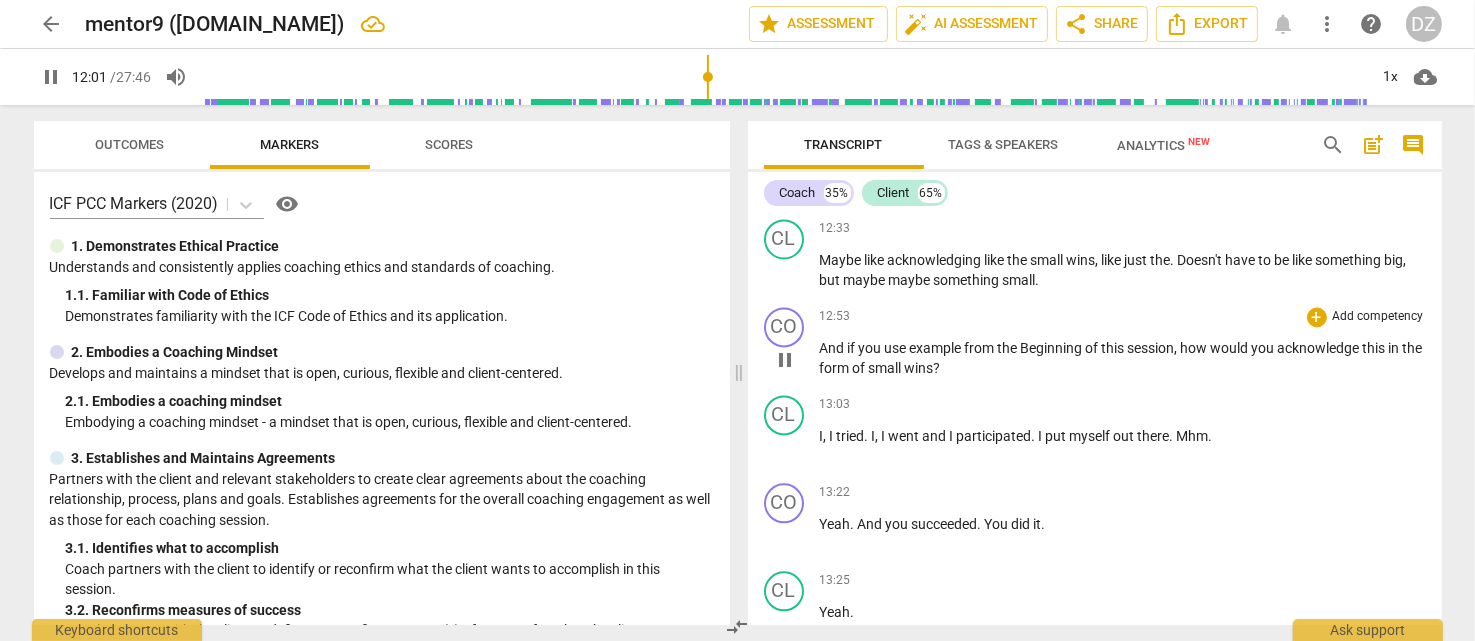 click on "Beginning" at bounding box center [1053, 348] 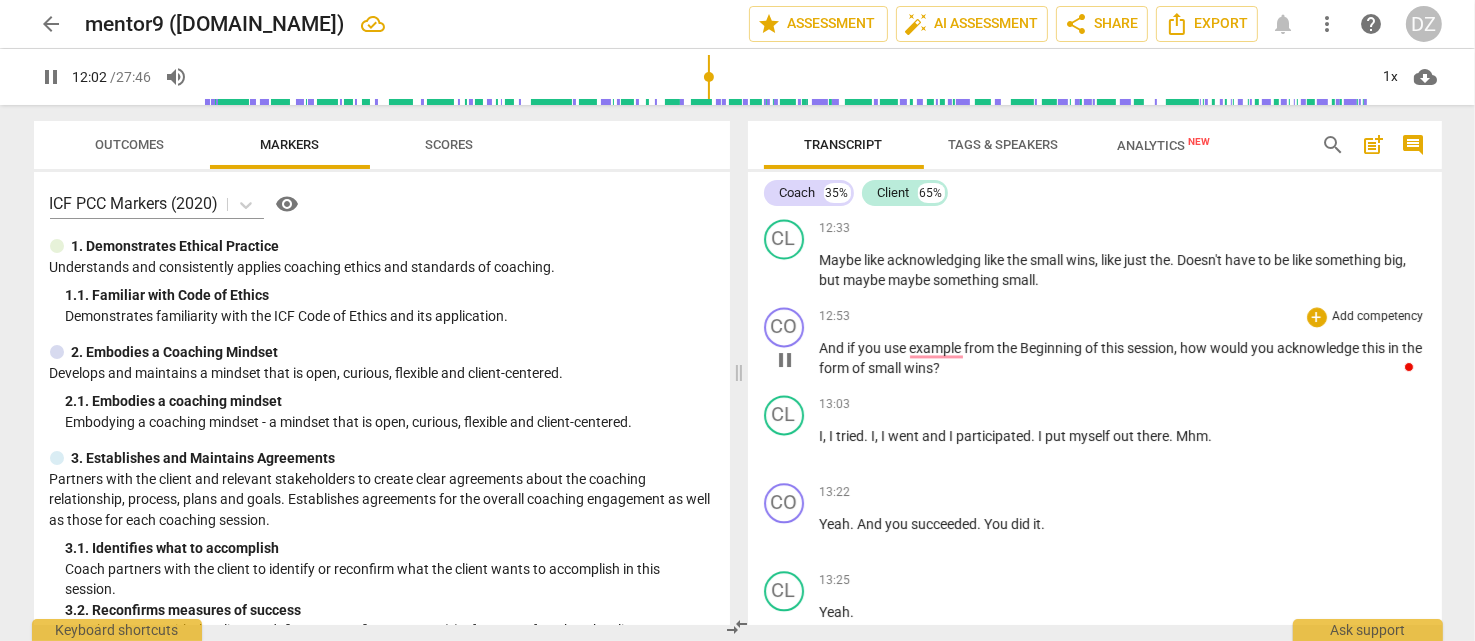 type on "723" 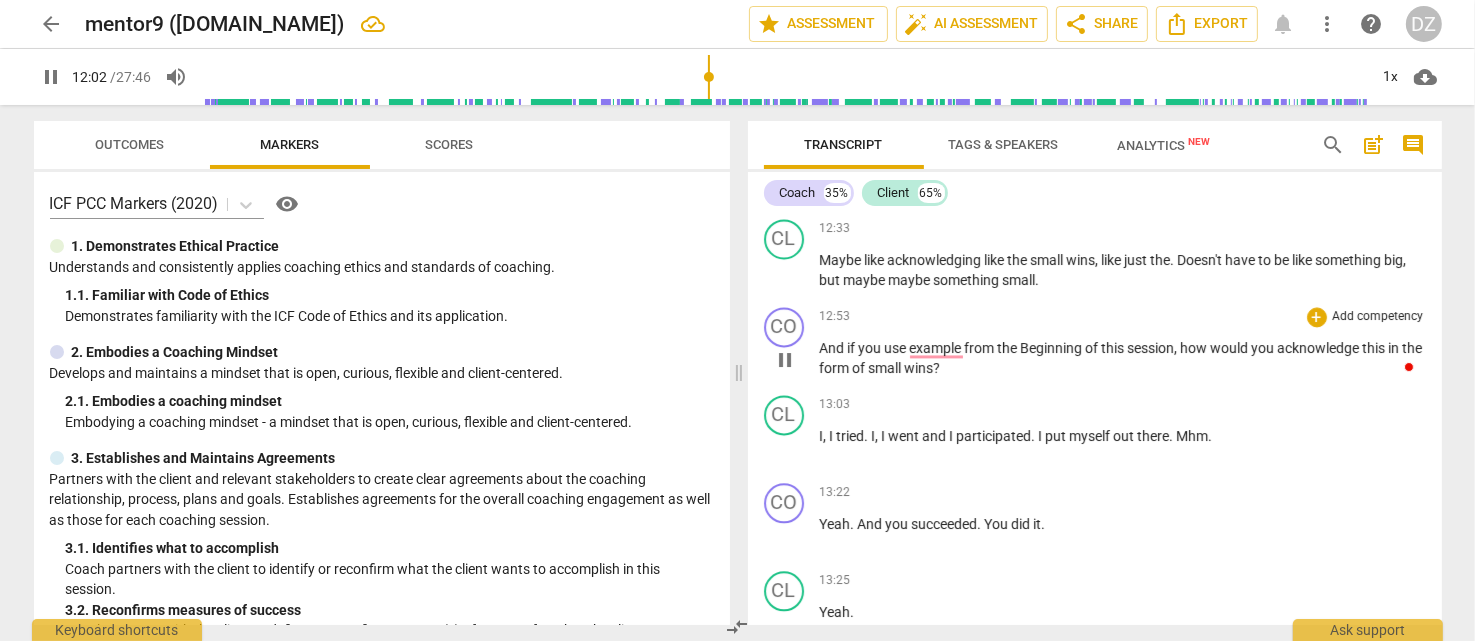 type 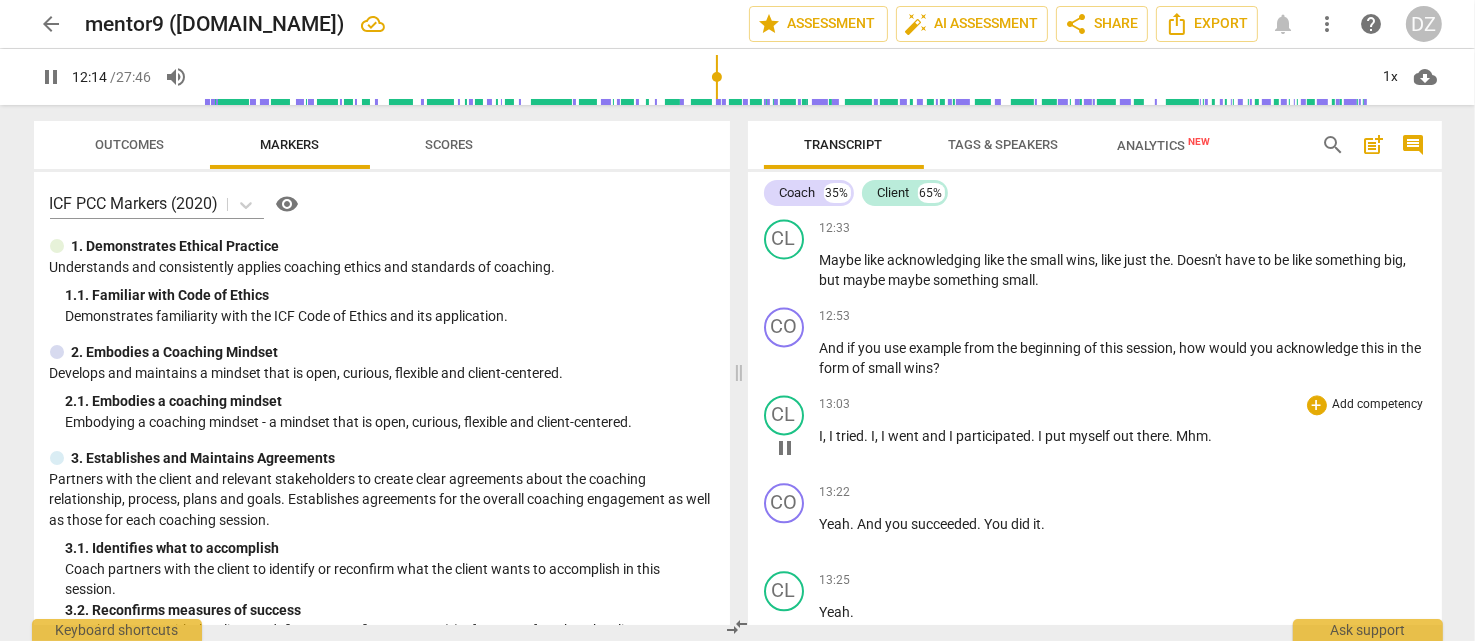 click on "." at bounding box center [1173, 436] 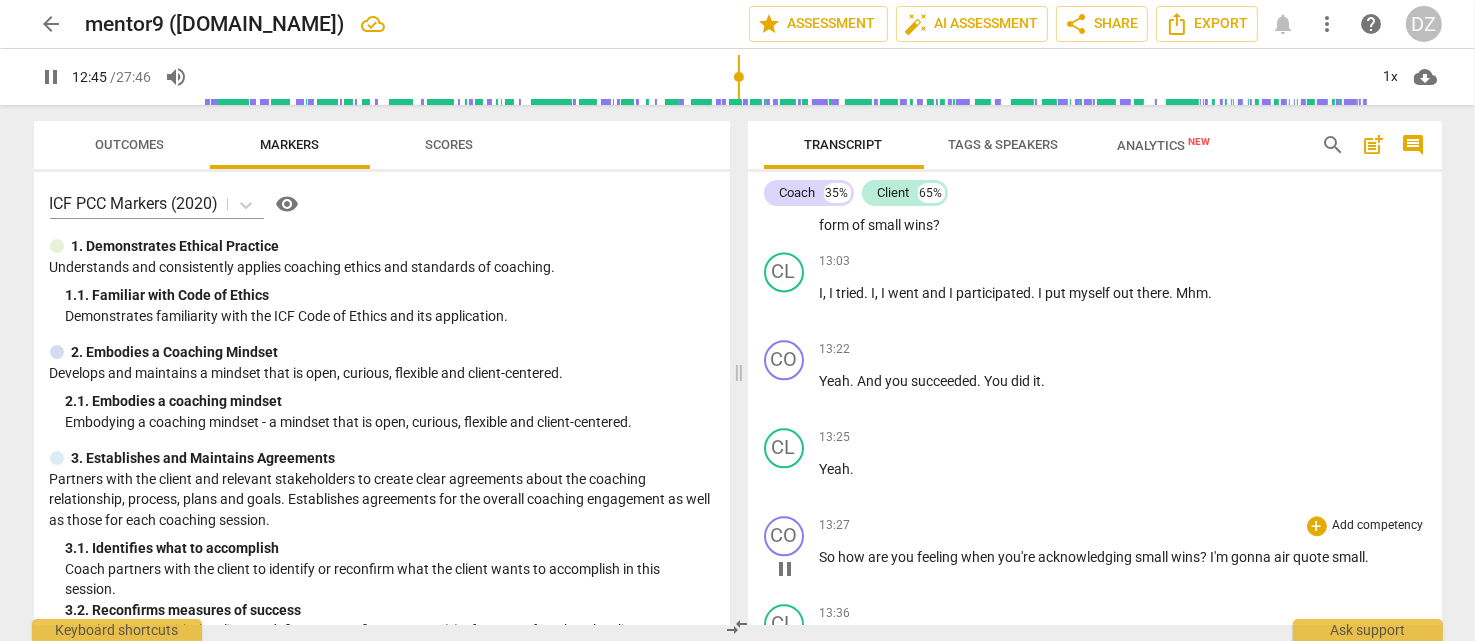 scroll, scrollTop: 4843, scrollLeft: 0, axis: vertical 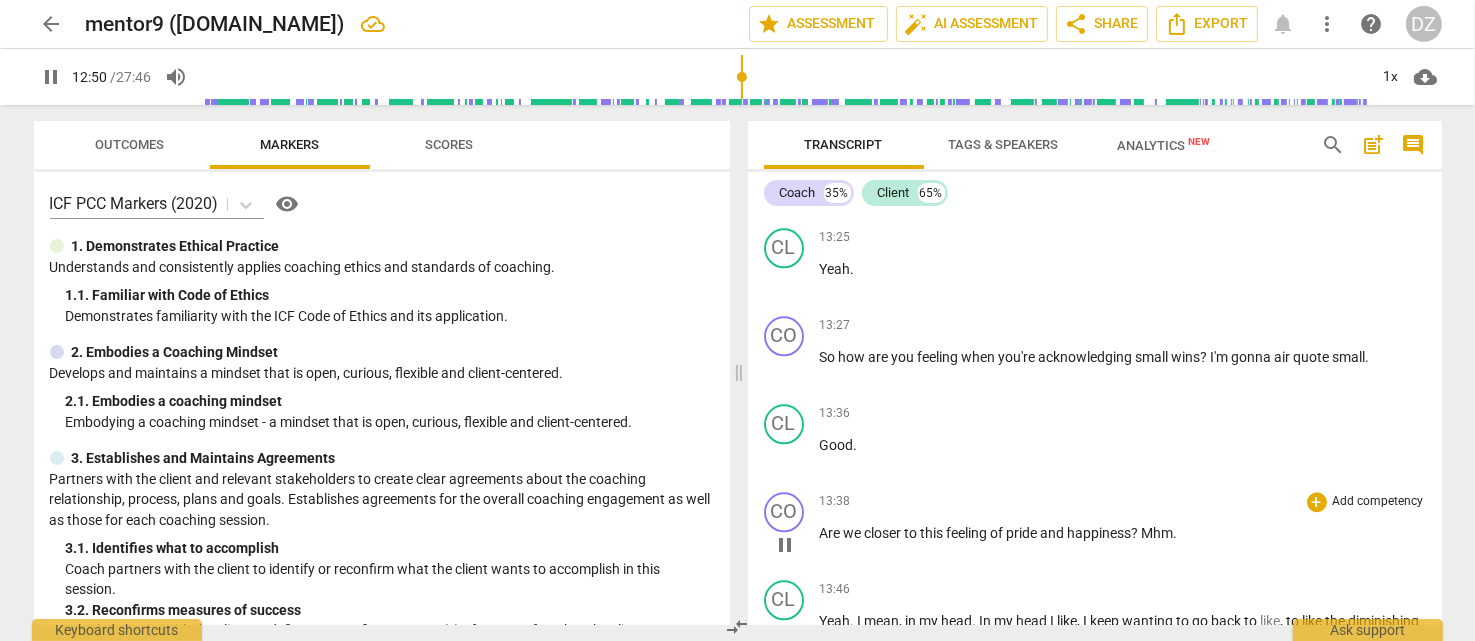click on "Mhm" at bounding box center [1158, 533] 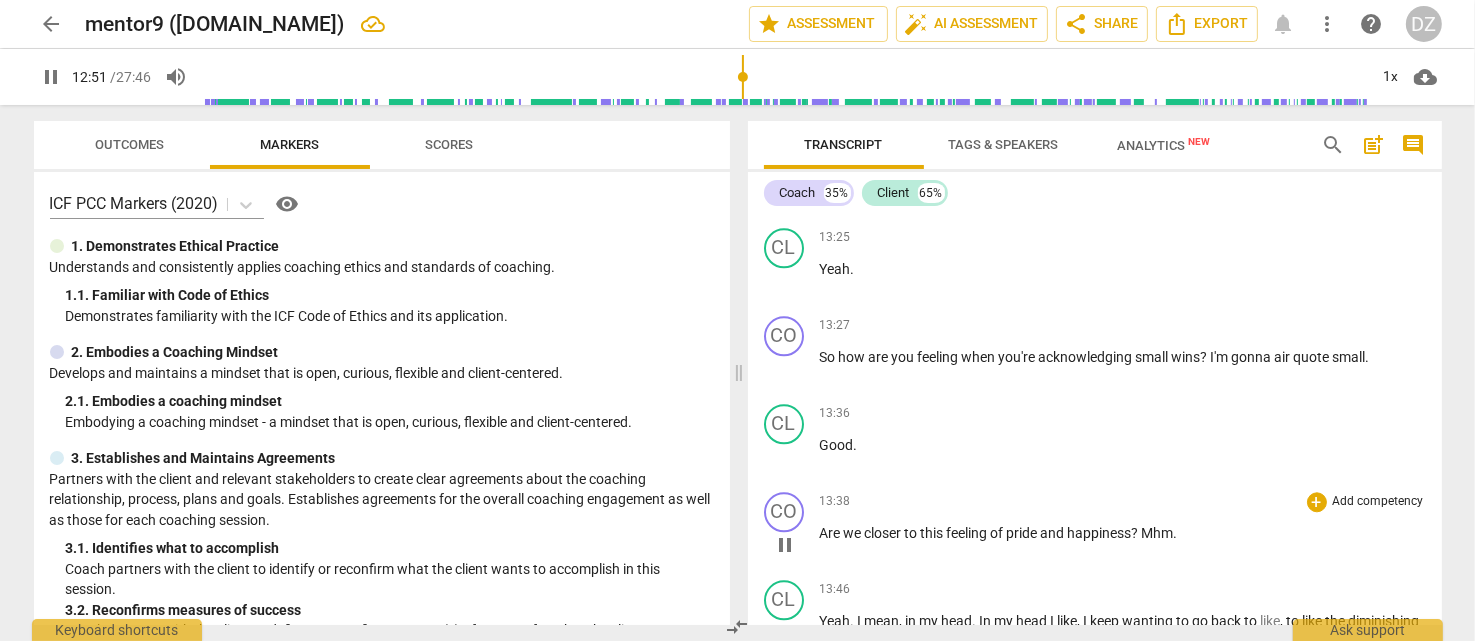 click on "pause" at bounding box center (785, 545) 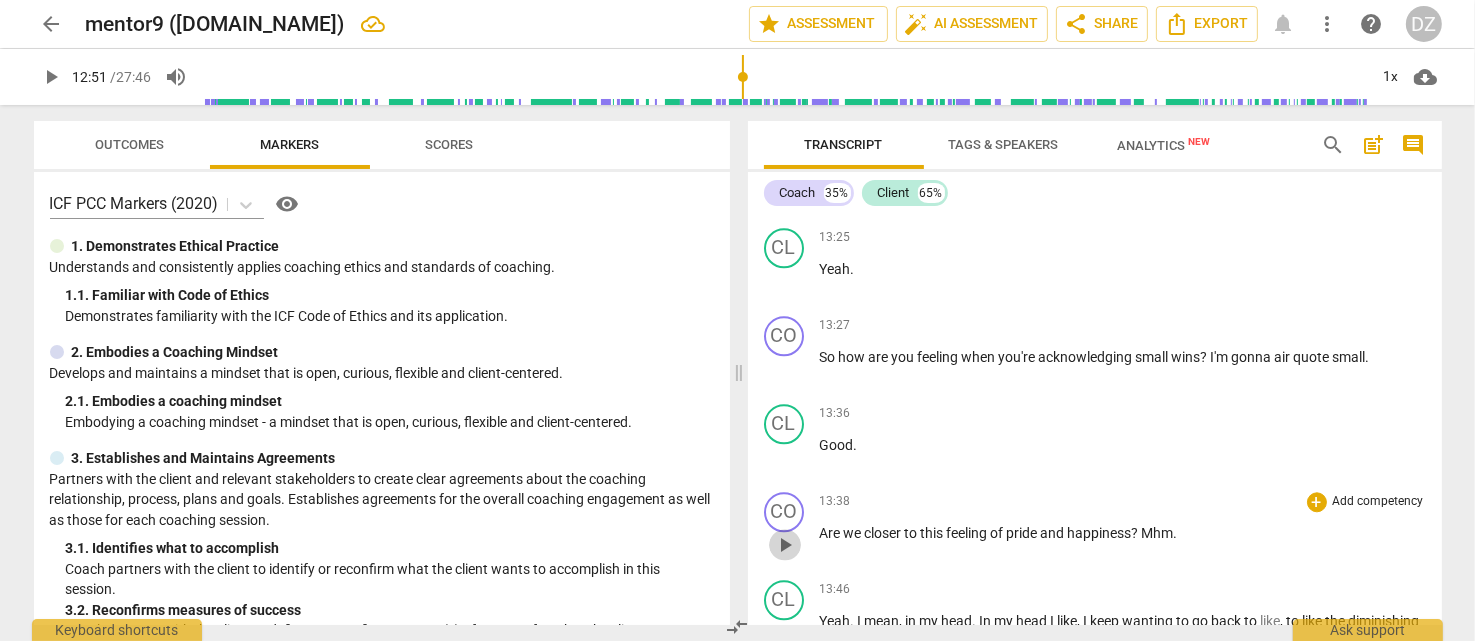click on "play_arrow" at bounding box center (785, 545) 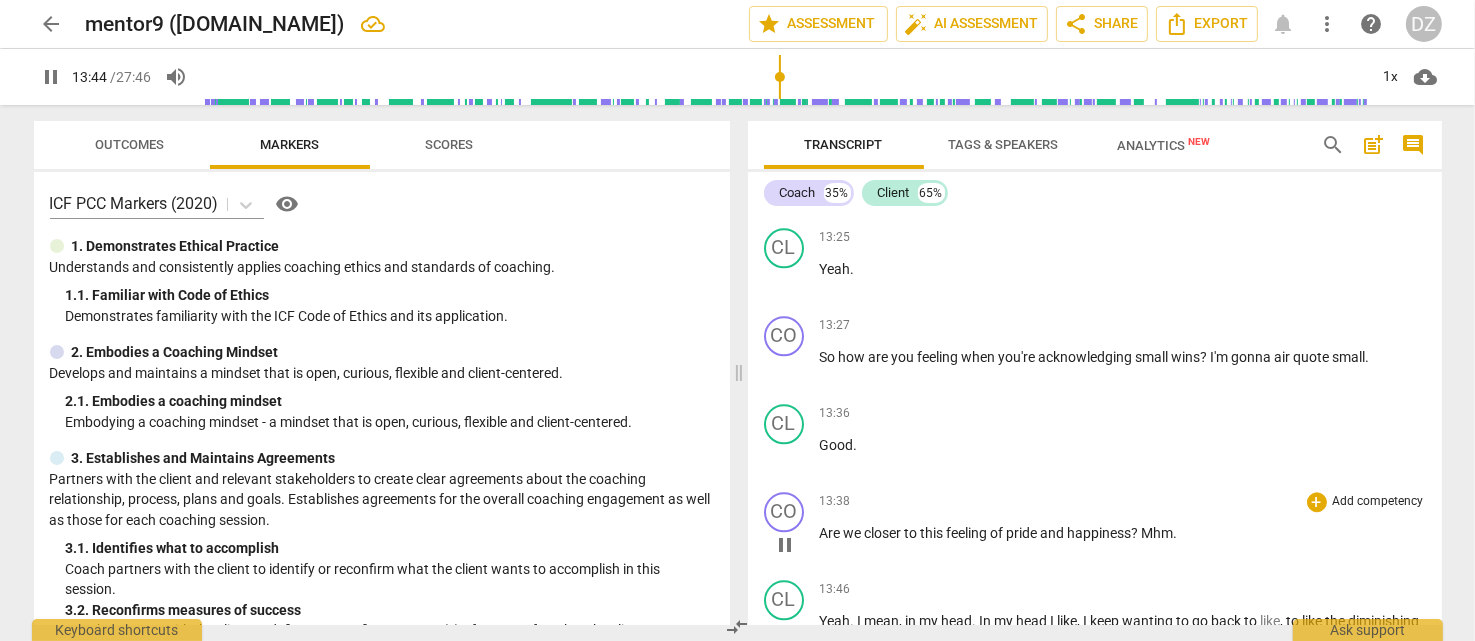 click on "pause" at bounding box center [785, 545] 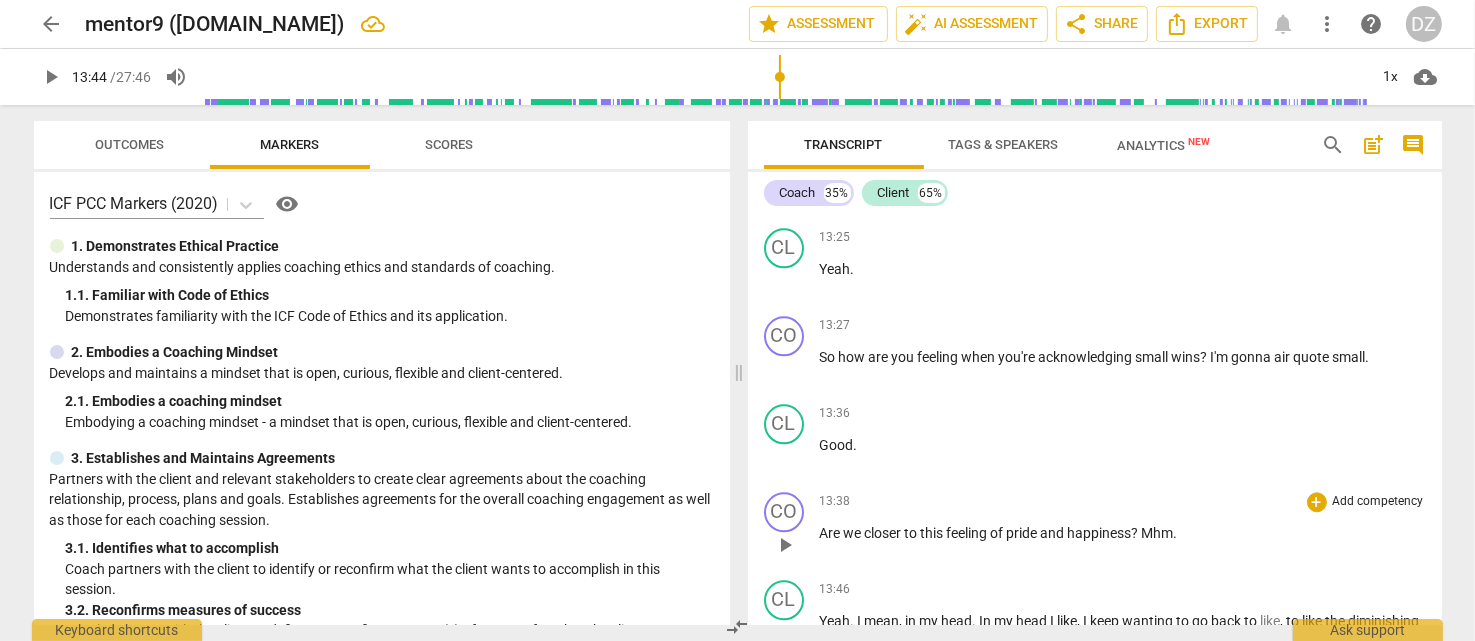 click on "Are   we   closer   to   this   feeling   of   pride   and   happiness ?   Mhm ." at bounding box center [1123, 533] 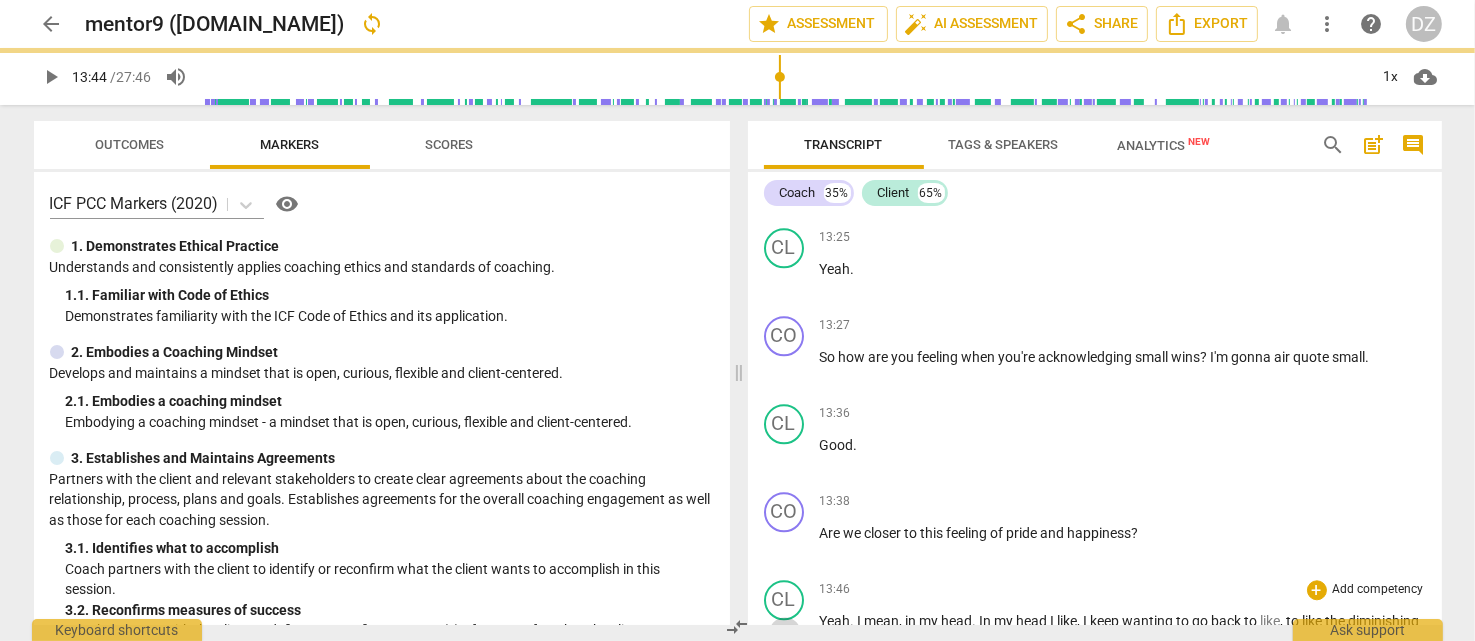 click on "play_arrow" at bounding box center (785, 633) 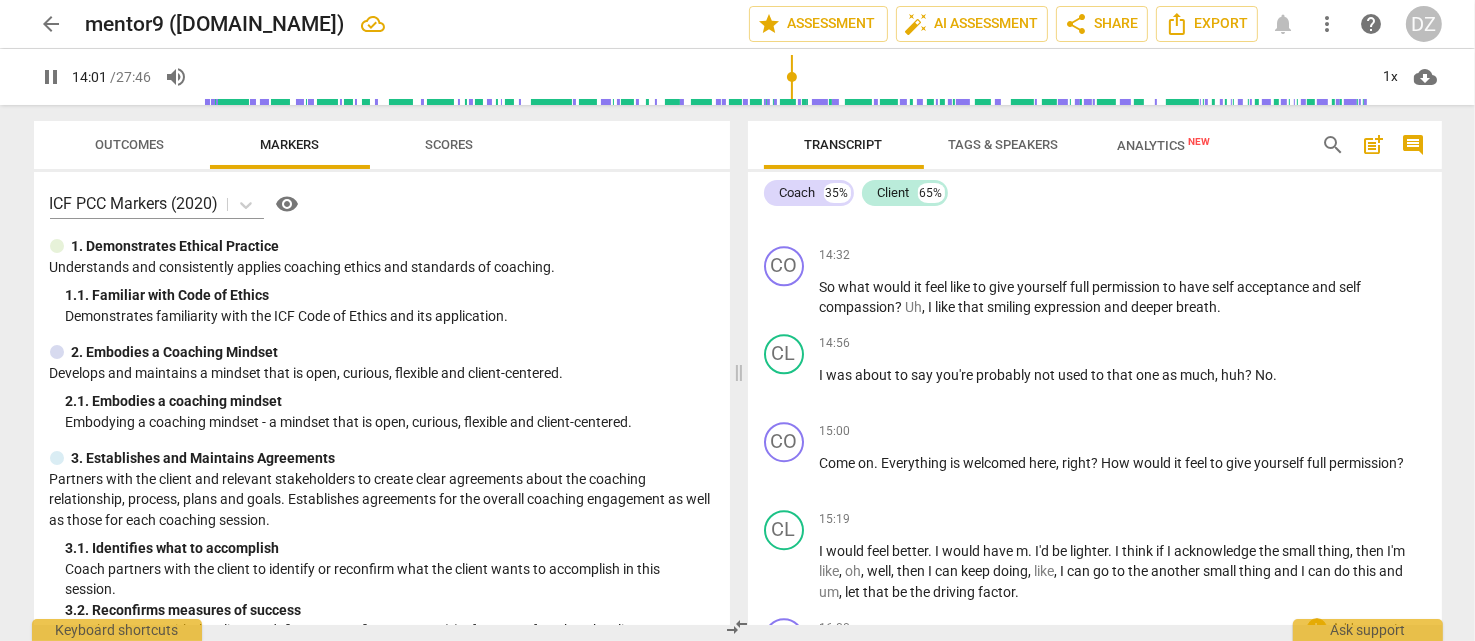 scroll, scrollTop: 5543, scrollLeft: 0, axis: vertical 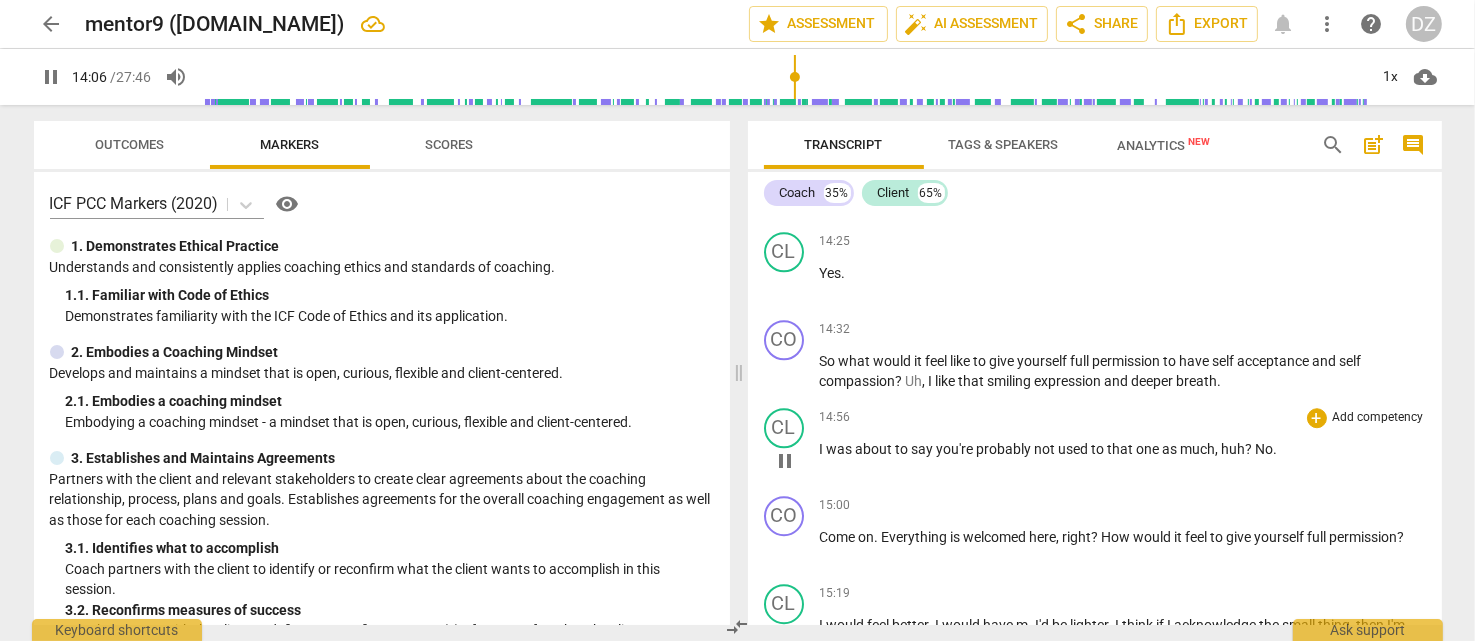 click on "No" at bounding box center (1265, 449) 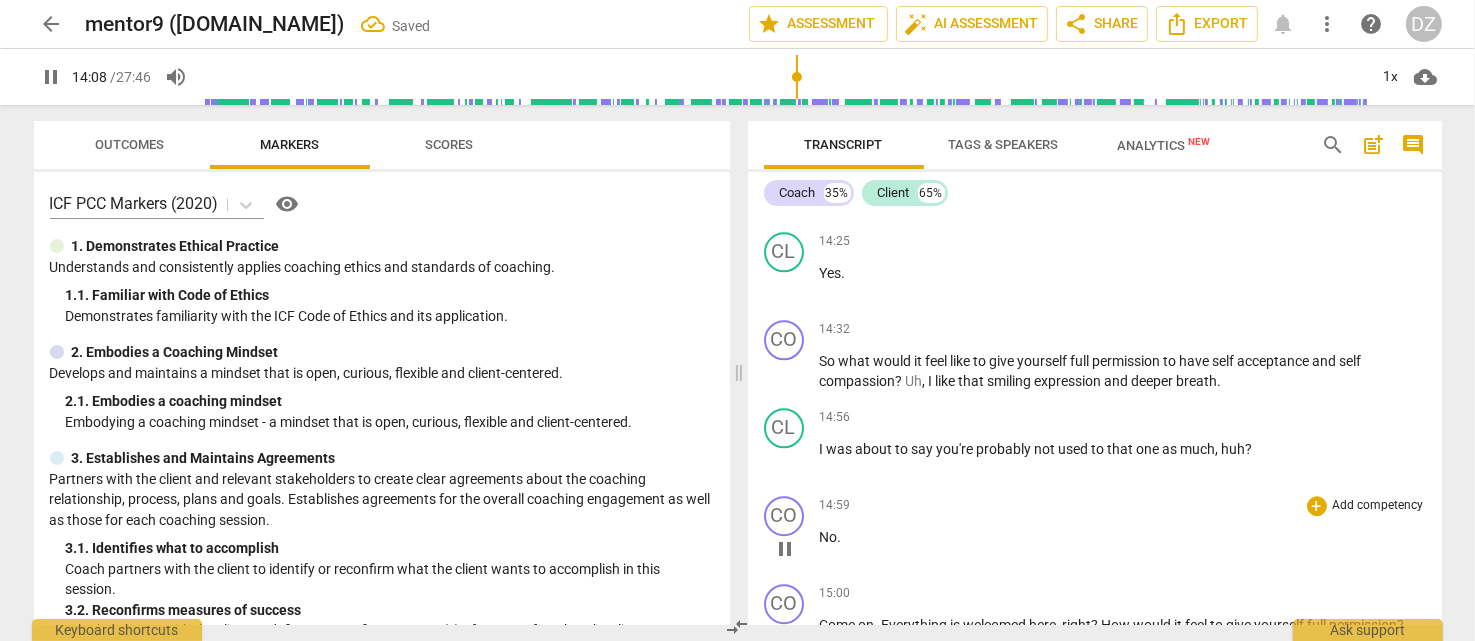 click on "No ." at bounding box center [1123, 537] 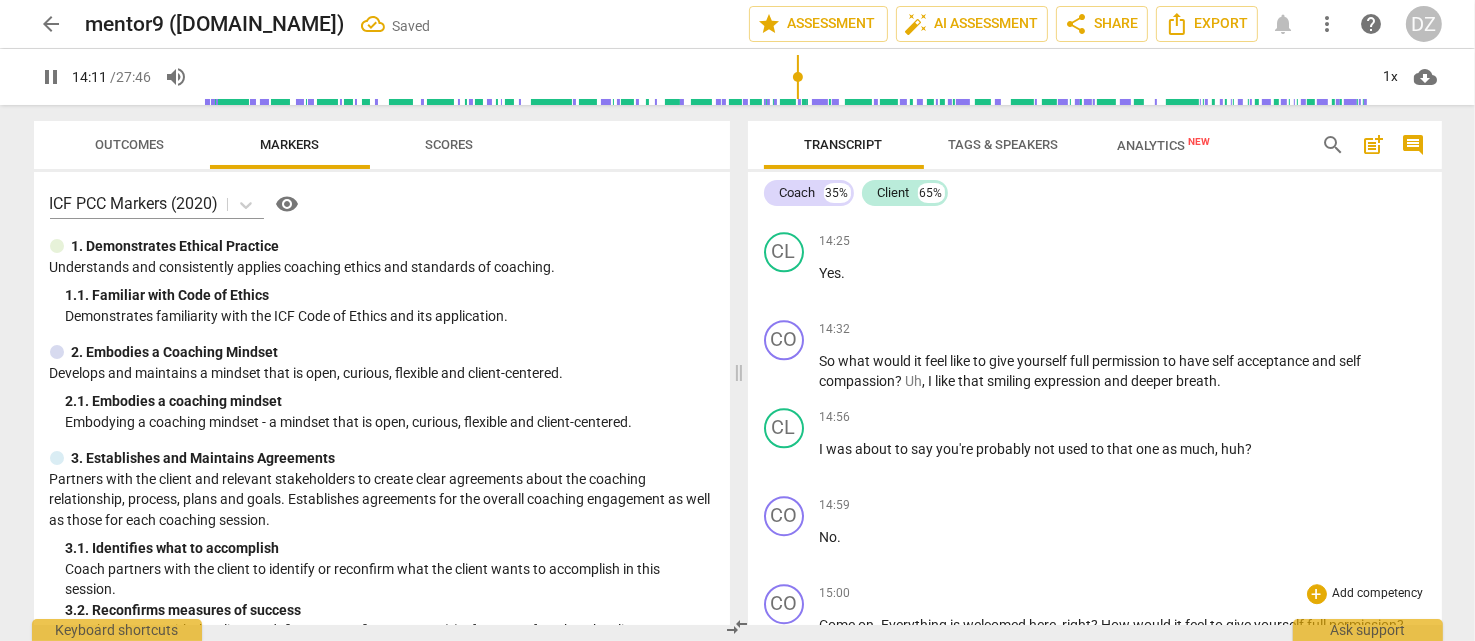 click on "Come" at bounding box center (839, 625) 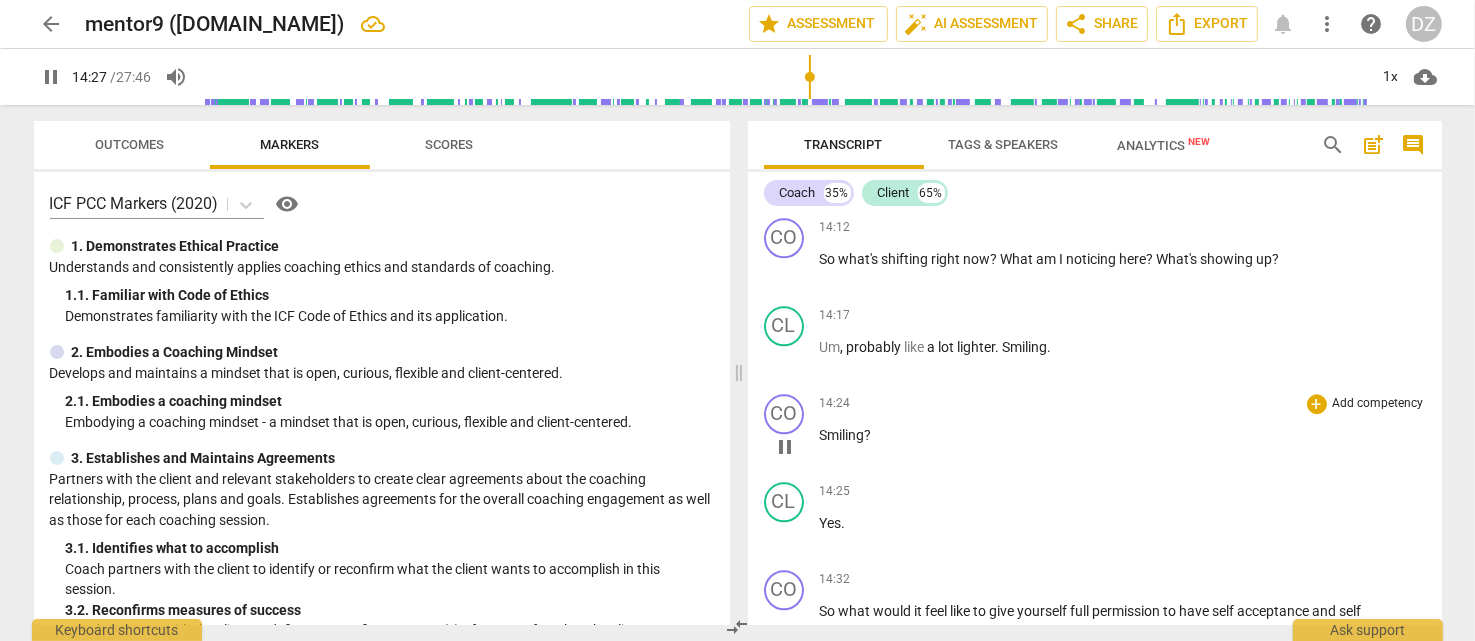 scroll, scrollTop: 5291, scrollLeft: 0, axis: vertical 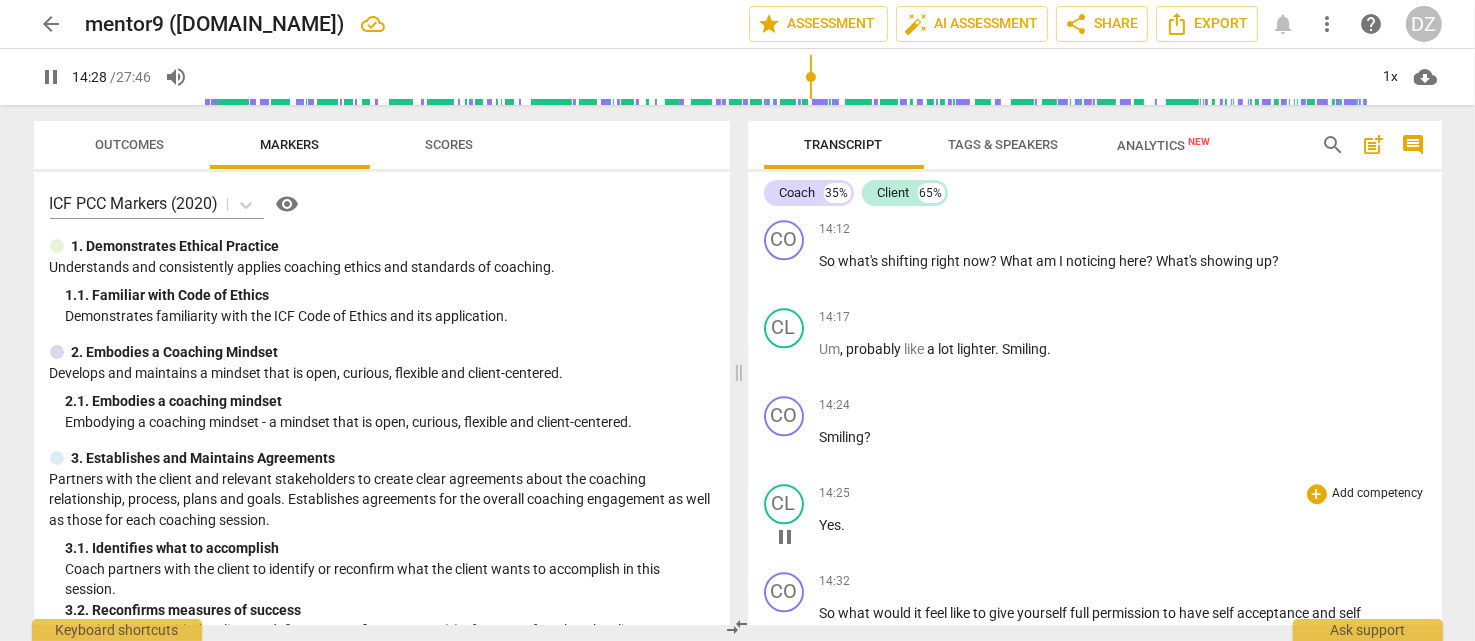 click on "Yes" at bounding box center [831, 525] 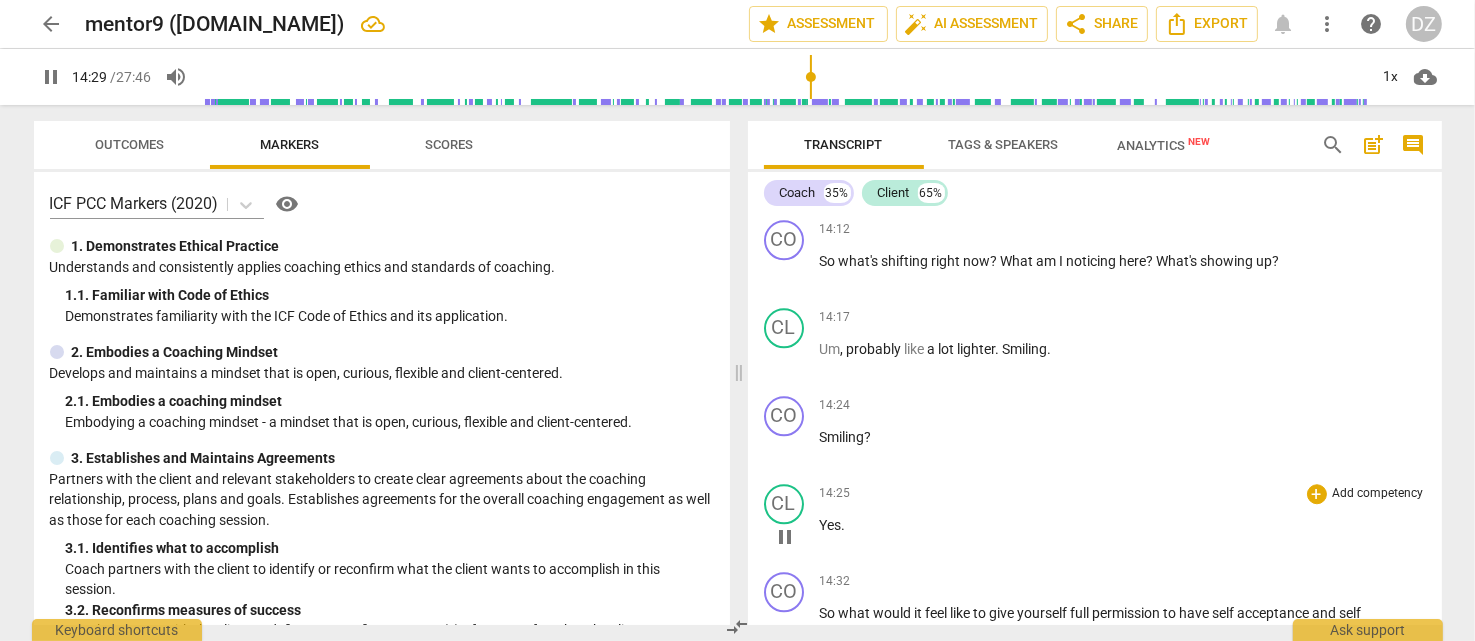 click on "pause" at bounding box center [785, 537] 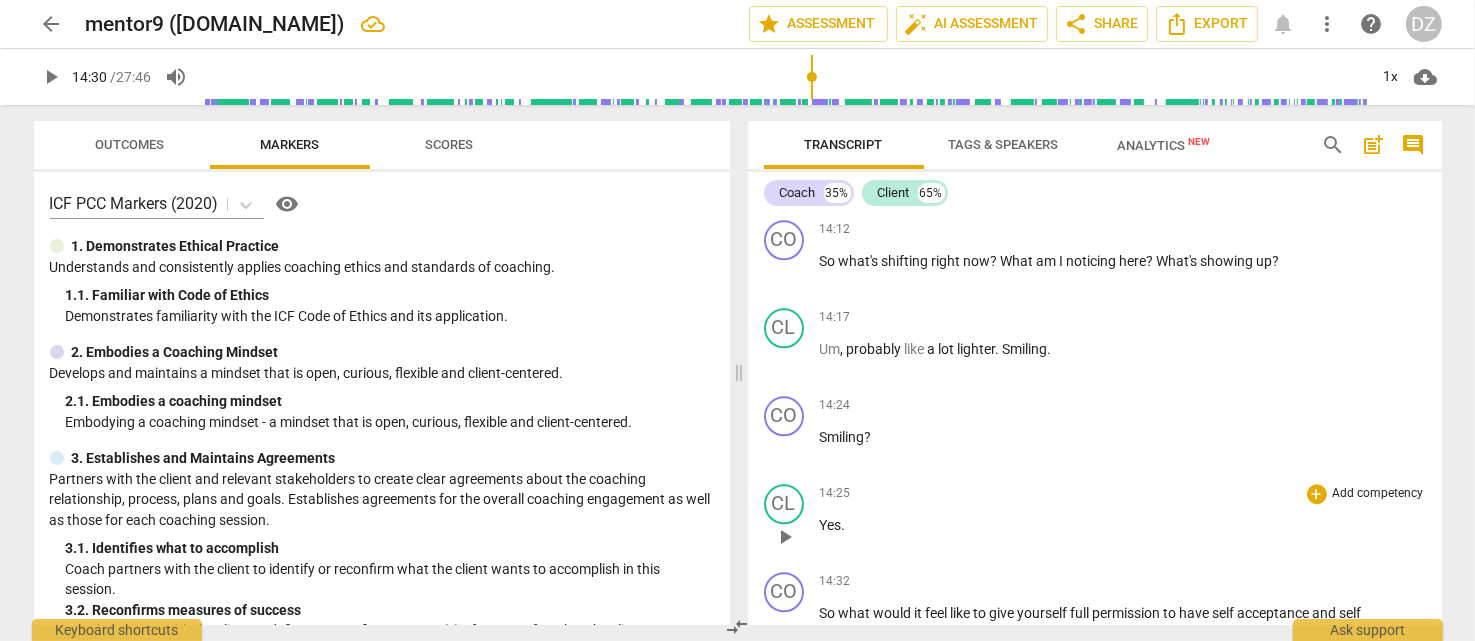 type on "870" 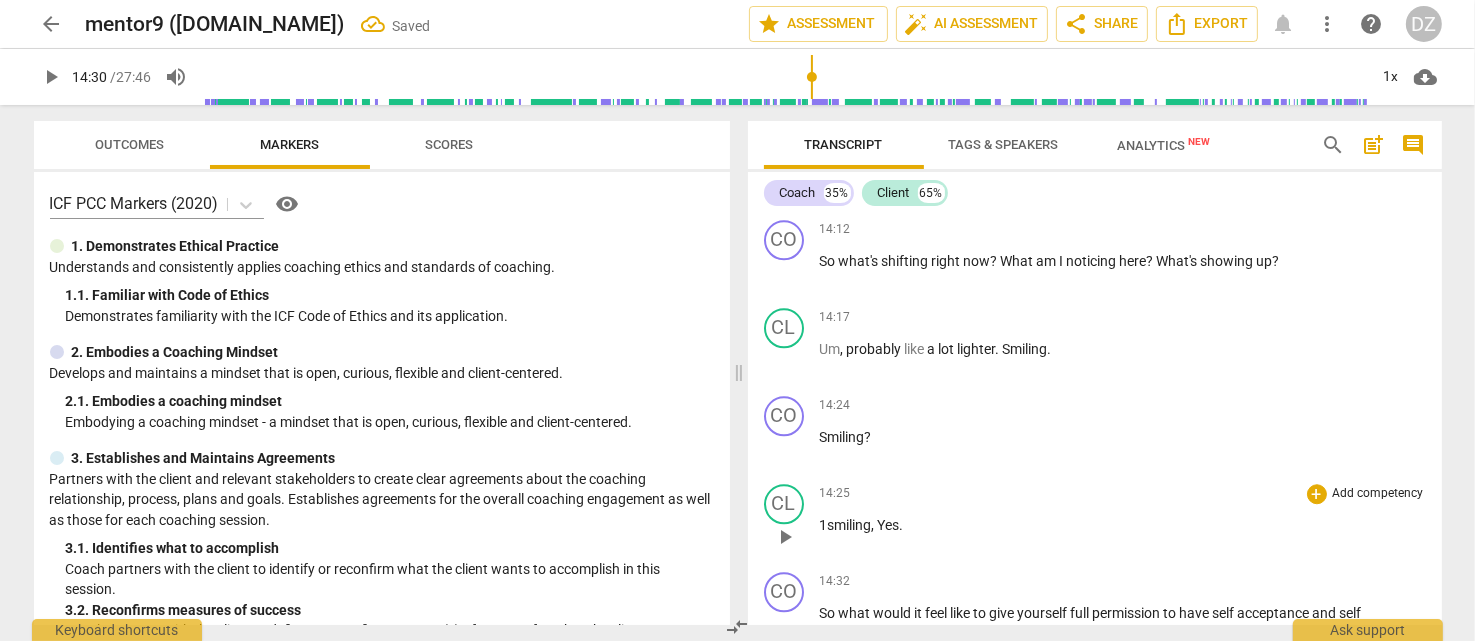 click on "1smiling, Yes" at bounding box center [860, 525] 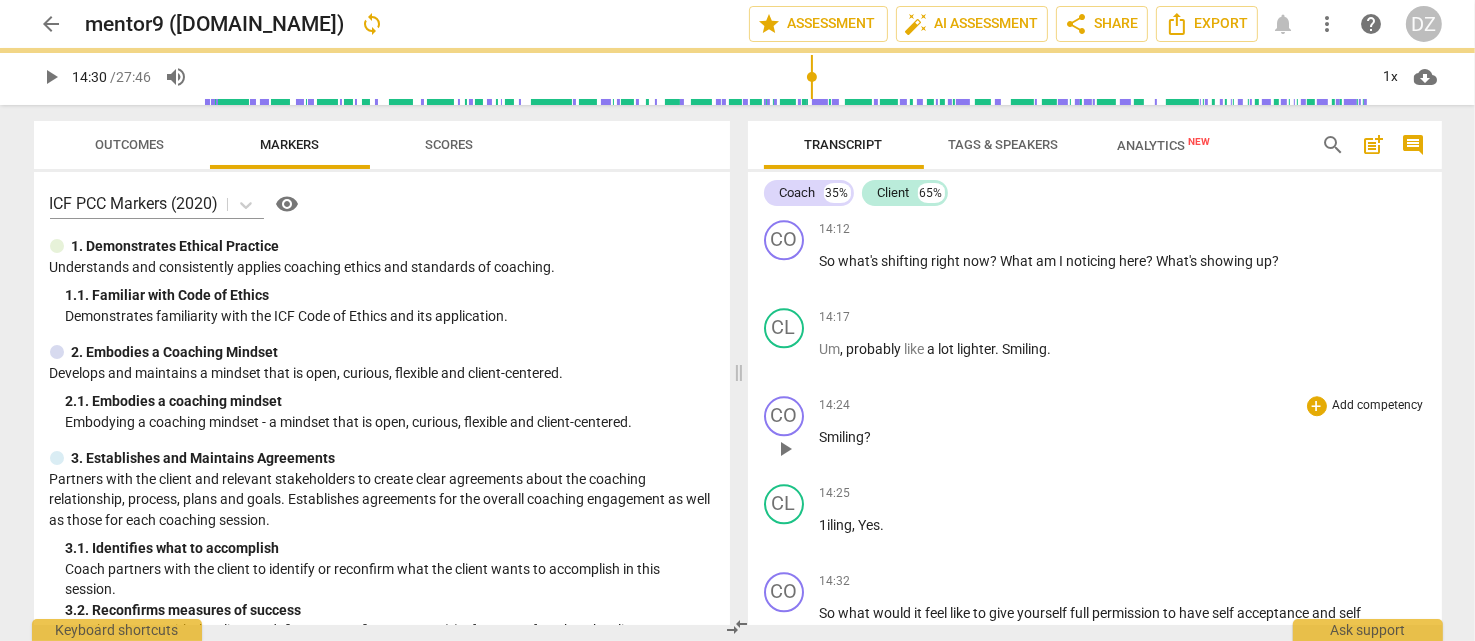 click on "Smiling ?" at bounding box center [1123, 437] 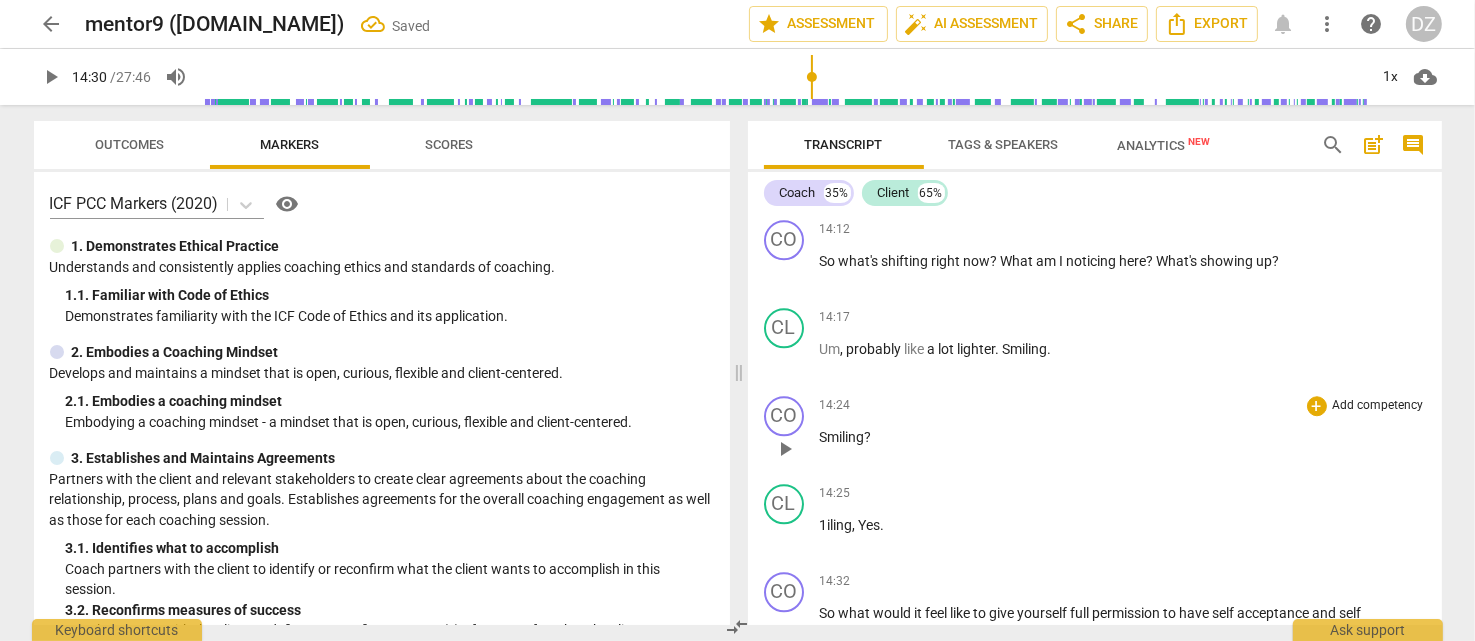 type 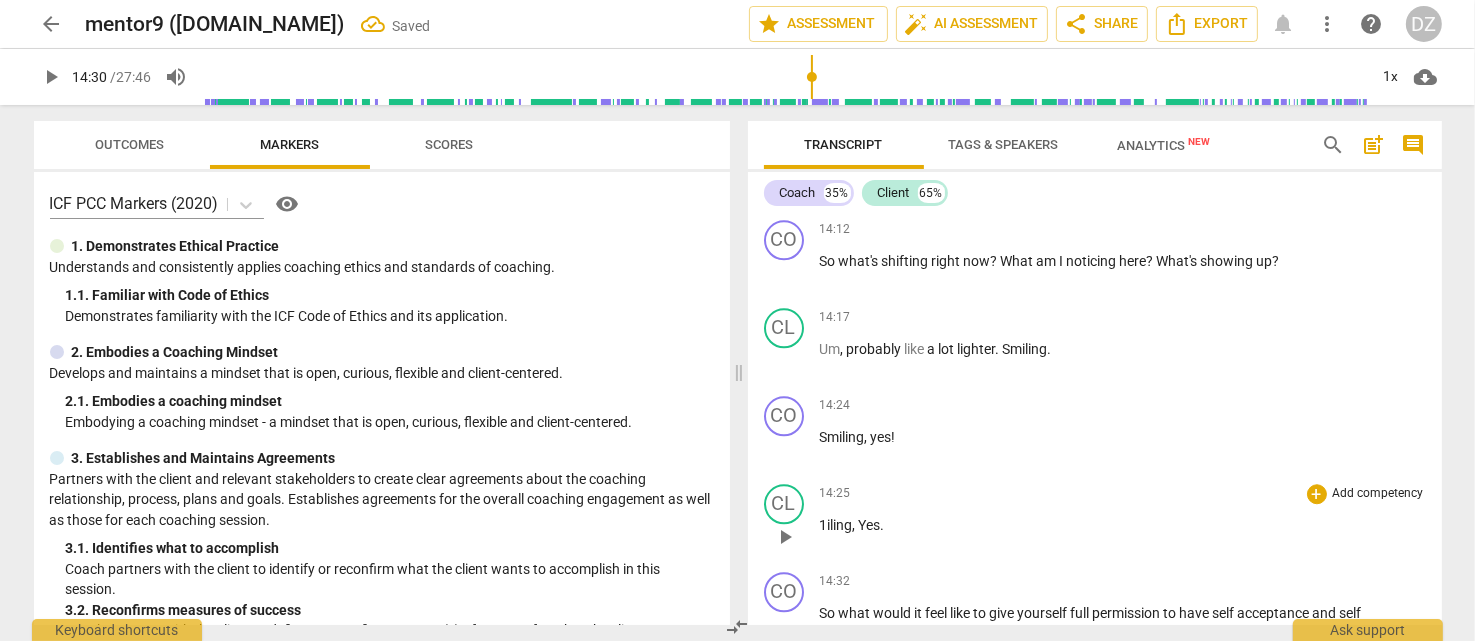 click on "Yes" at bounding box center [870, 525] 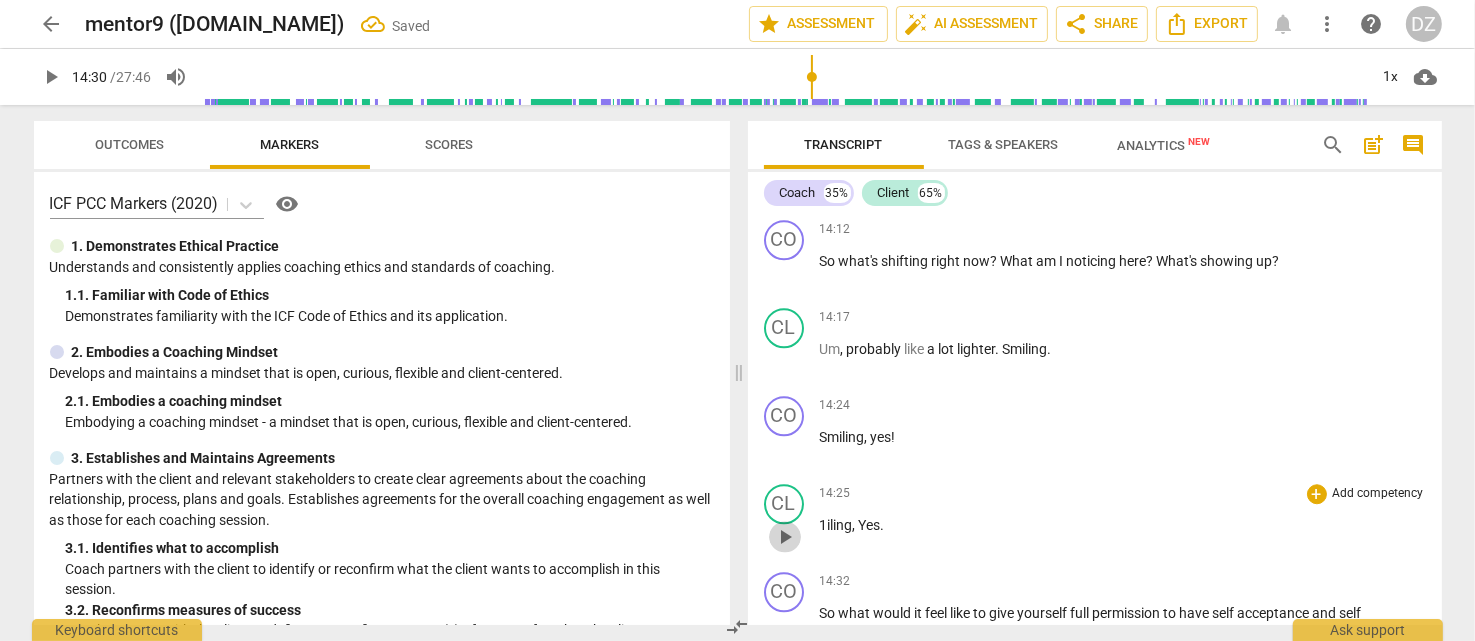 click on "play_arrow" at bounding box center (785, 537) 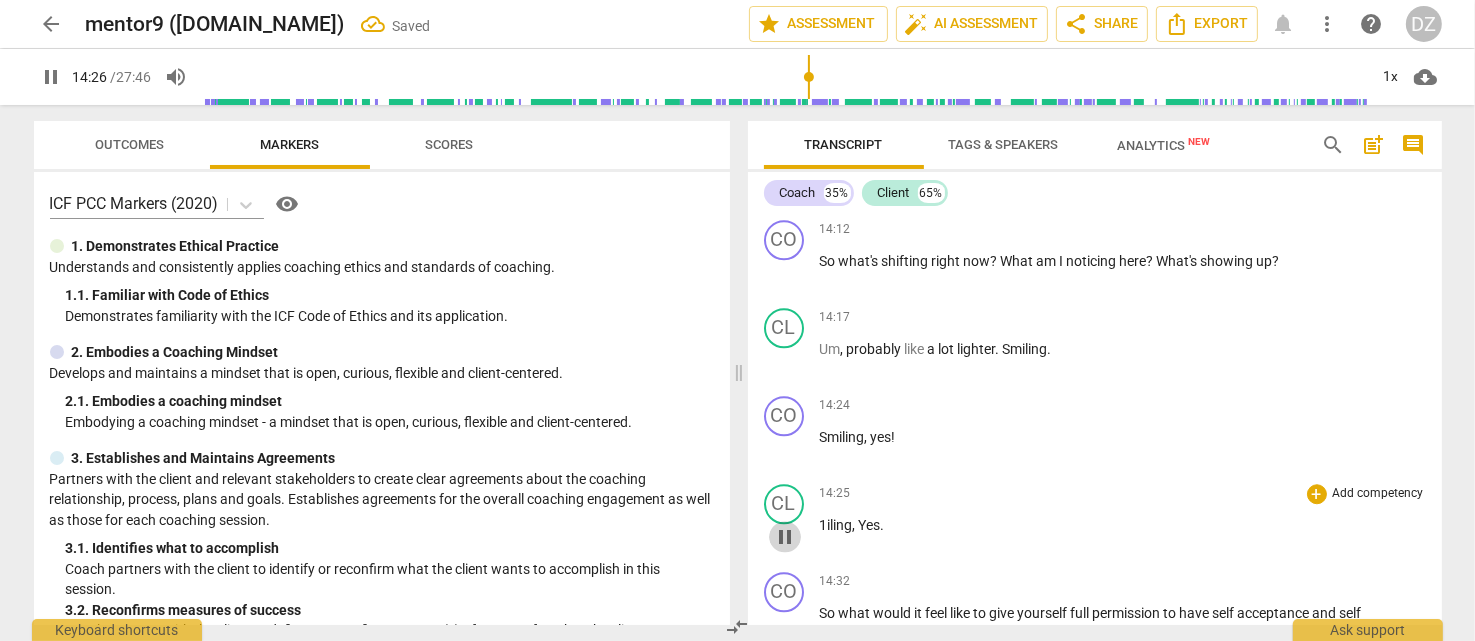 click on "pause" at bounding box center (785, 537) 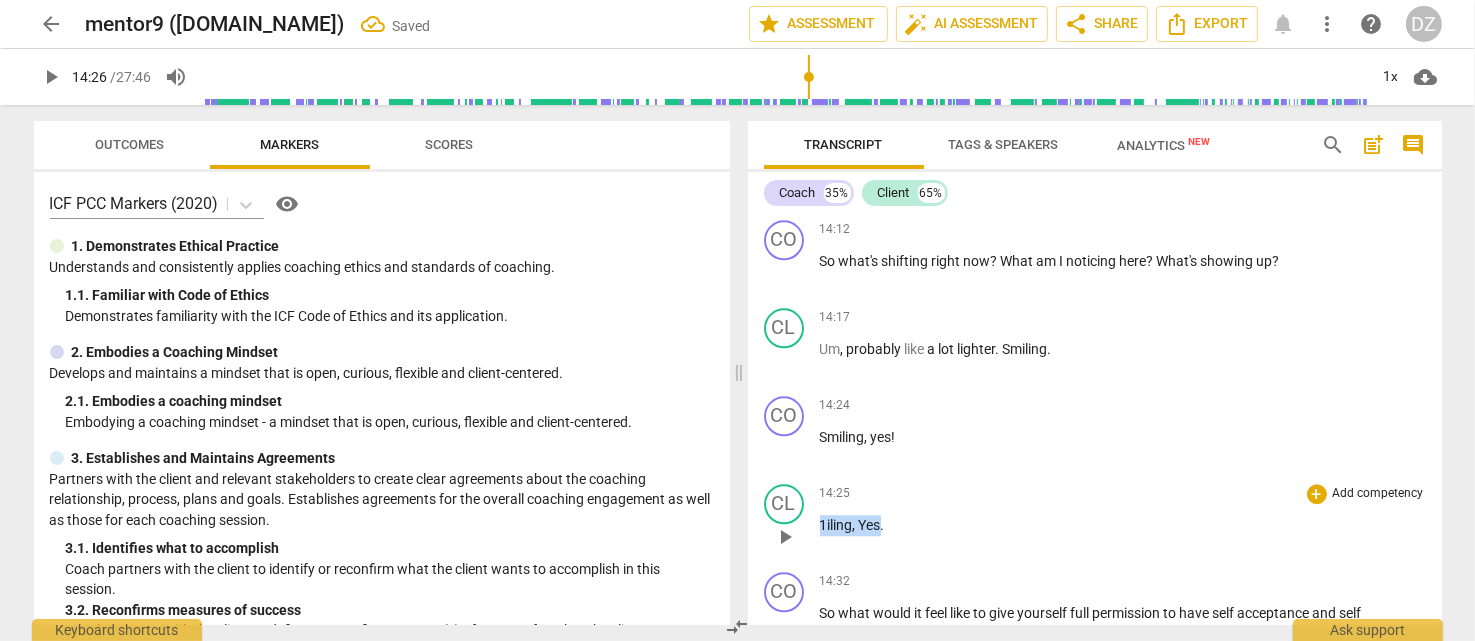 drag, startPoint x: 880, startPoint y: 480, endPoint x: 817, endPoint y: 489, distance: 63.63961 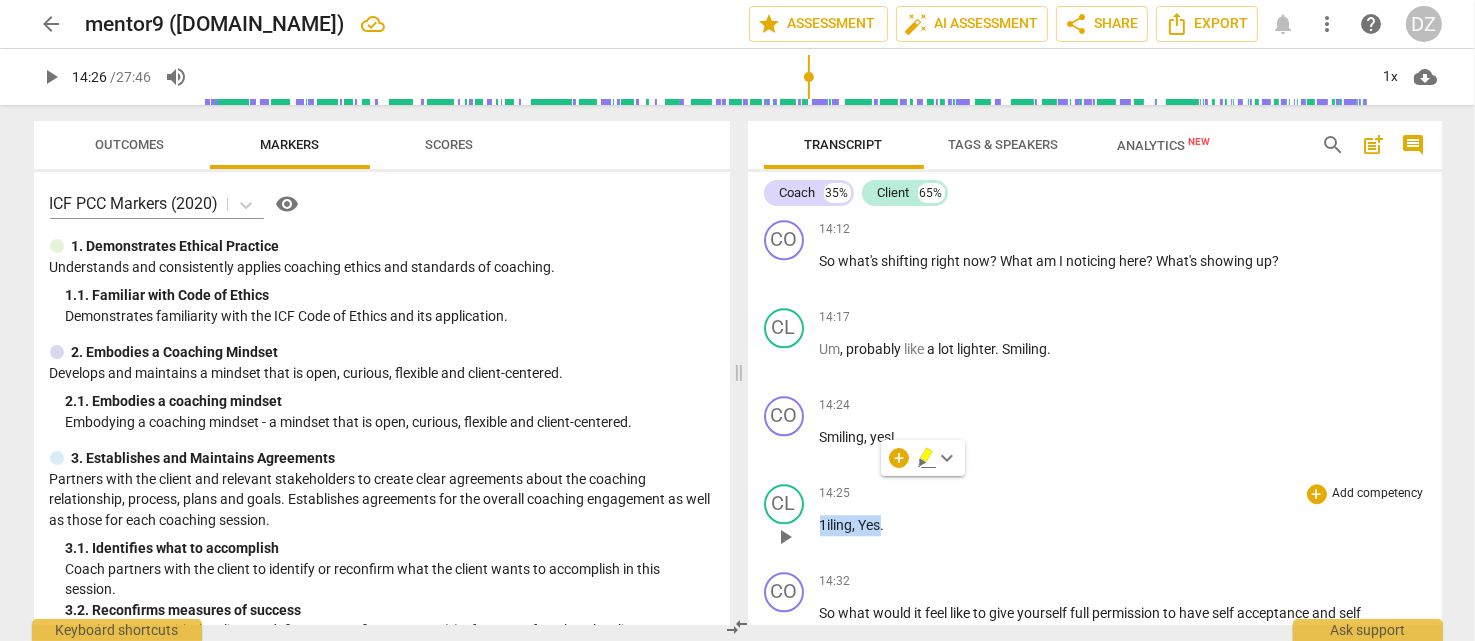 type 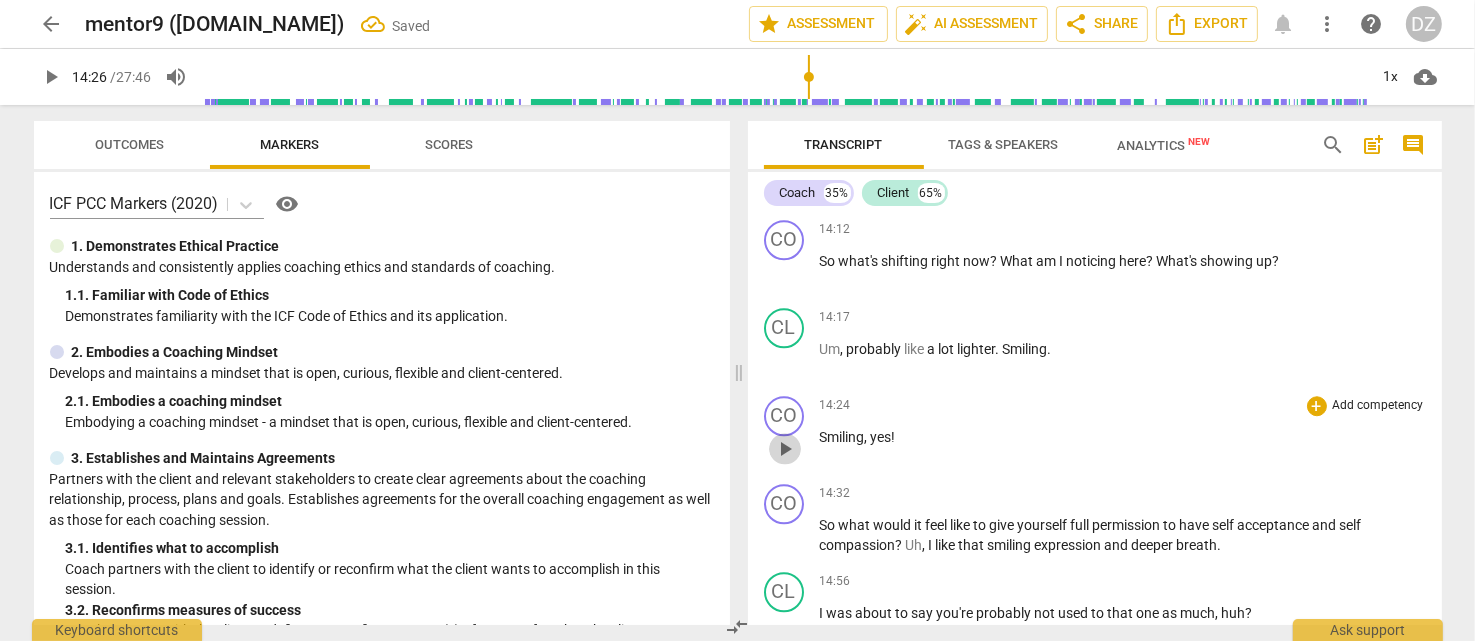 click on "play_arrow" at bounding box center (785, 449) 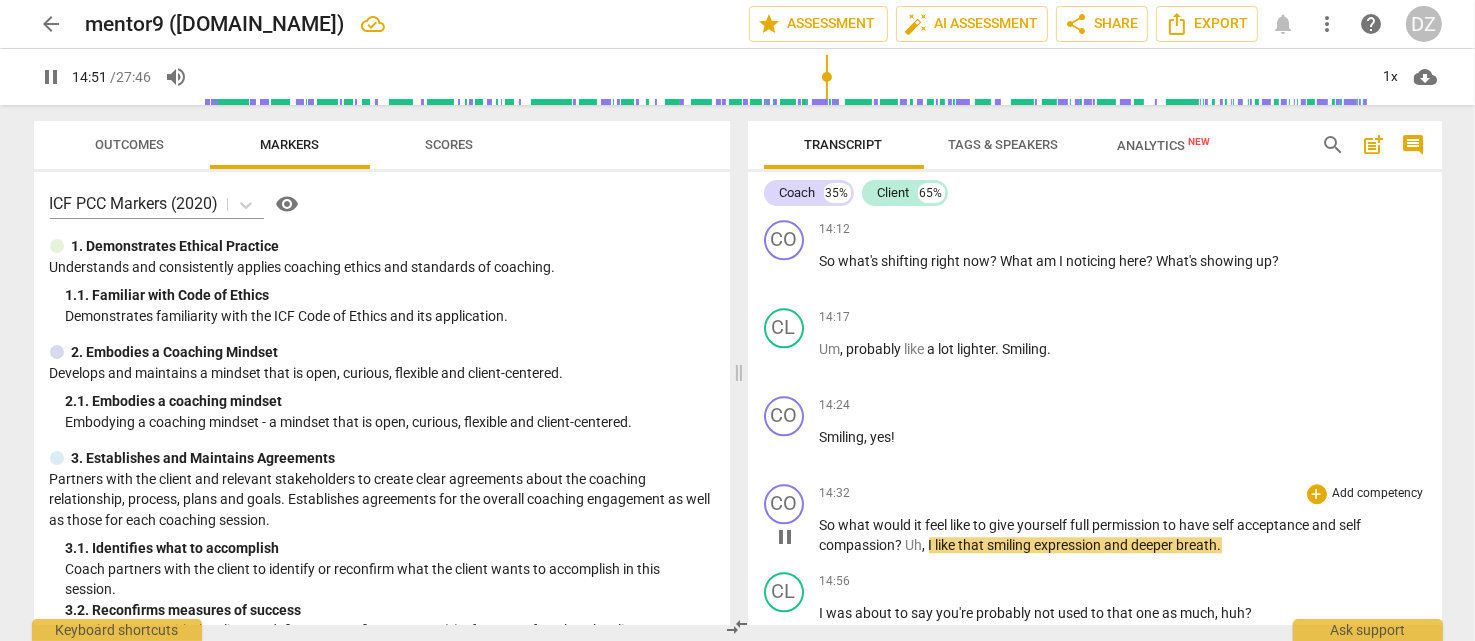 click on "So" at bounding box center (829, 525) 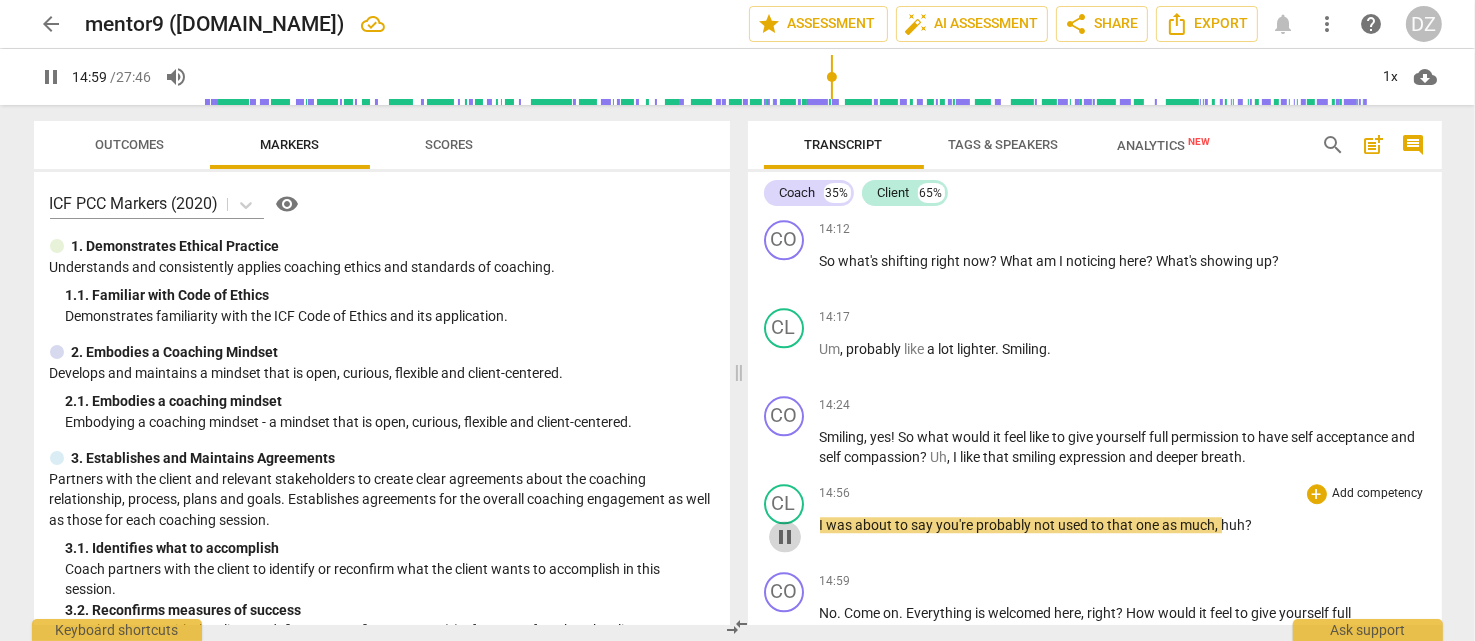 click on "pause" at bounding box center [785, 537] 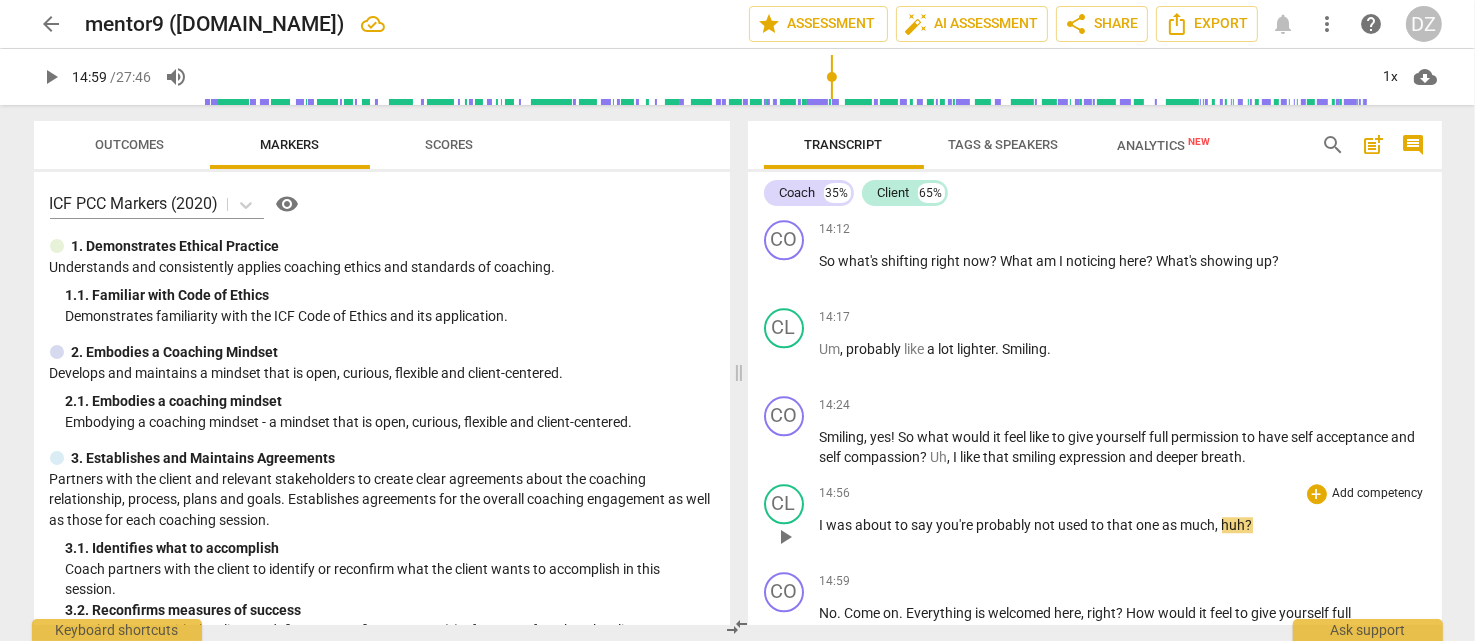 click on "play_arrow" at bounding box center [785, 537] 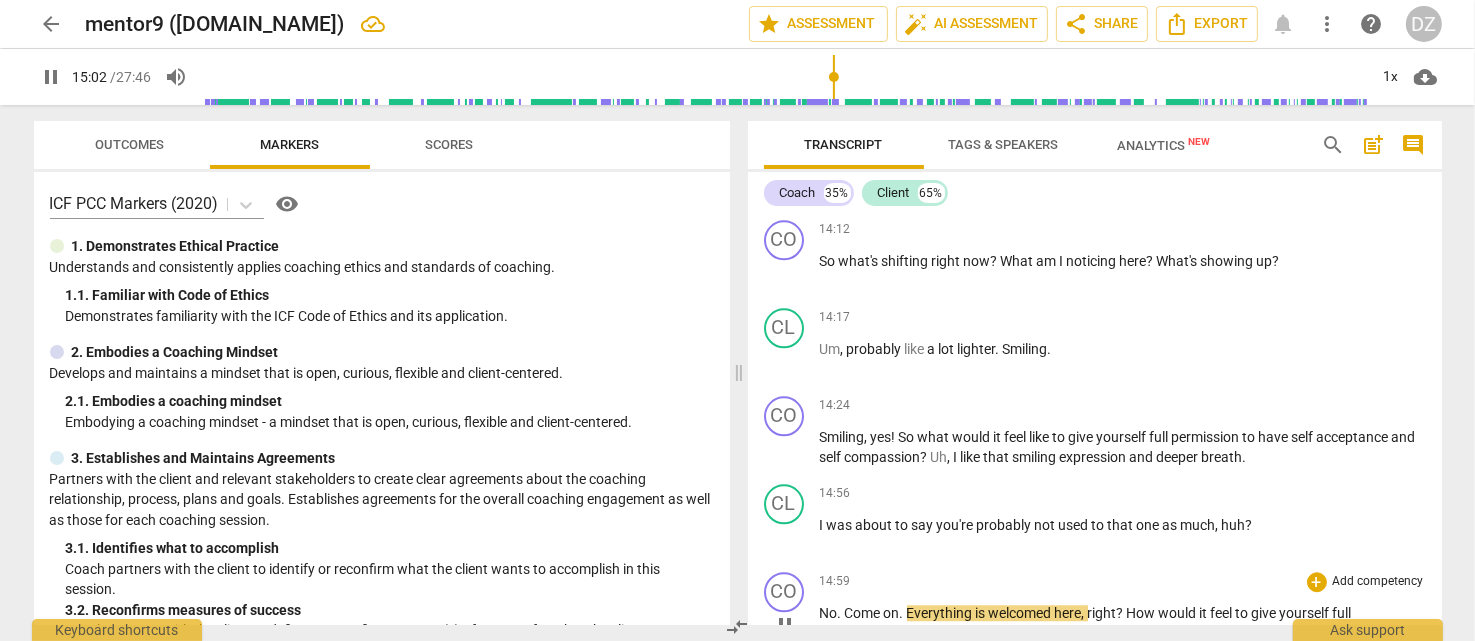 click on "." at bounding box center [903, 613] 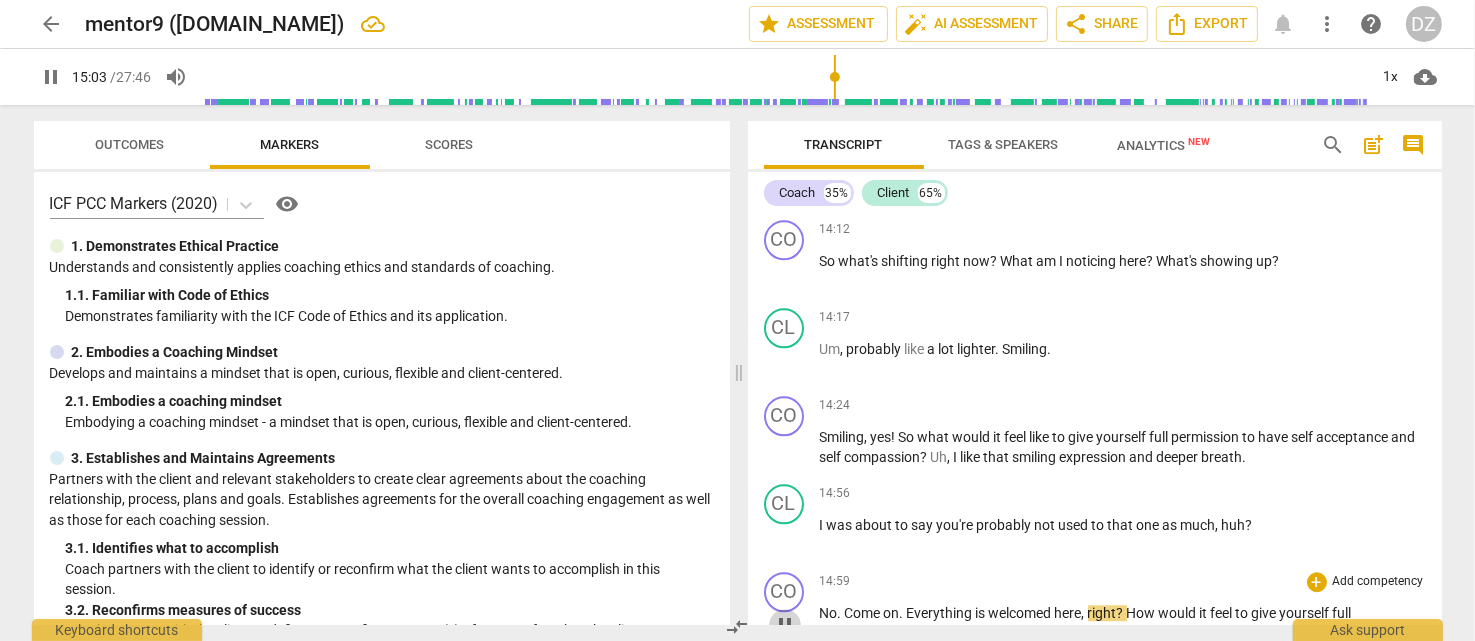 click on "pause" at bounding box center [785, 625] 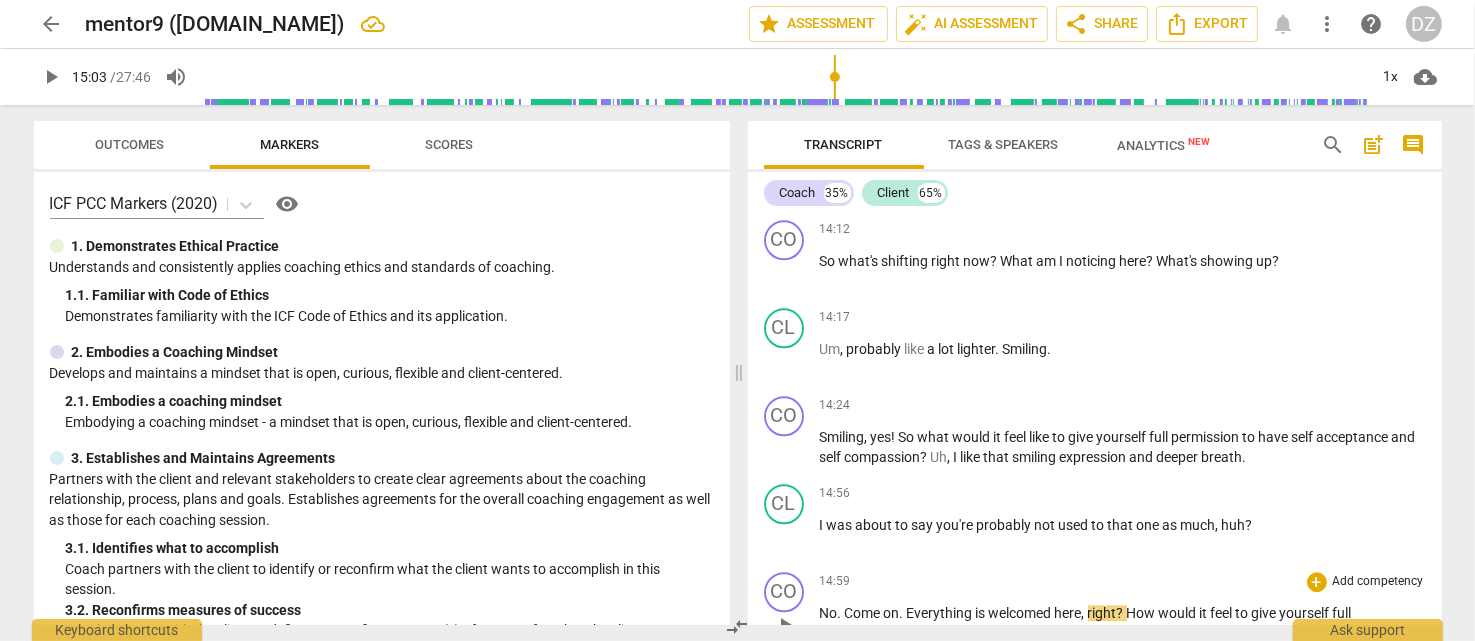 click on "." at bounding box center (903, 613) 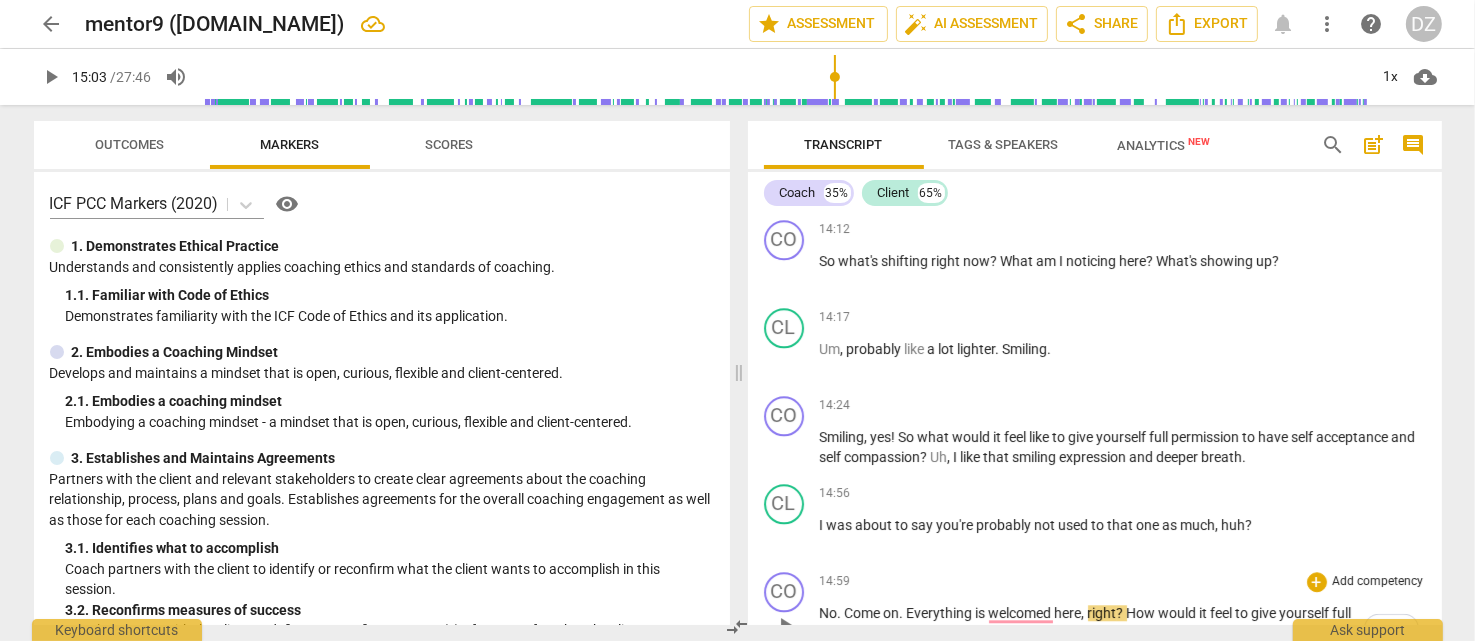 type 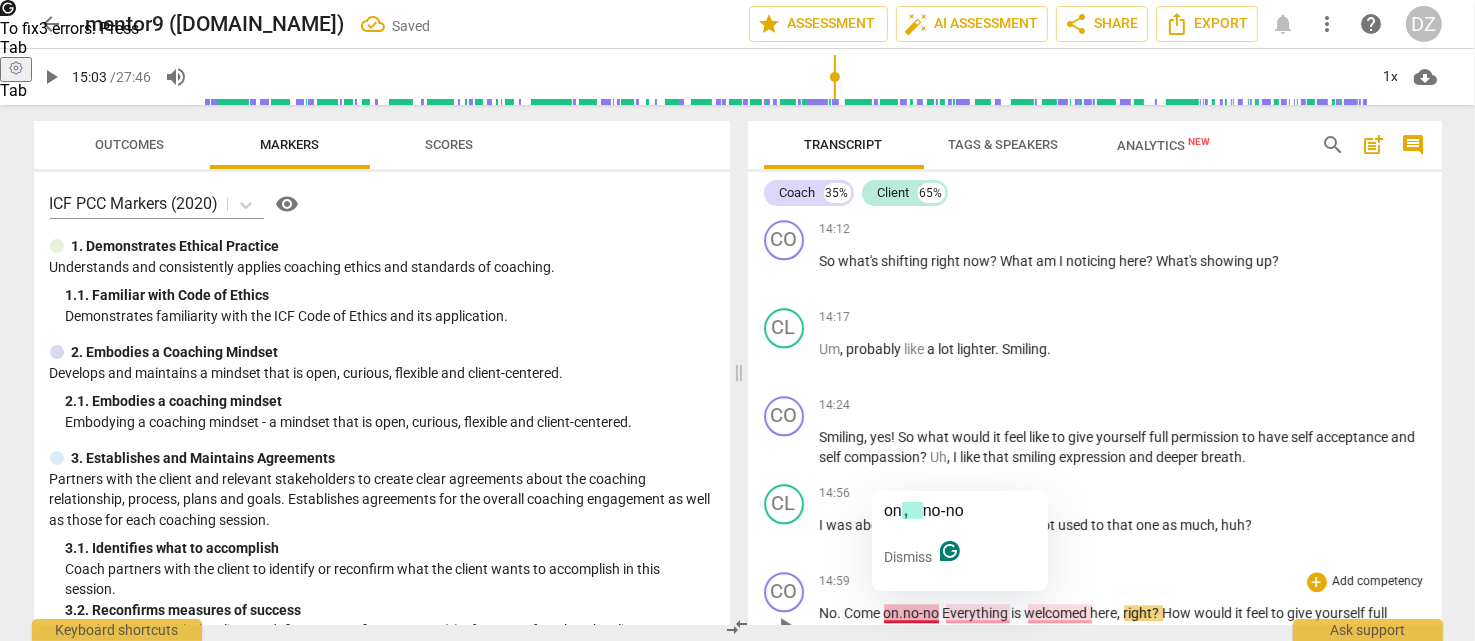 click on ".no-no" at bounding box center (921, 613) 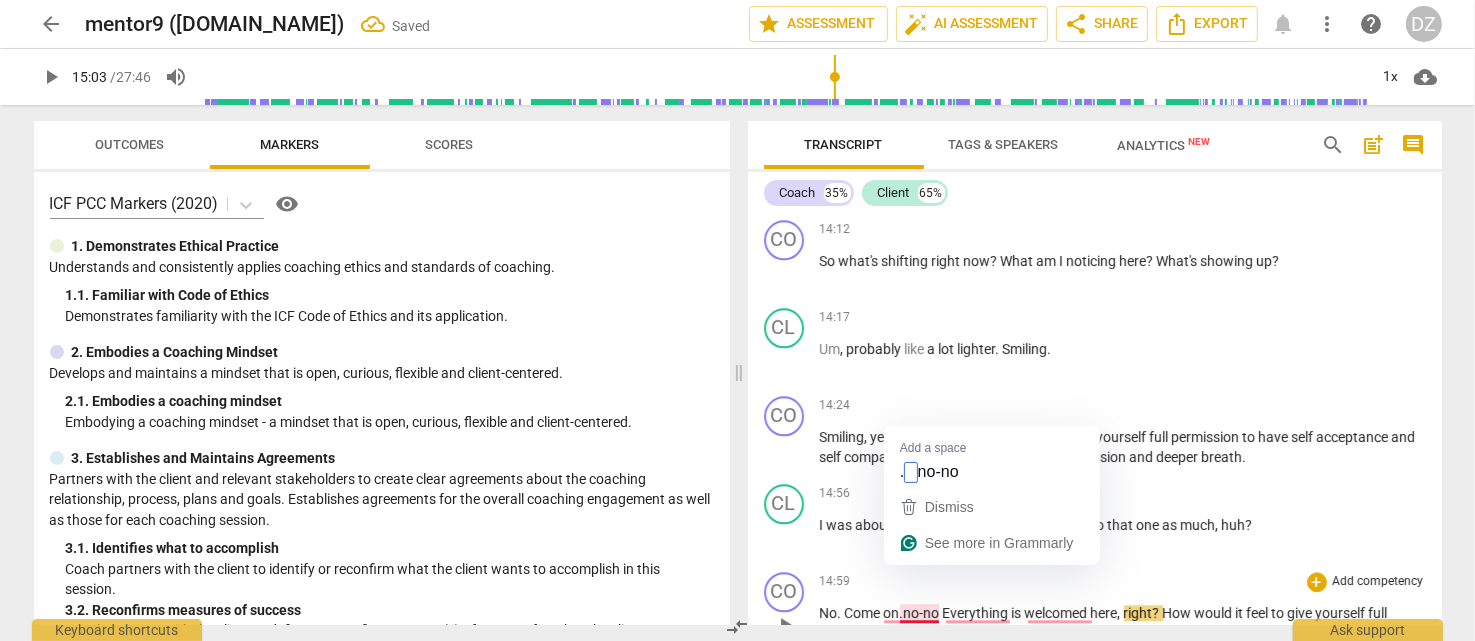 click on ".no-no" at bounding box center [921, 613] 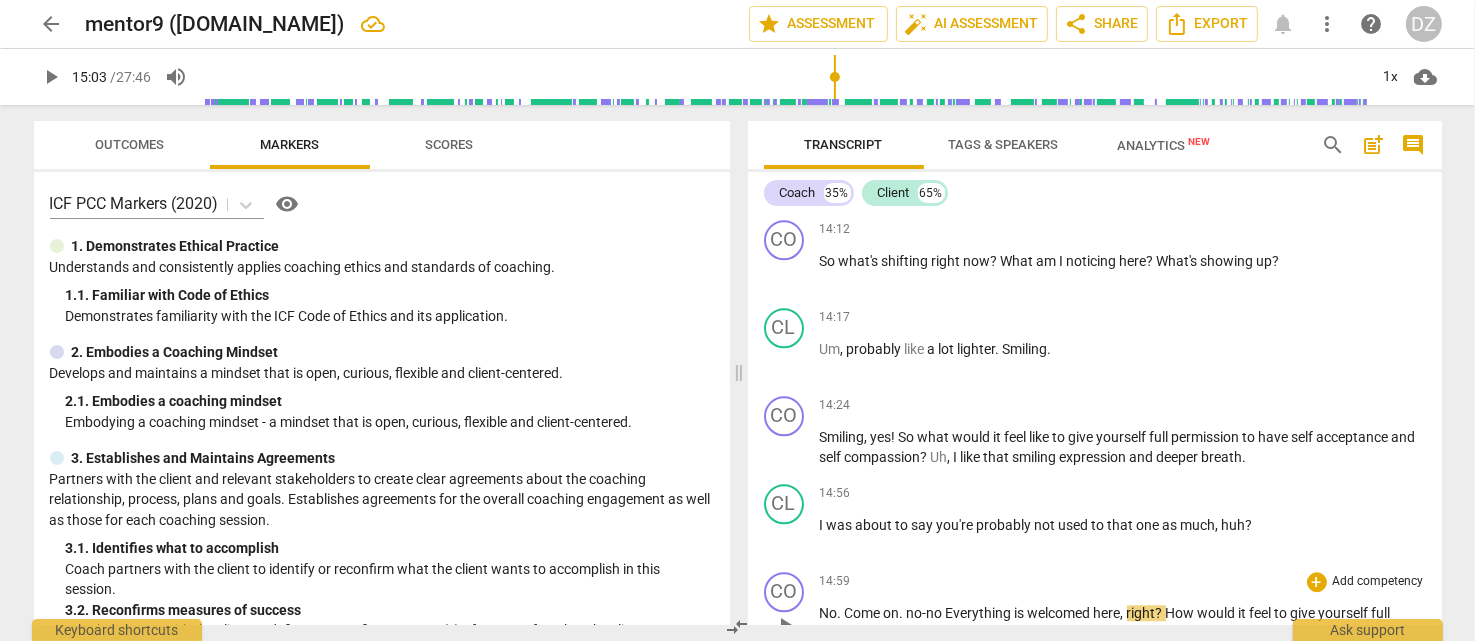 click on "no-no" at bounding box center [926, 613] 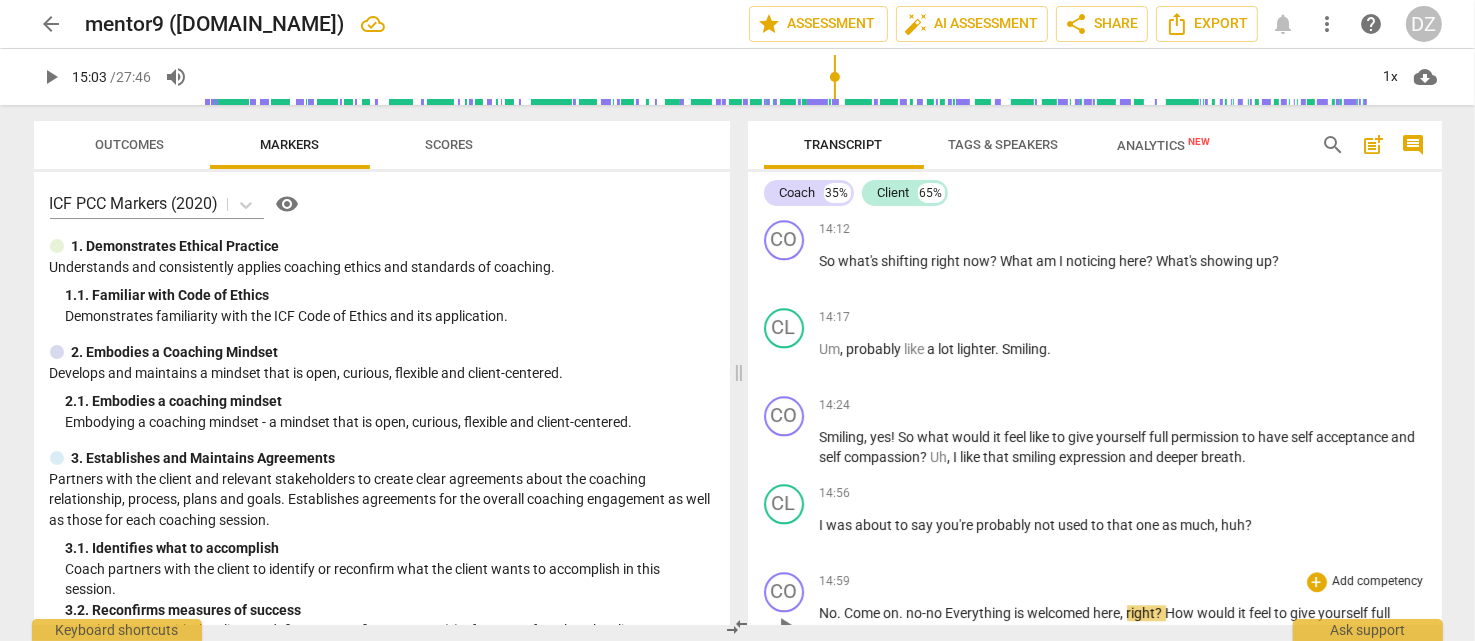 type 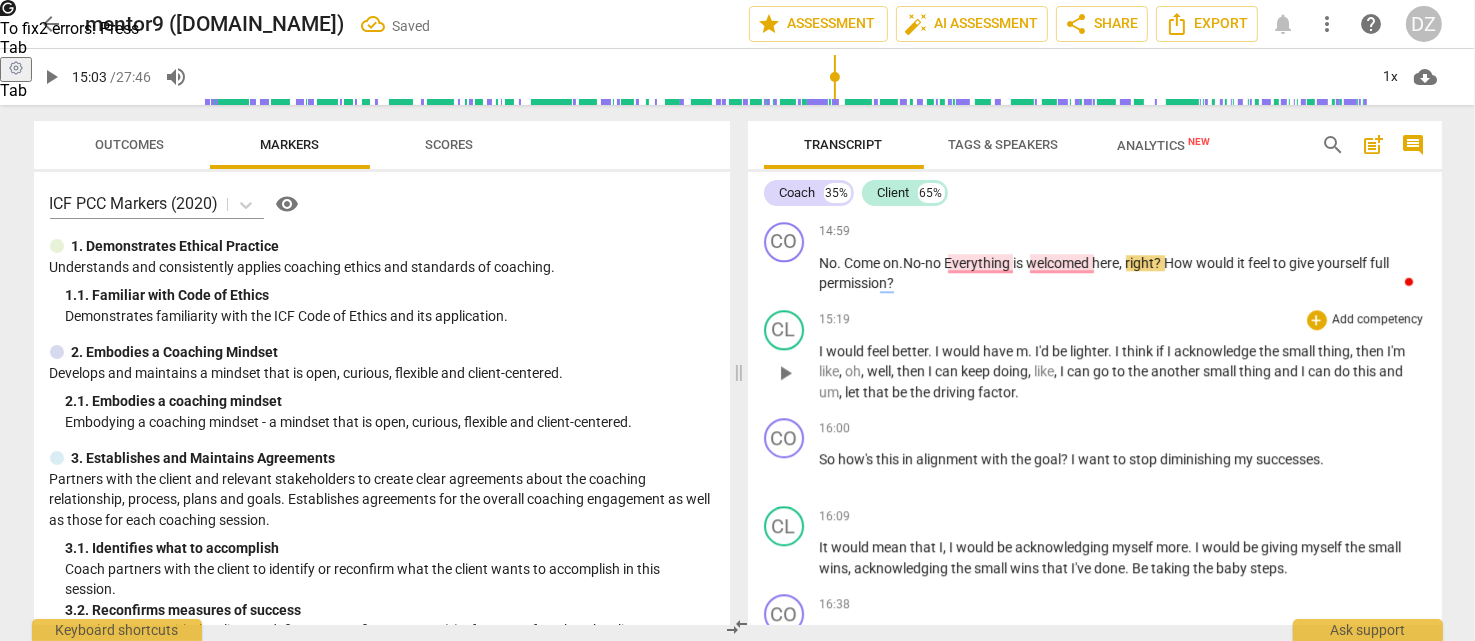 scroll, scrollTop: 5691, scrollLeft: 0, axis: vertical 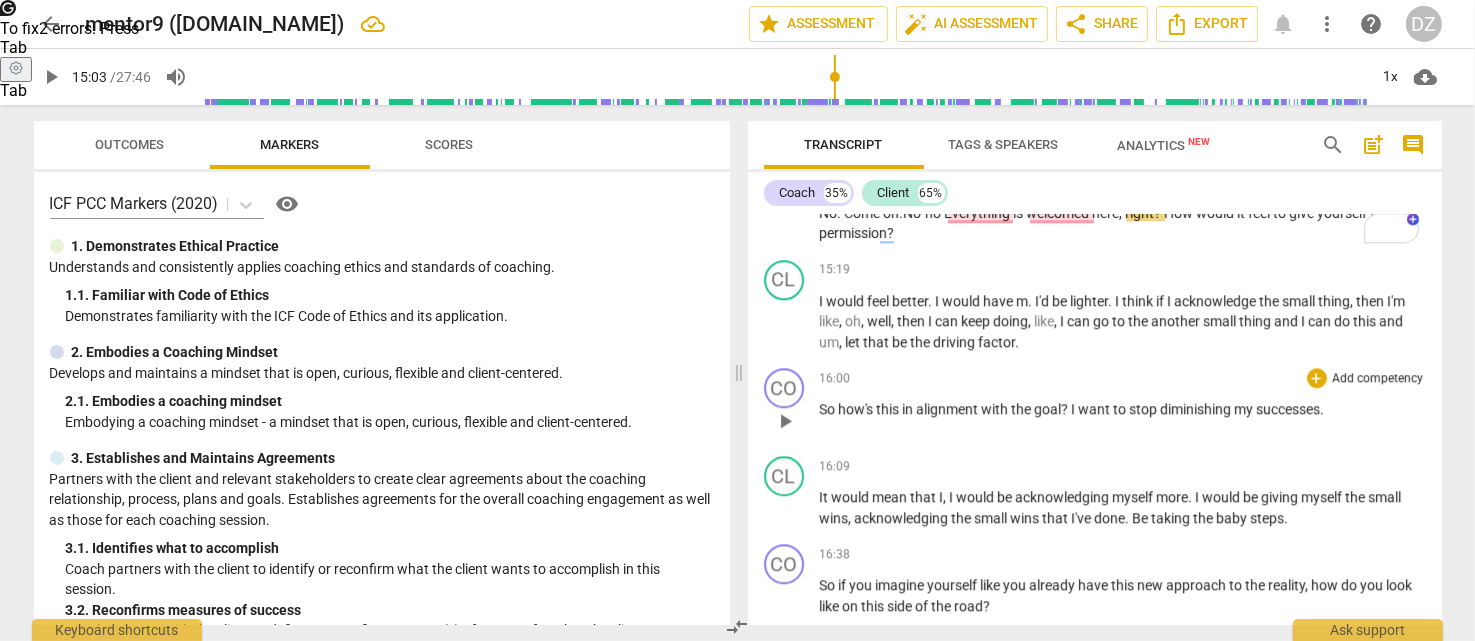click on "?" at bounding box center (1067, 409) 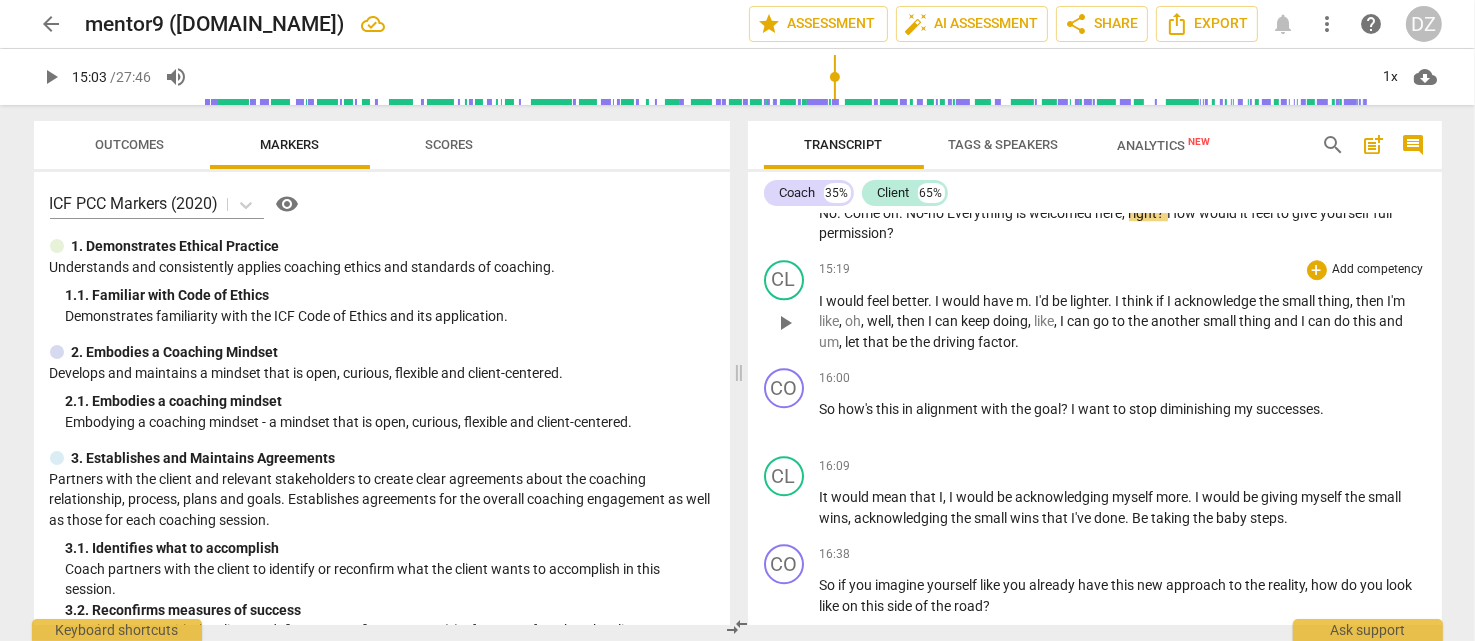 type 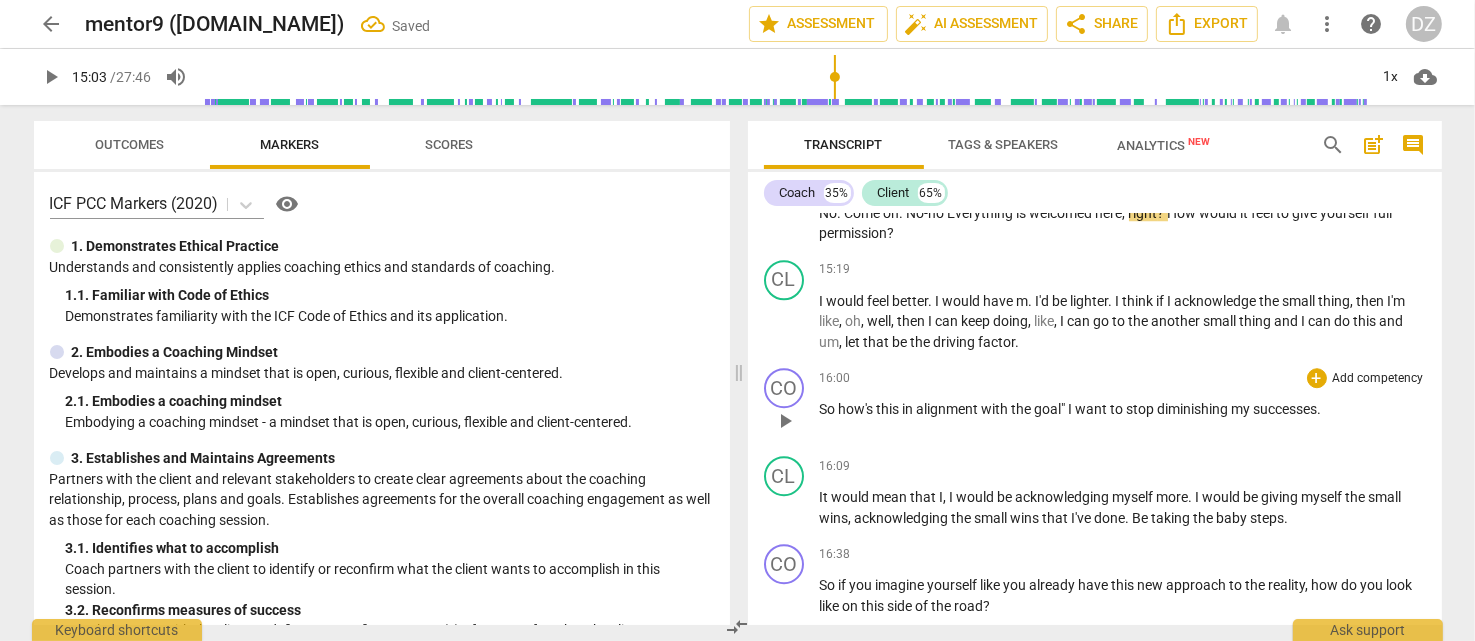 click on "." at bounding box center (1320, 409) 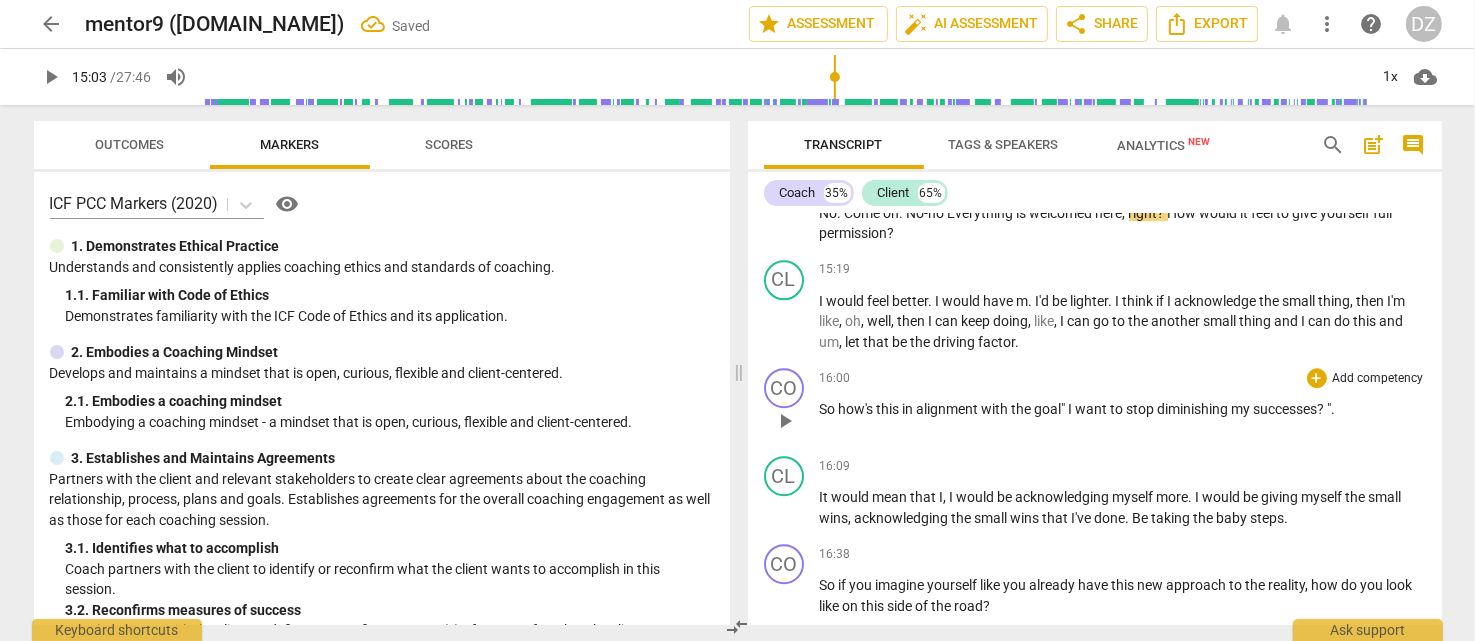 click on "." at bounding box center [1334, 409] 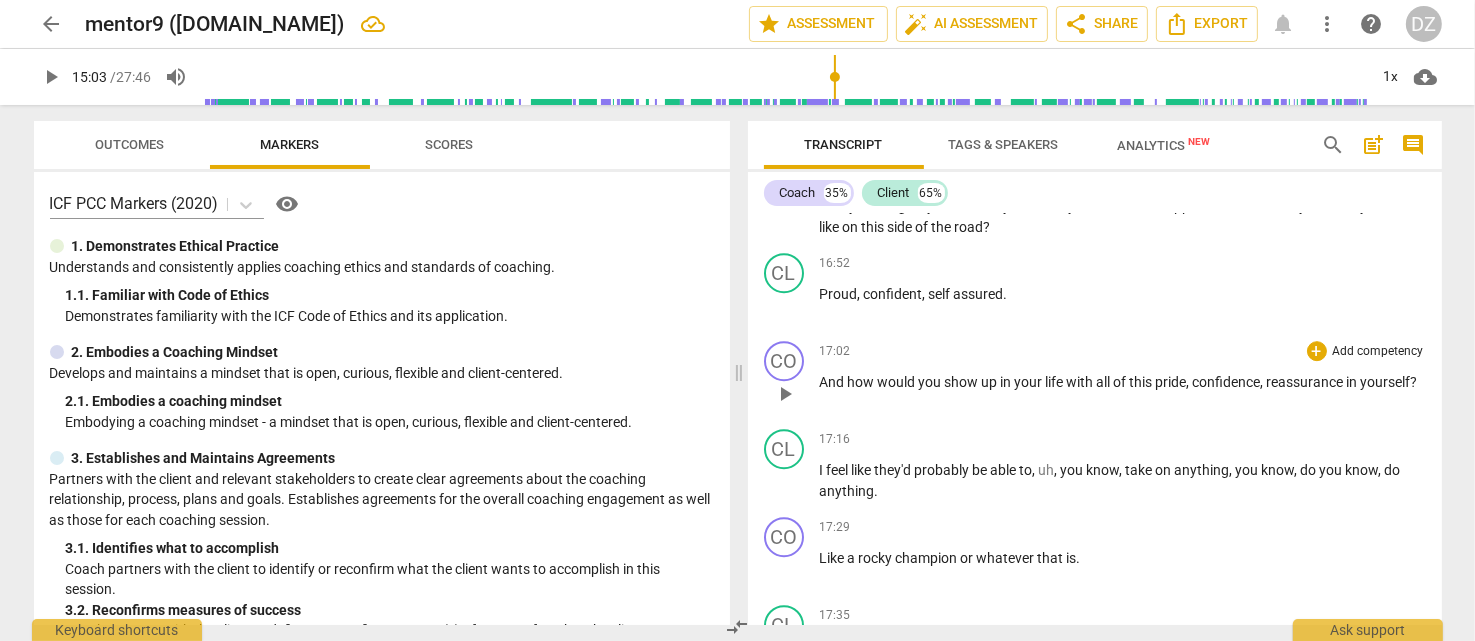 scroll, scrollTop: 6191, scrollLeft: 0, axis: vertical 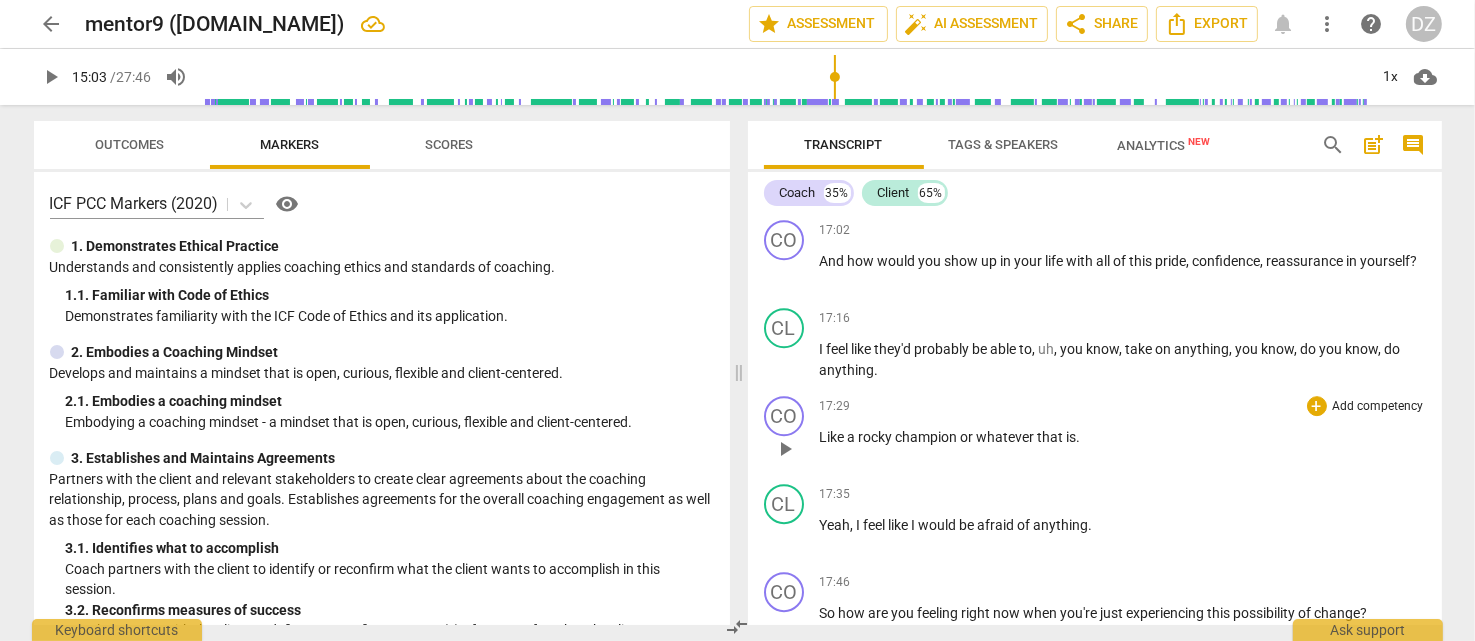 click on "a" at bounding box center [853, 437] 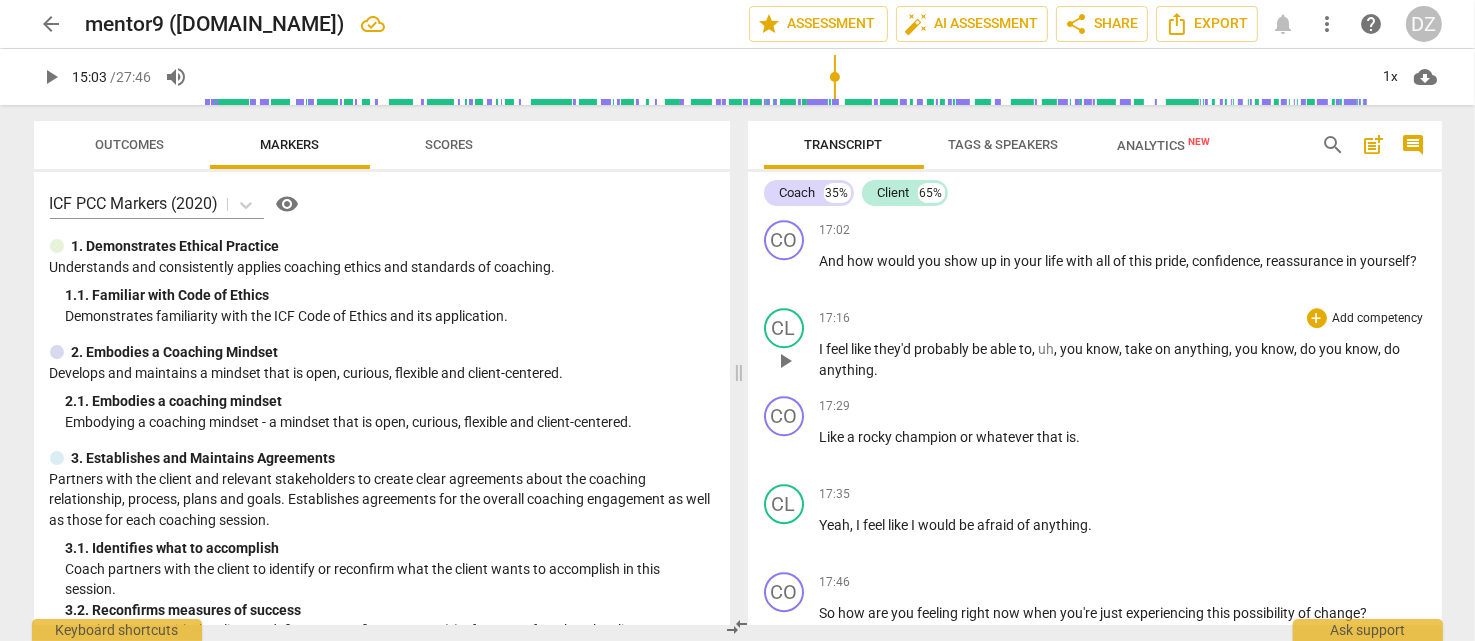 type 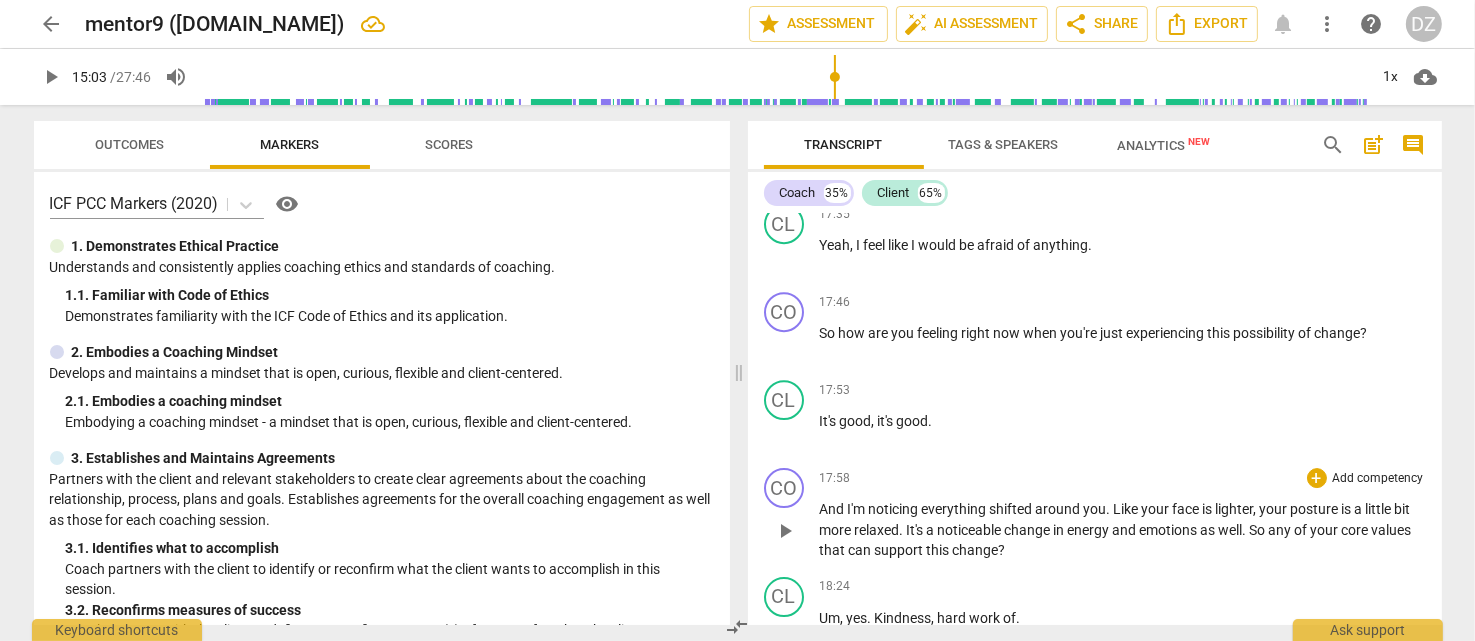 scroll, scrollTop: 6591, scrollLeft: 0, axis: vertical 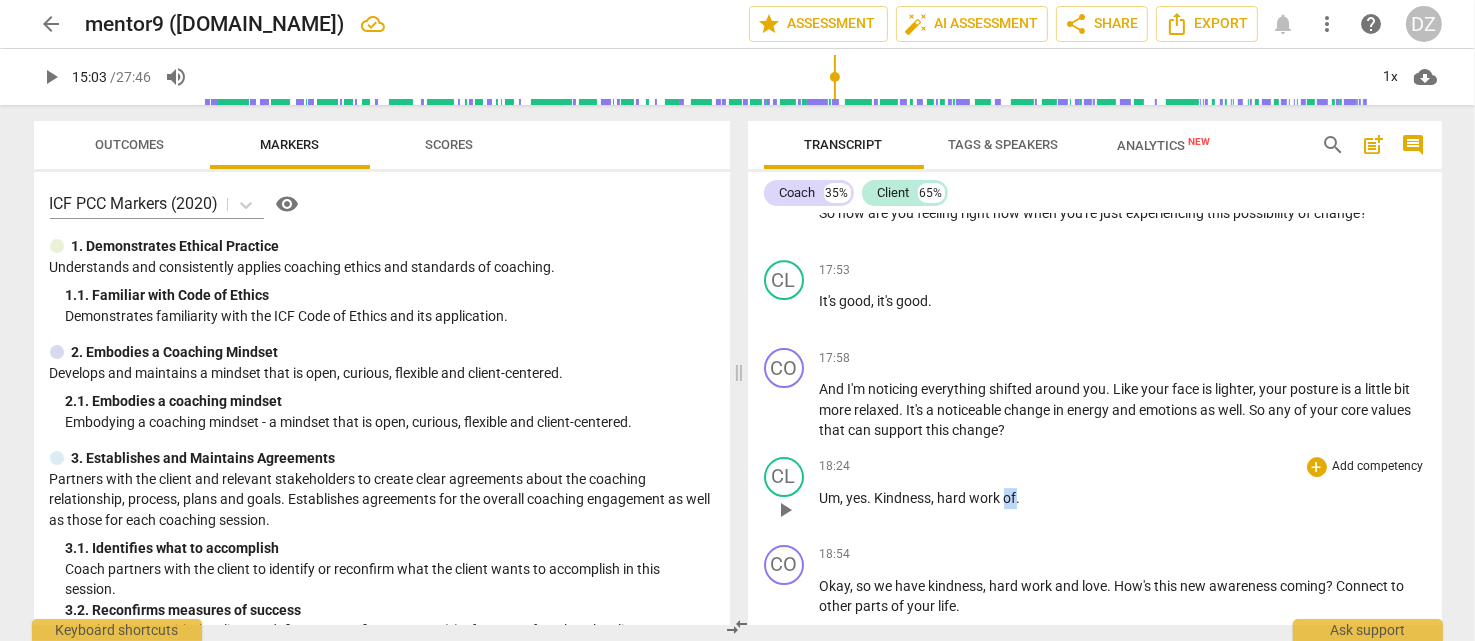 drag, startPoint x: 1004, startPoint y: 450, endPoint x: 1001, endPoint y: 426, distance: 24.186773 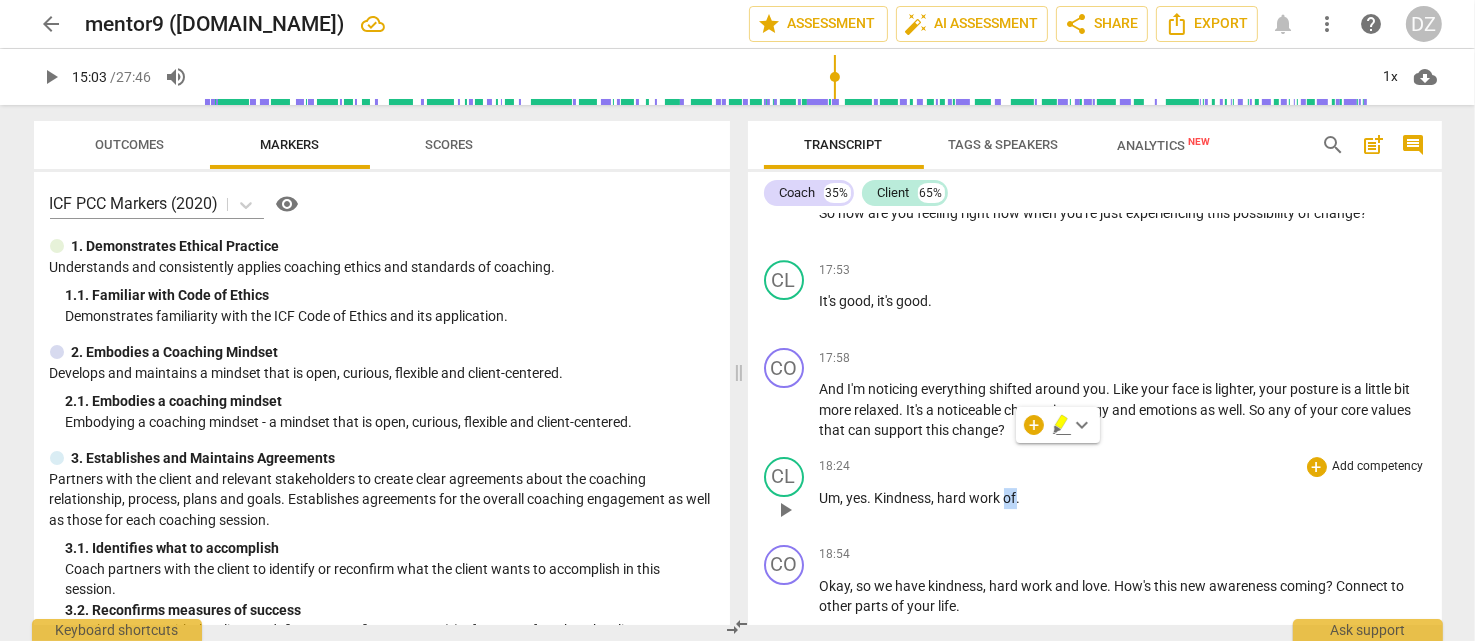 type 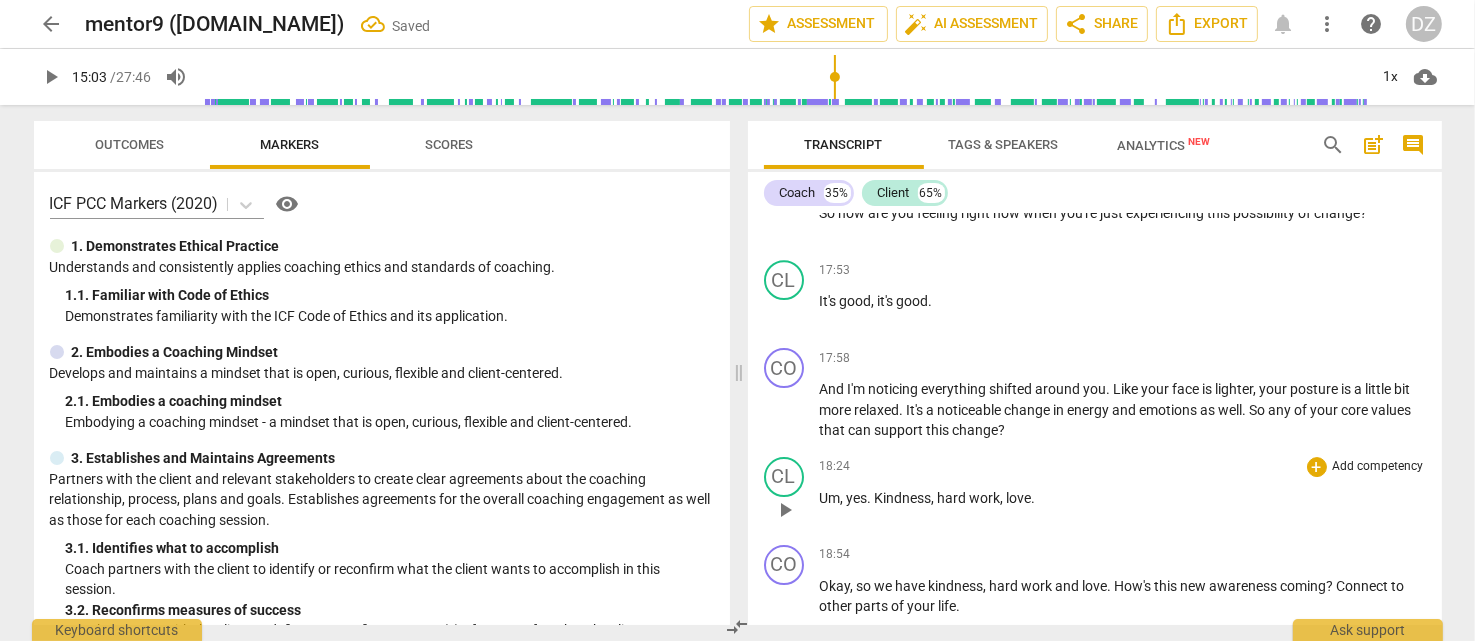 click on "play_arrow" at bounding box center [785, 510] 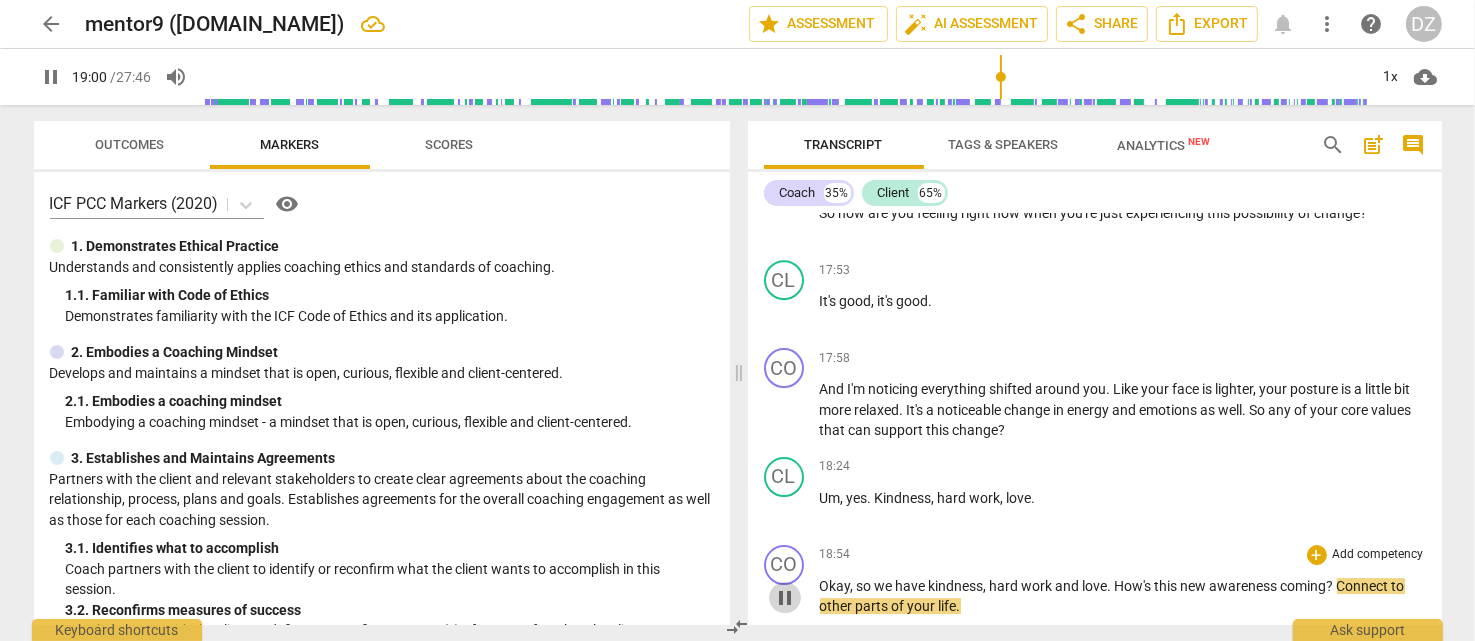 click on "pause" at bounding box center [785, 598] 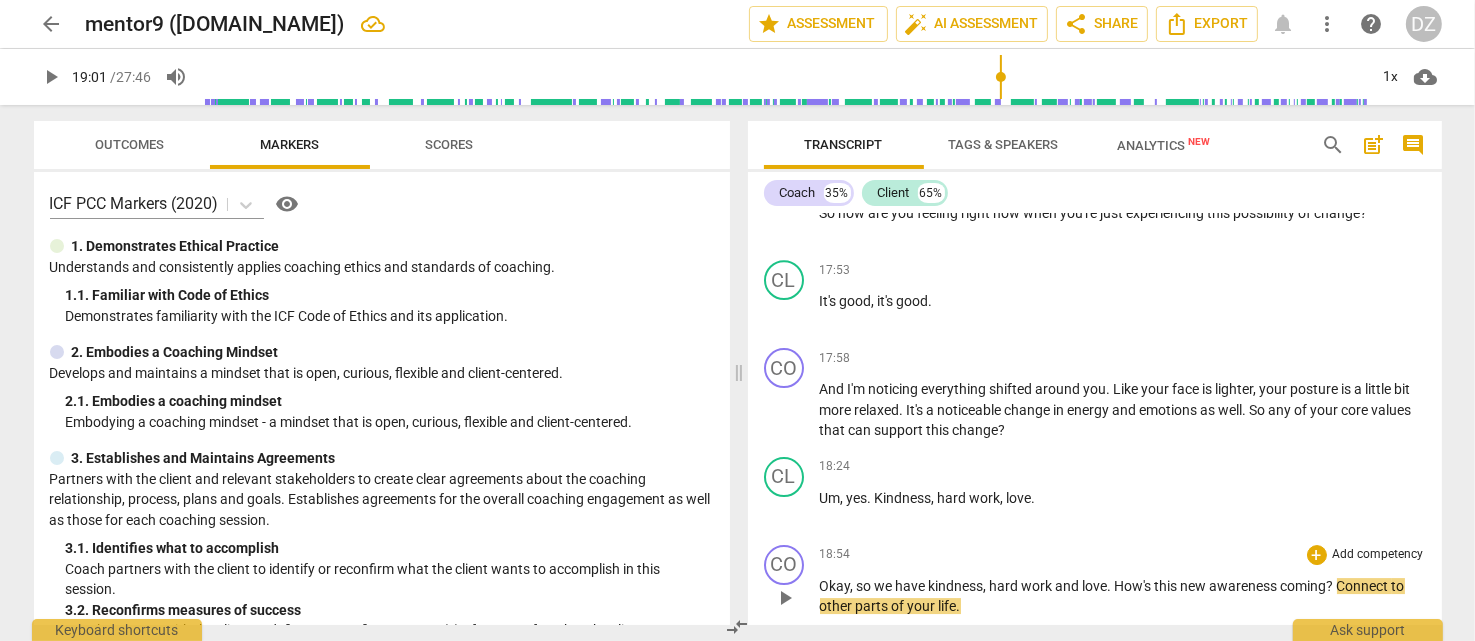 click on "coming" at bounding box center [1304, 586] 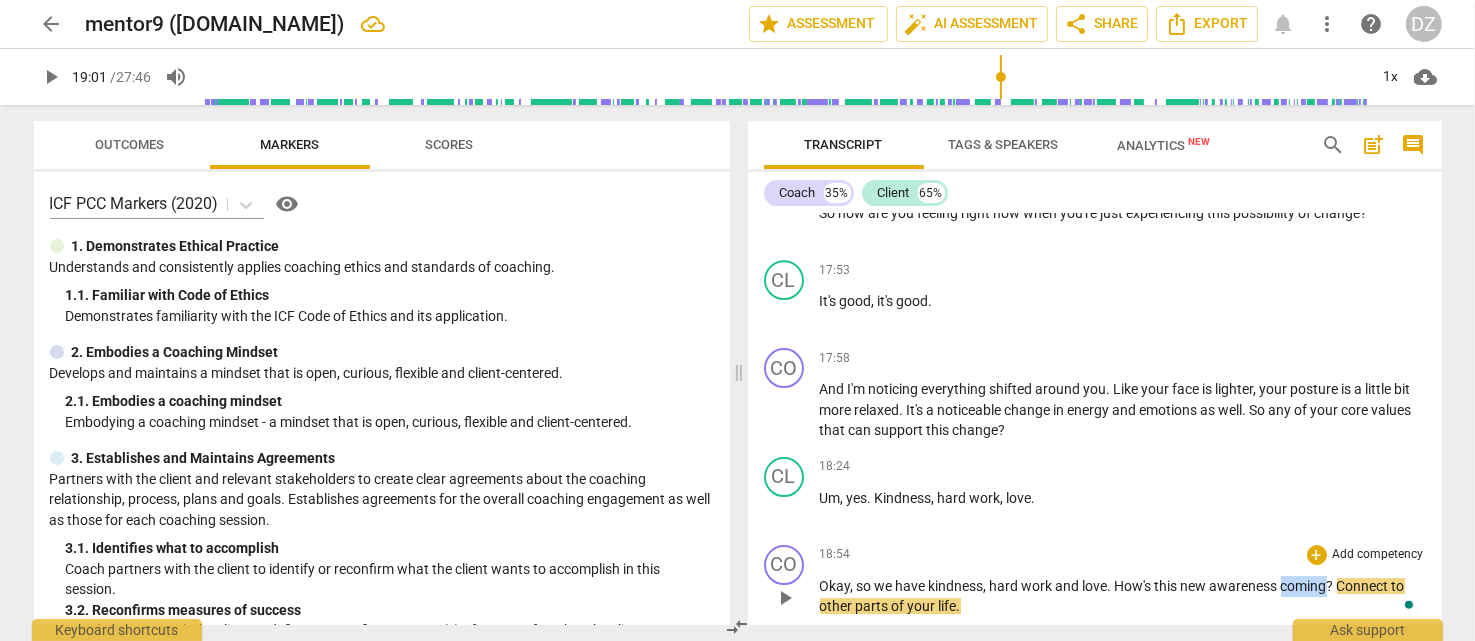 click on "coming" at bounding box center [1304, 586] 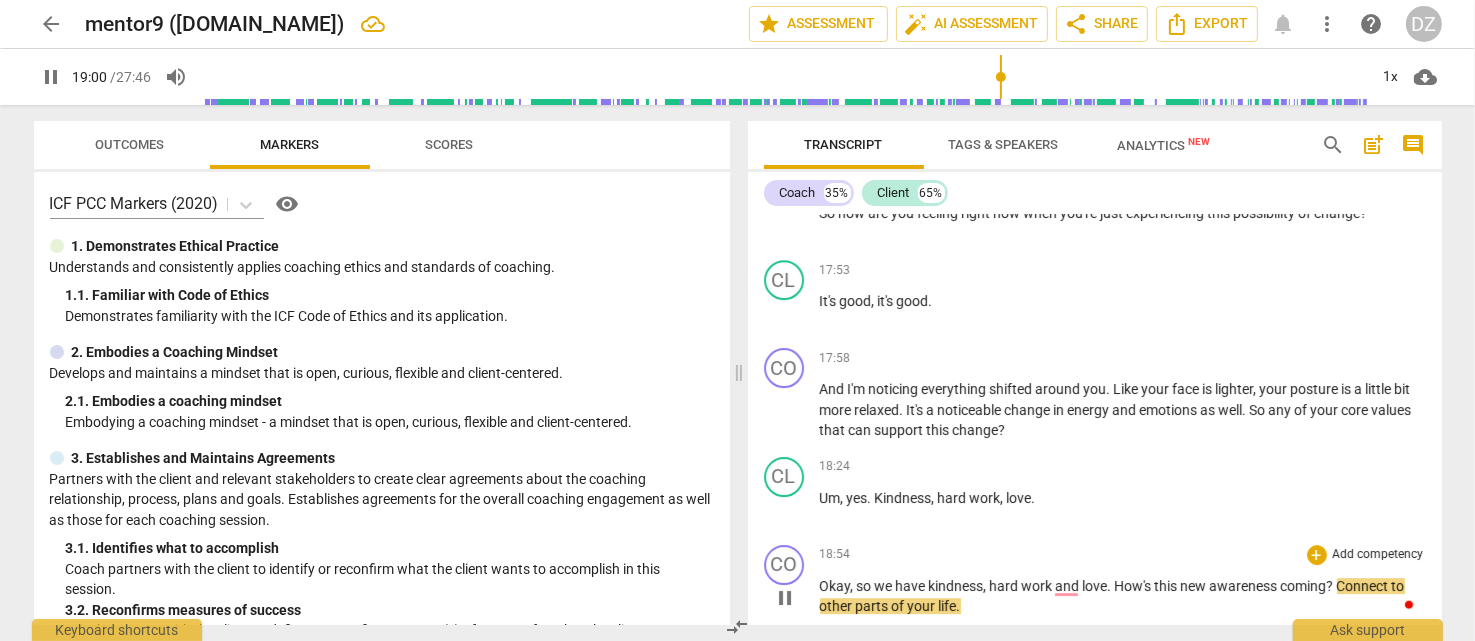 click on "coming" at bounding box center [1304, 586] 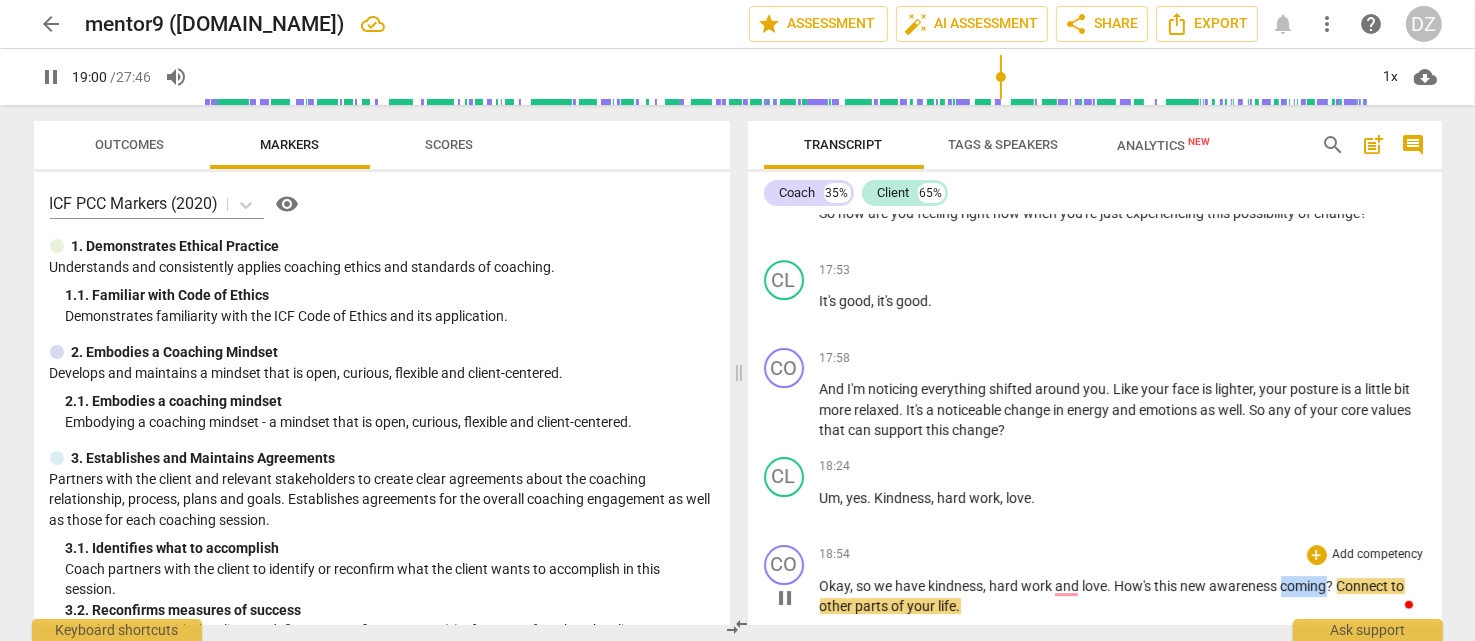 click on "coming" at bounding box center [1304, 586] 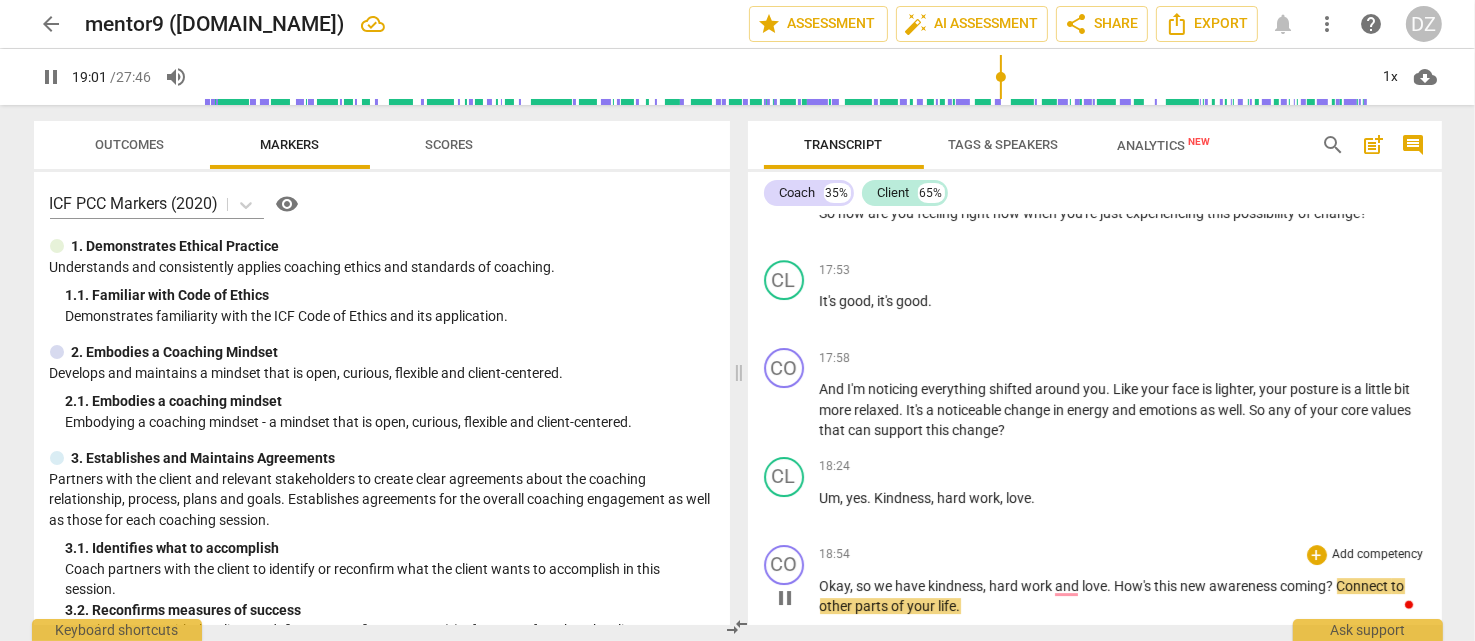 click on "pause" at bounding box center [785, 598] 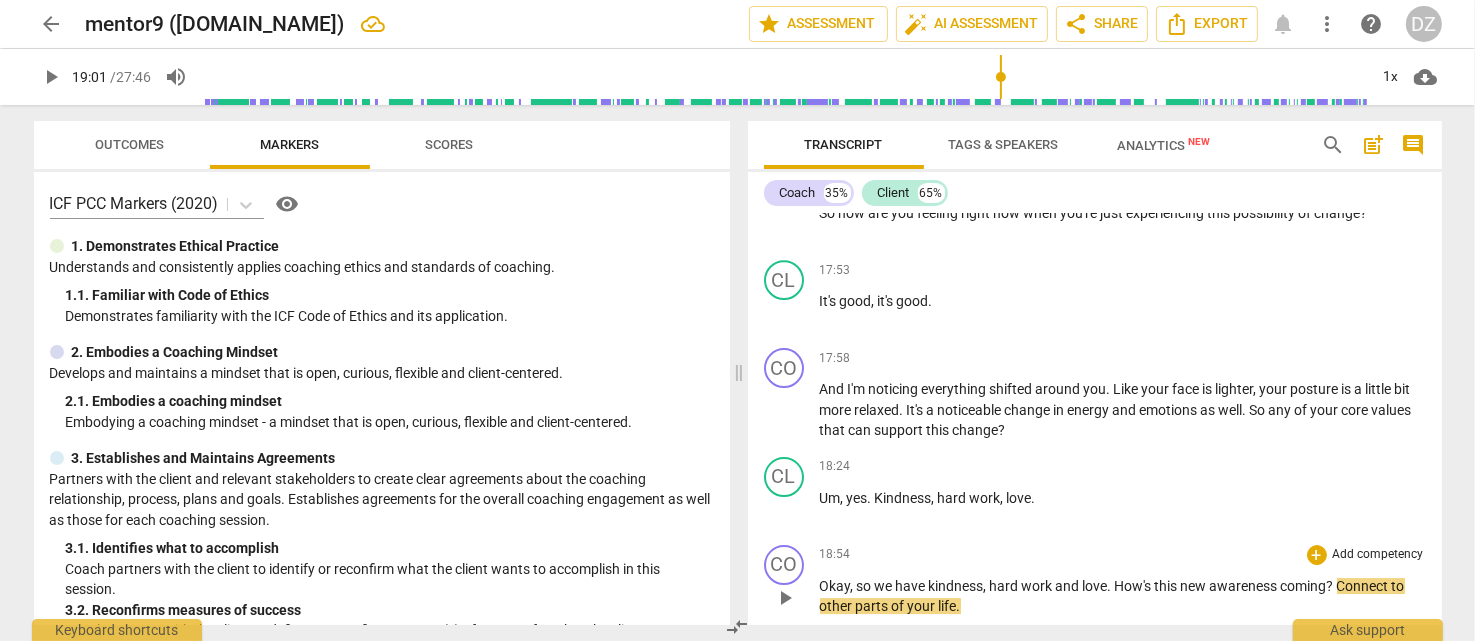 click on "?" at bounding box center (1332, 586) 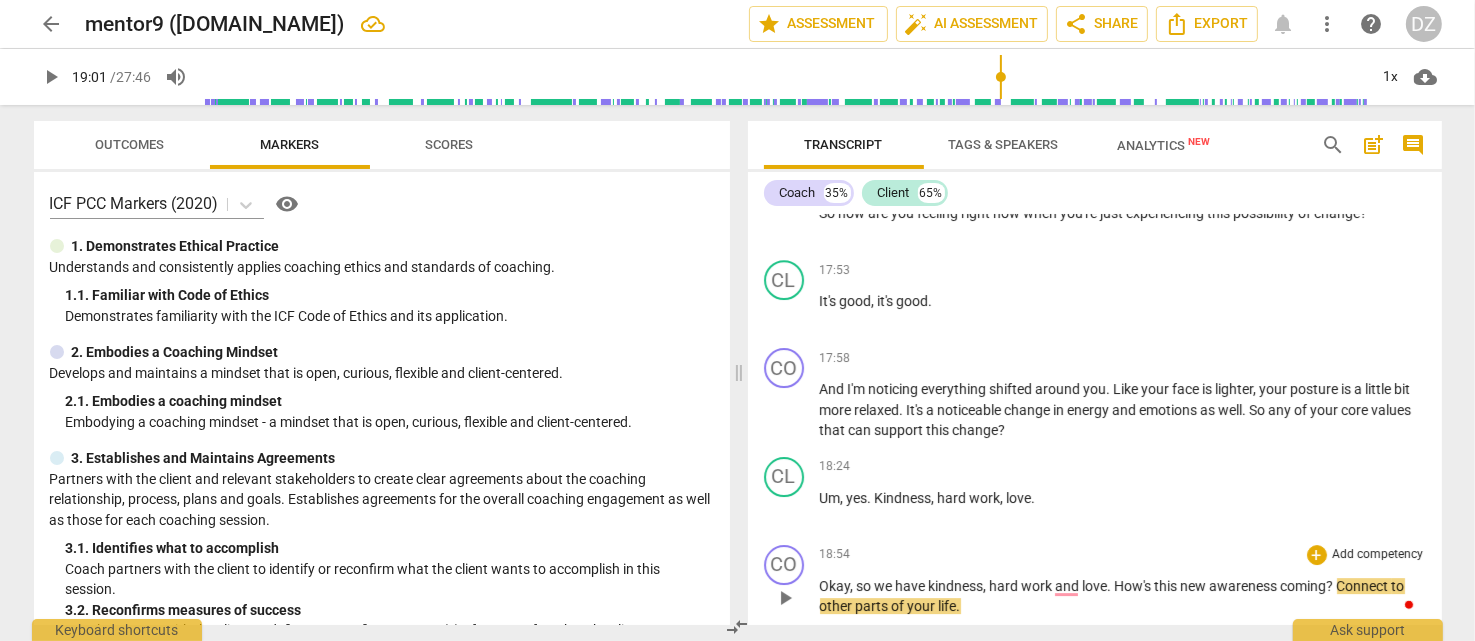 type 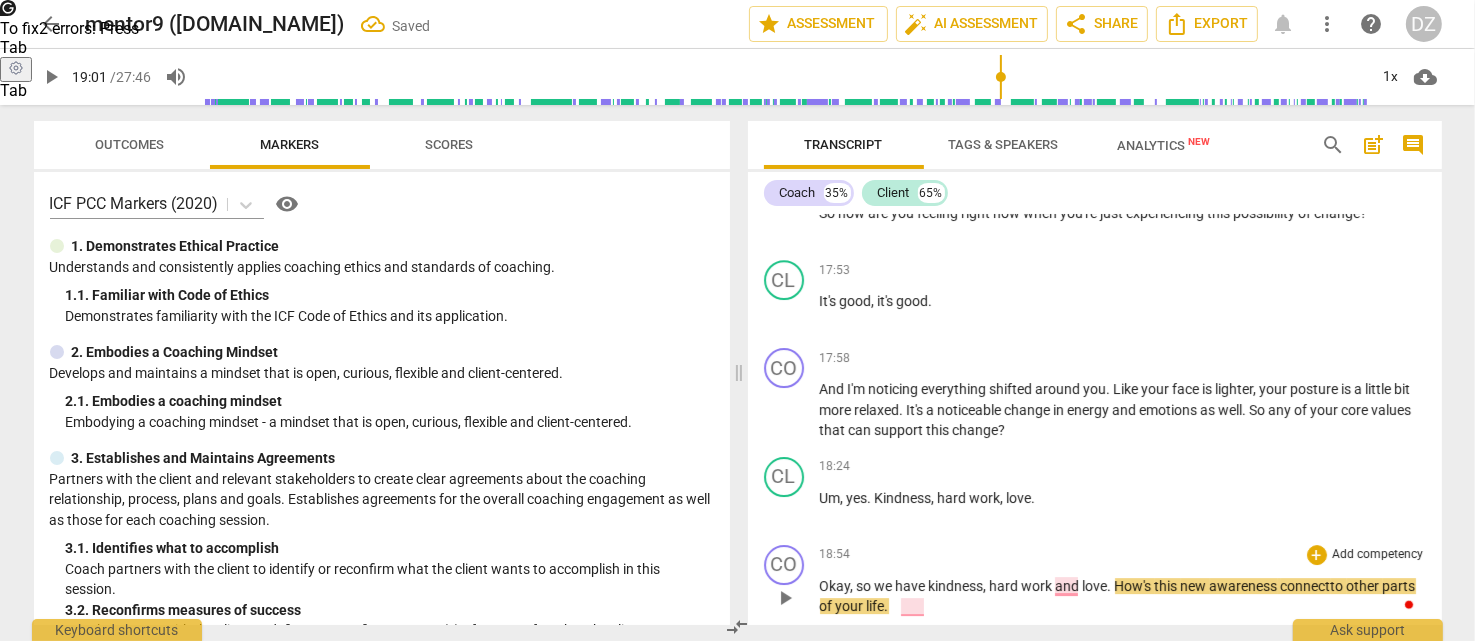 click on "Okay ,   so   we   have   kindness ,   hard   work   and   love .   How's   this   new   awareness   connect  to   other   parts   of   your   life ." at bounding box center (1123, 596) 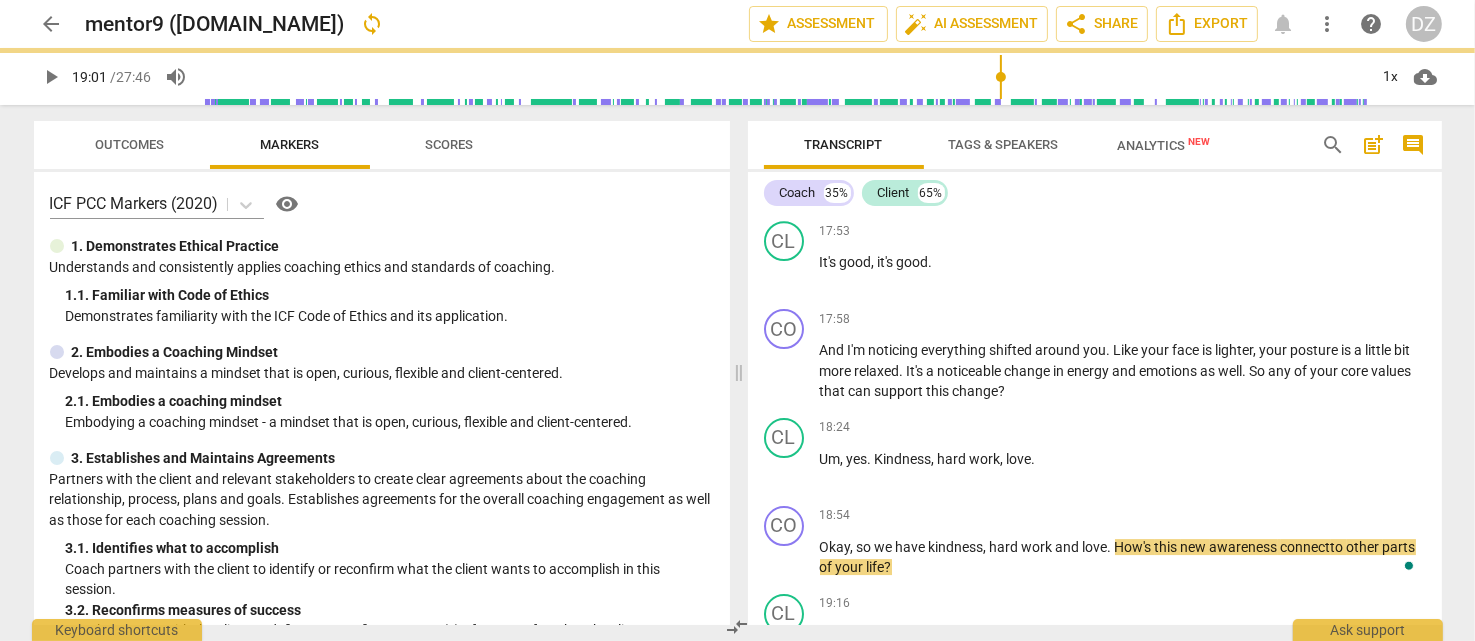 scroll, scrollTop: 6791, scrollLeft: 0, axis: vertical 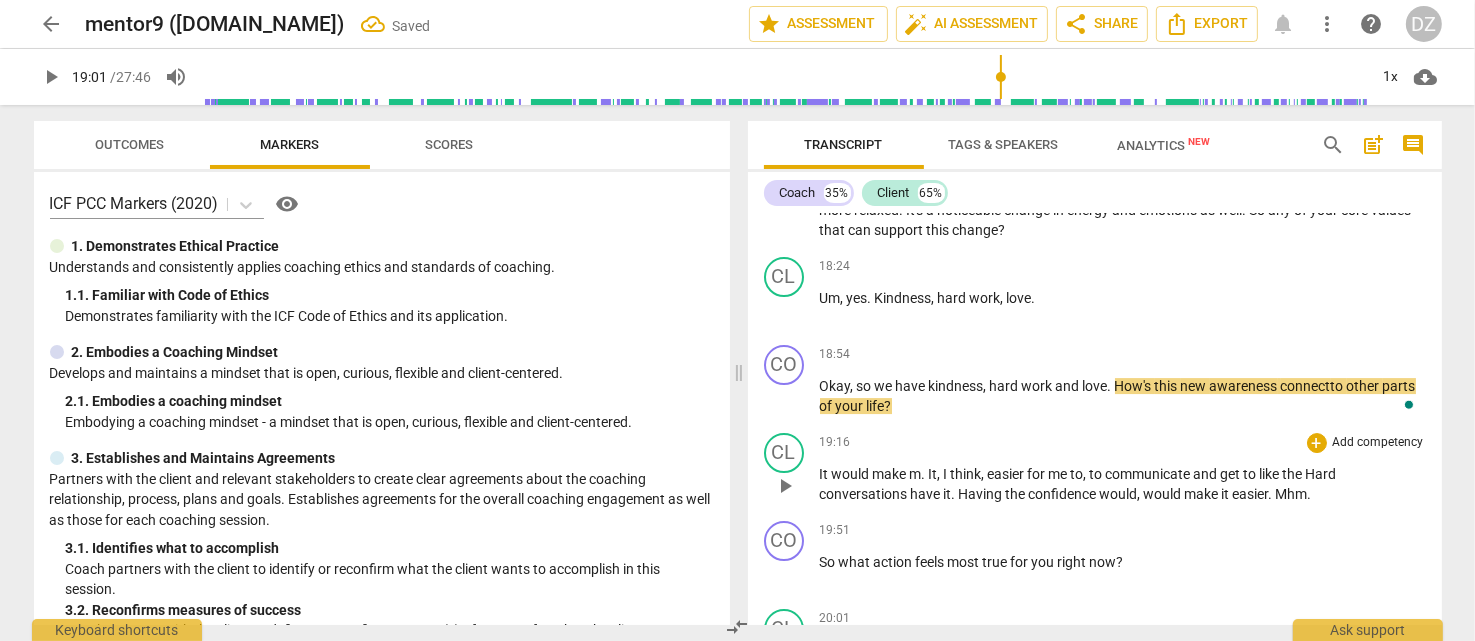 click on "." at bounding box center [925, 474] 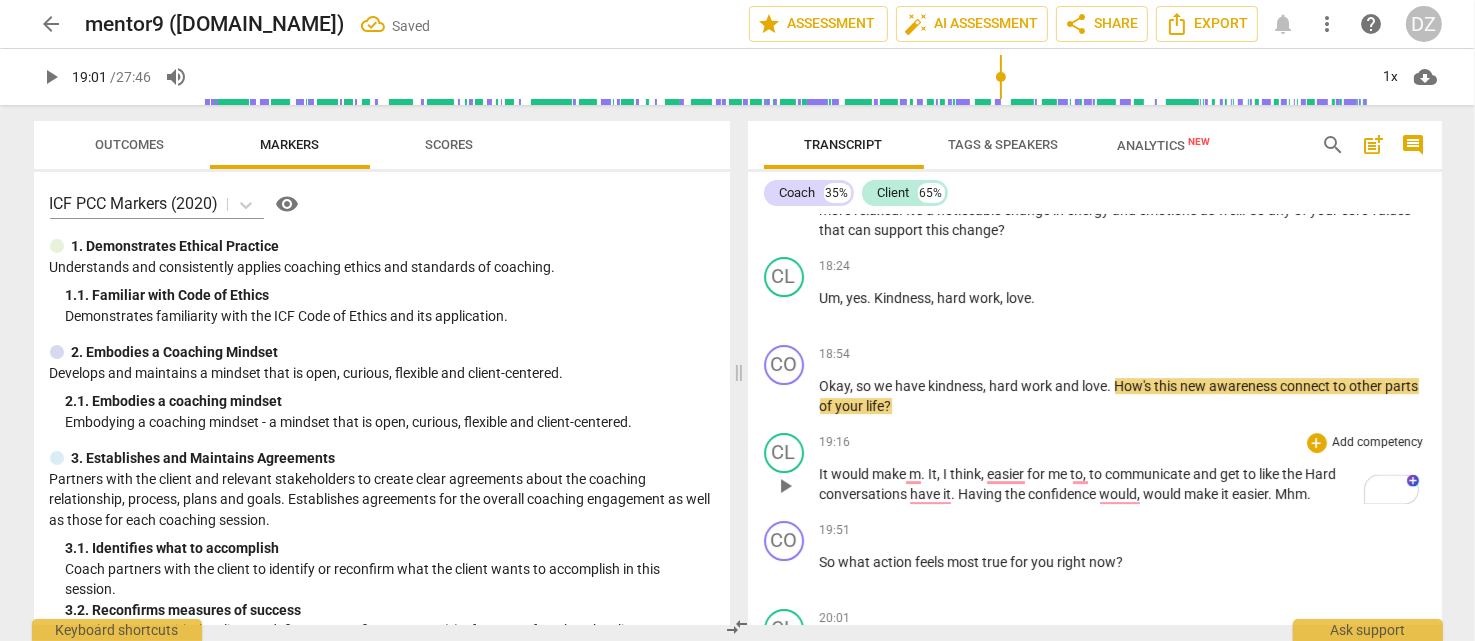 type 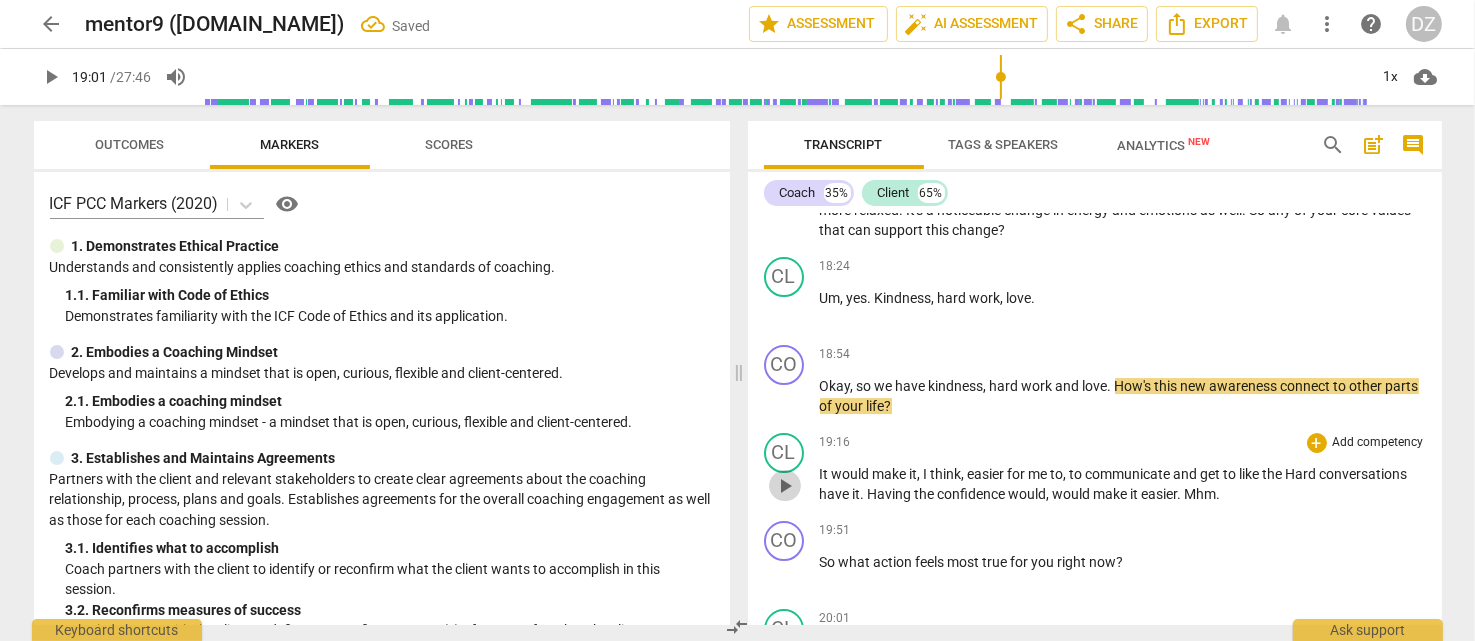 click on "play_arrow" at bounding box center (785, 486) 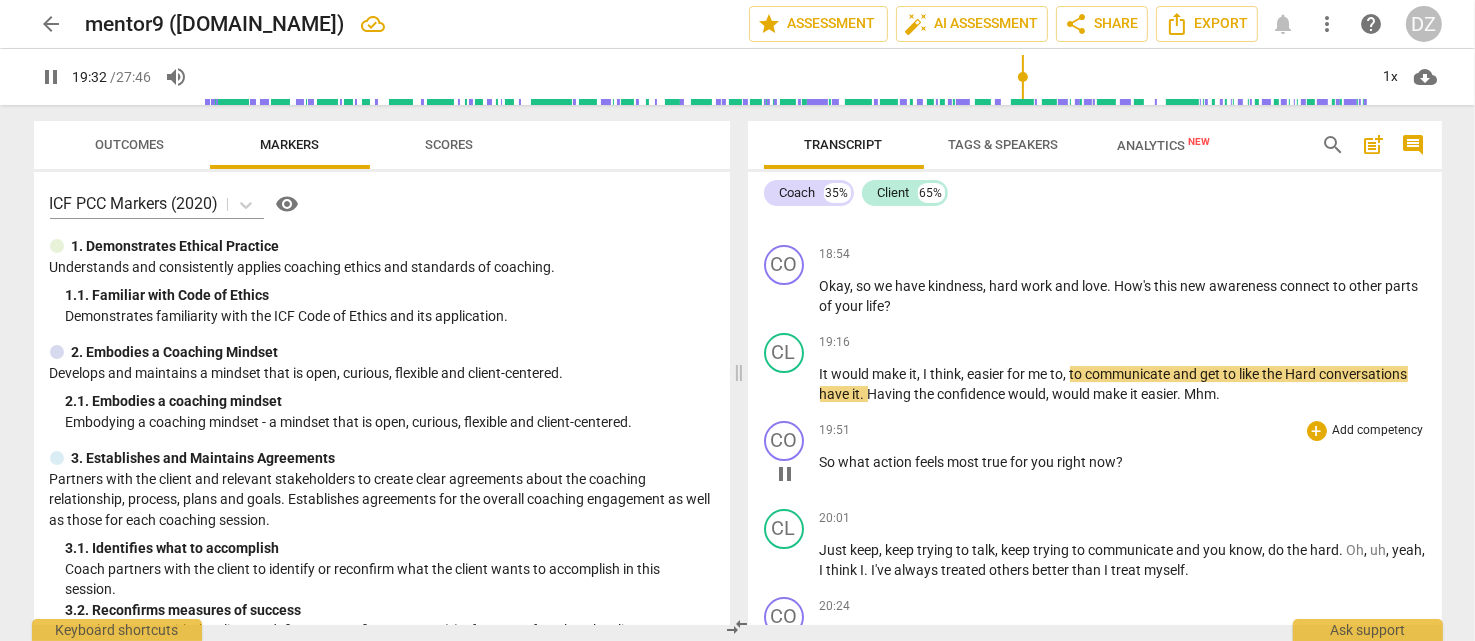 scroll, scrollTop: 6991, scrollLeft: 0, axis: vertical 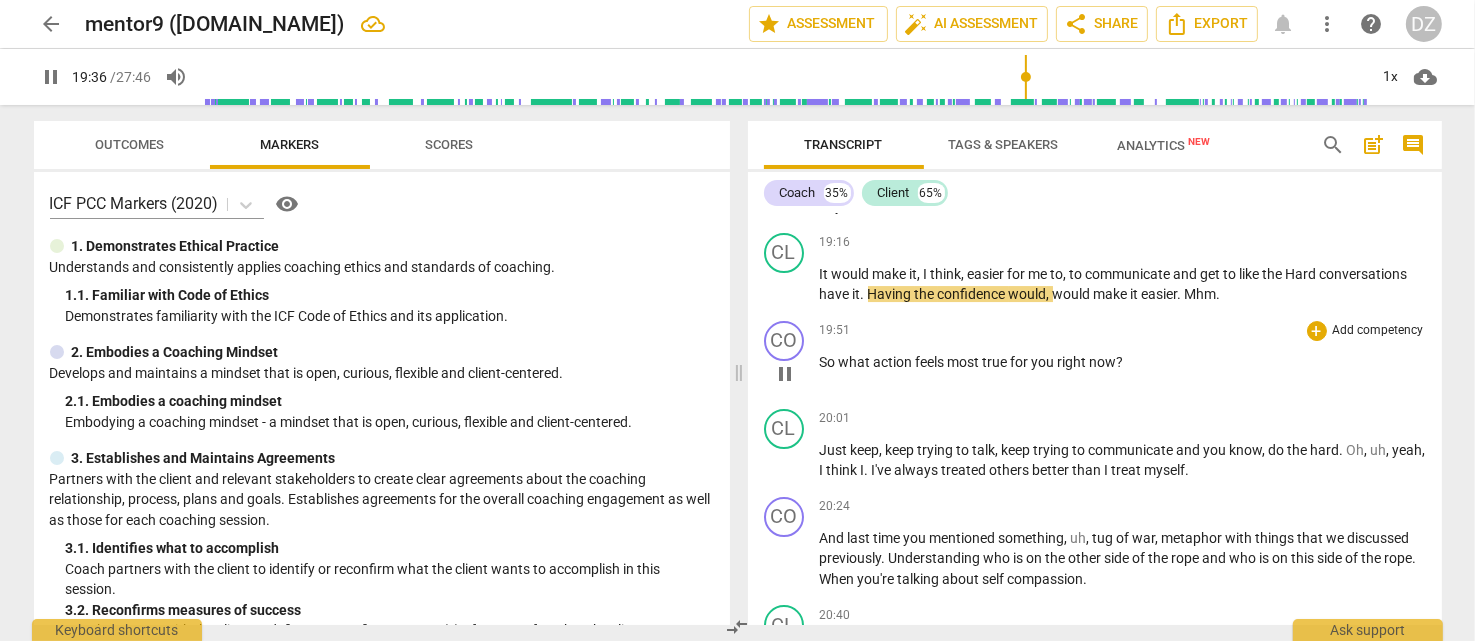 type on "1177" 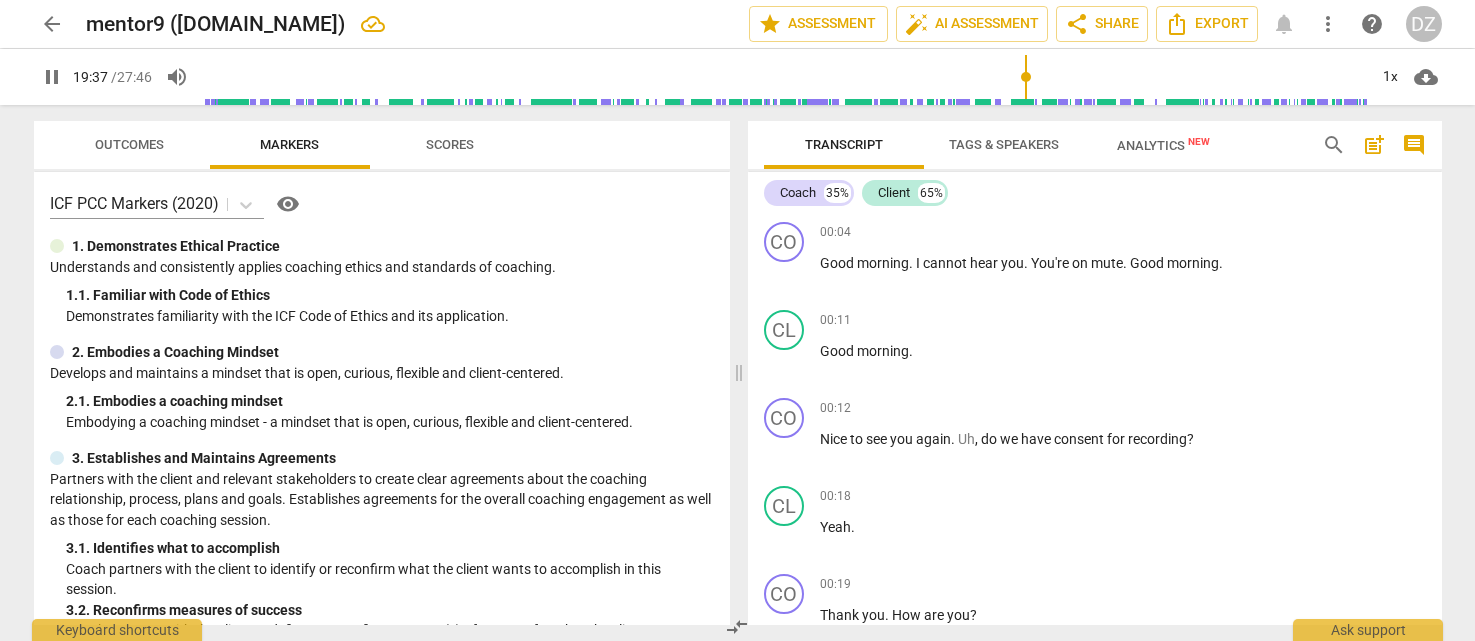 scroll, scrollTop: 0, scrollLeft: 0, axis: both 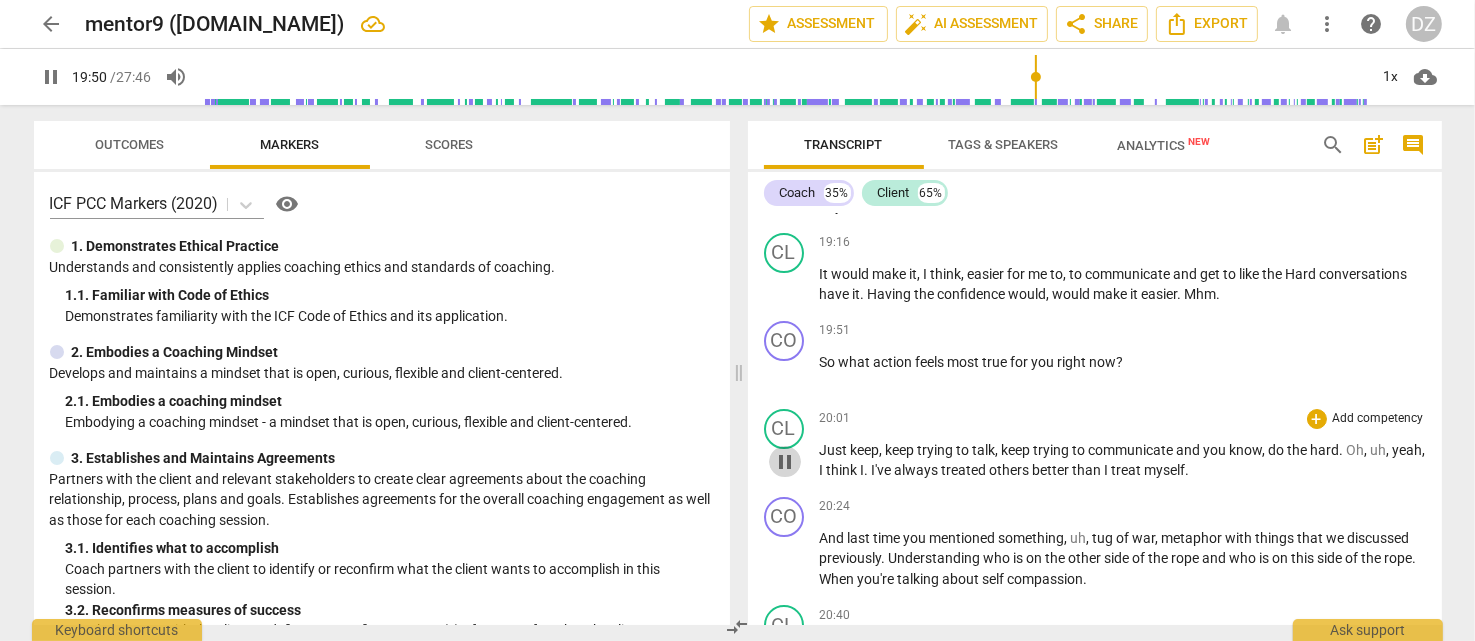click on "pause" at bounding box center [785, 462] 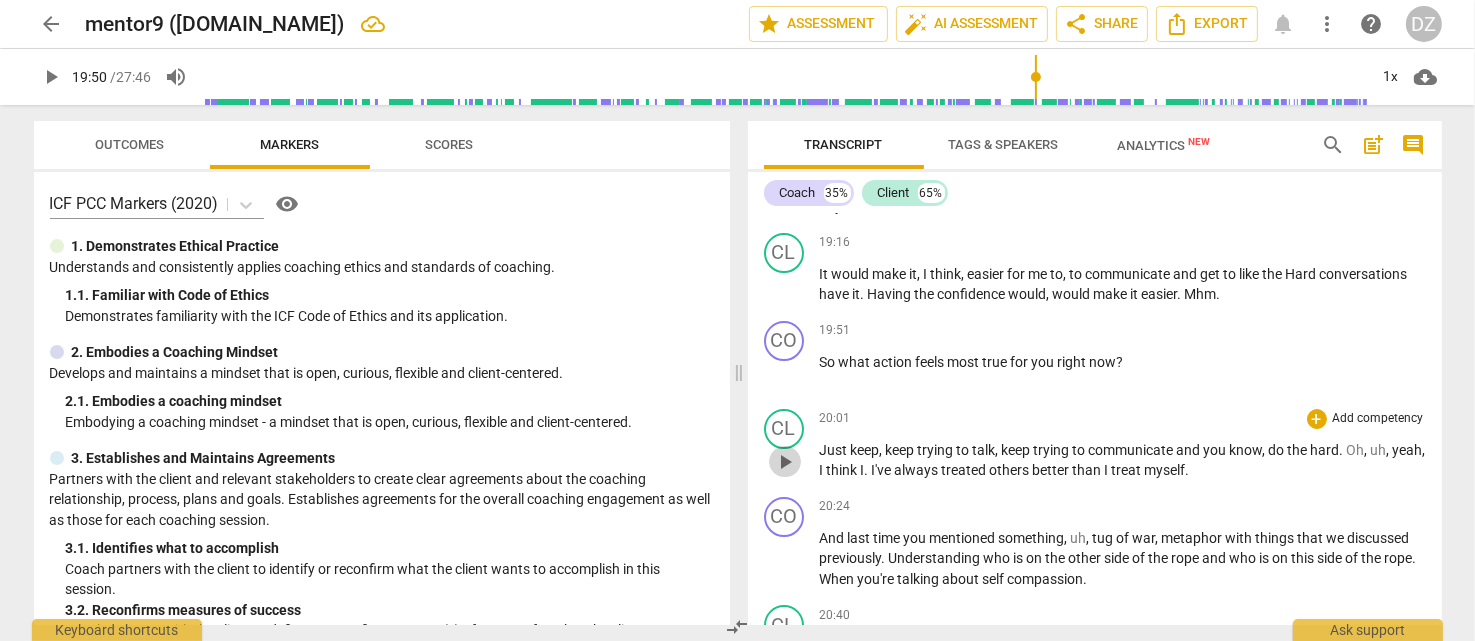 click on "play_arrow" at bounding box center (785, 462) 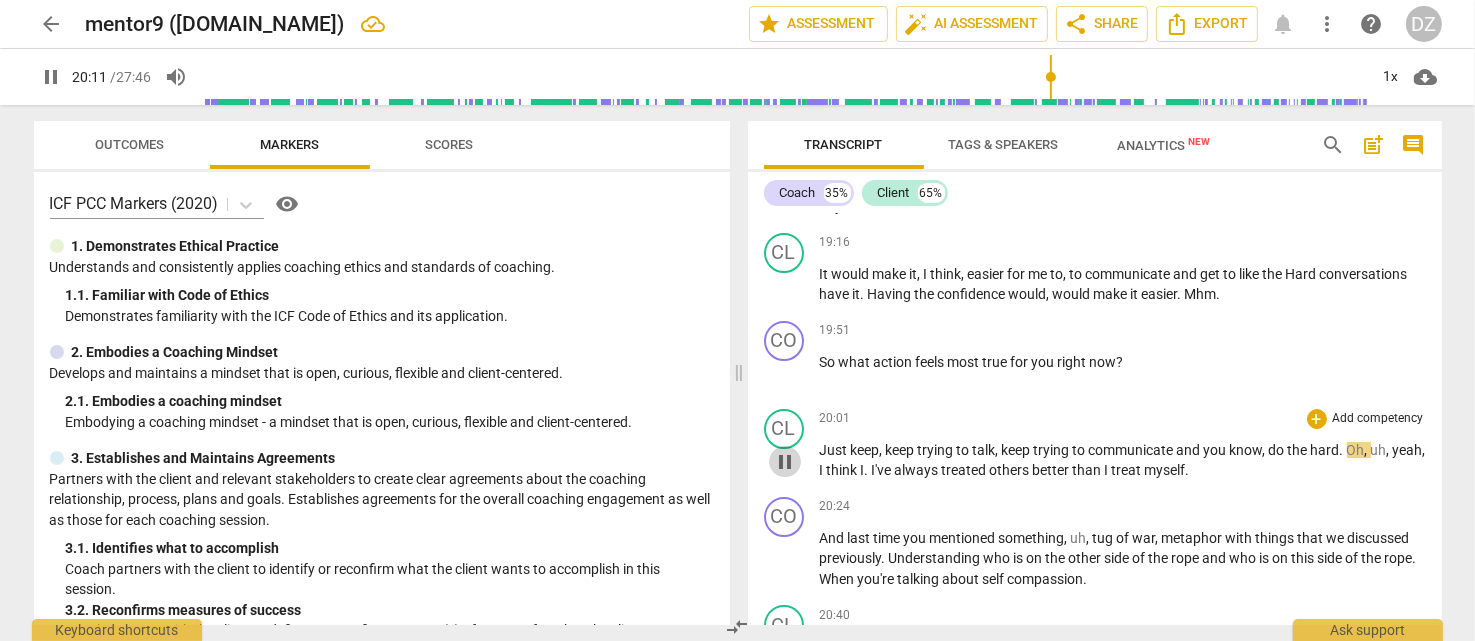 click on "pause" at bounding box center (785, 462) 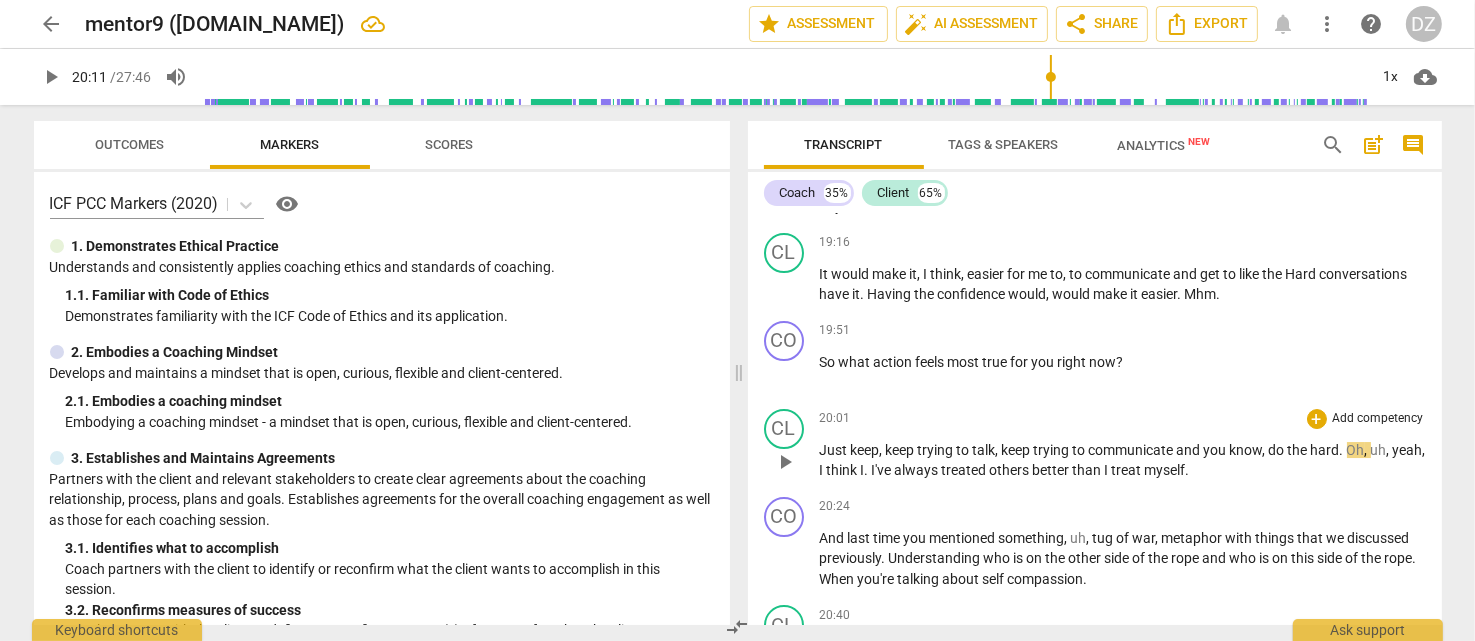 click on "." at bounding box center [1343, 450] 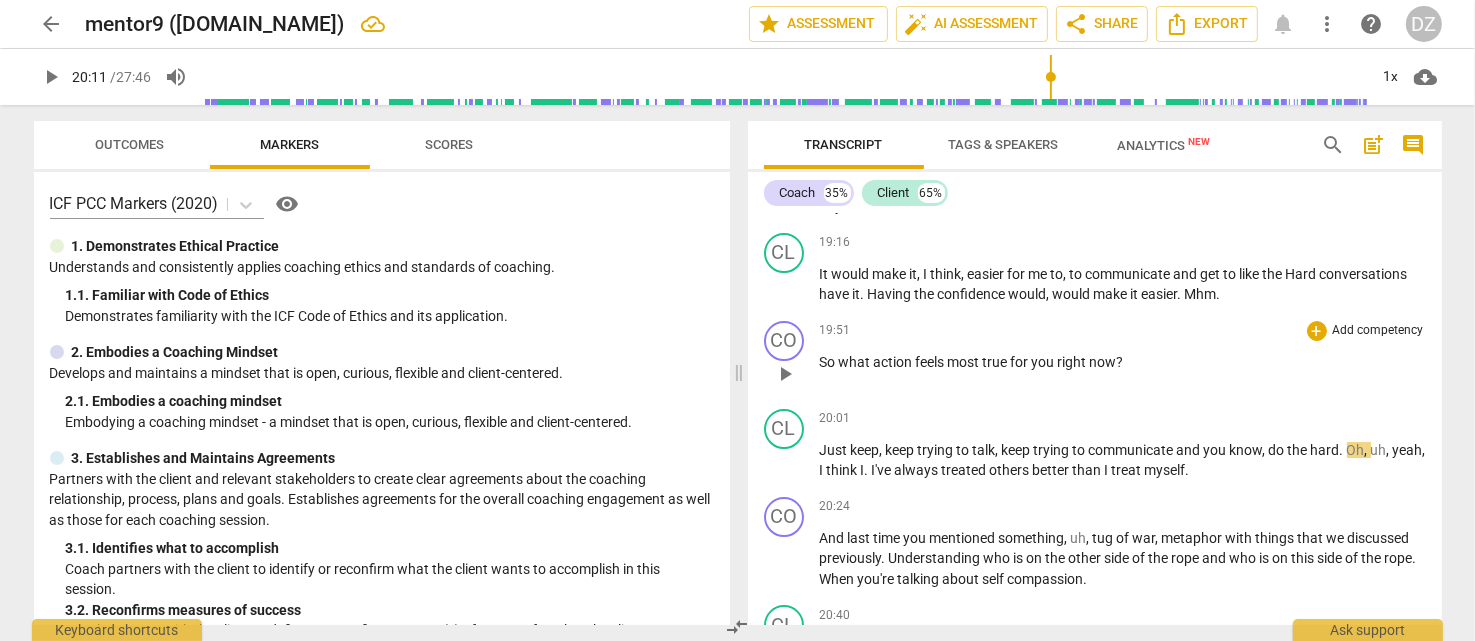 type 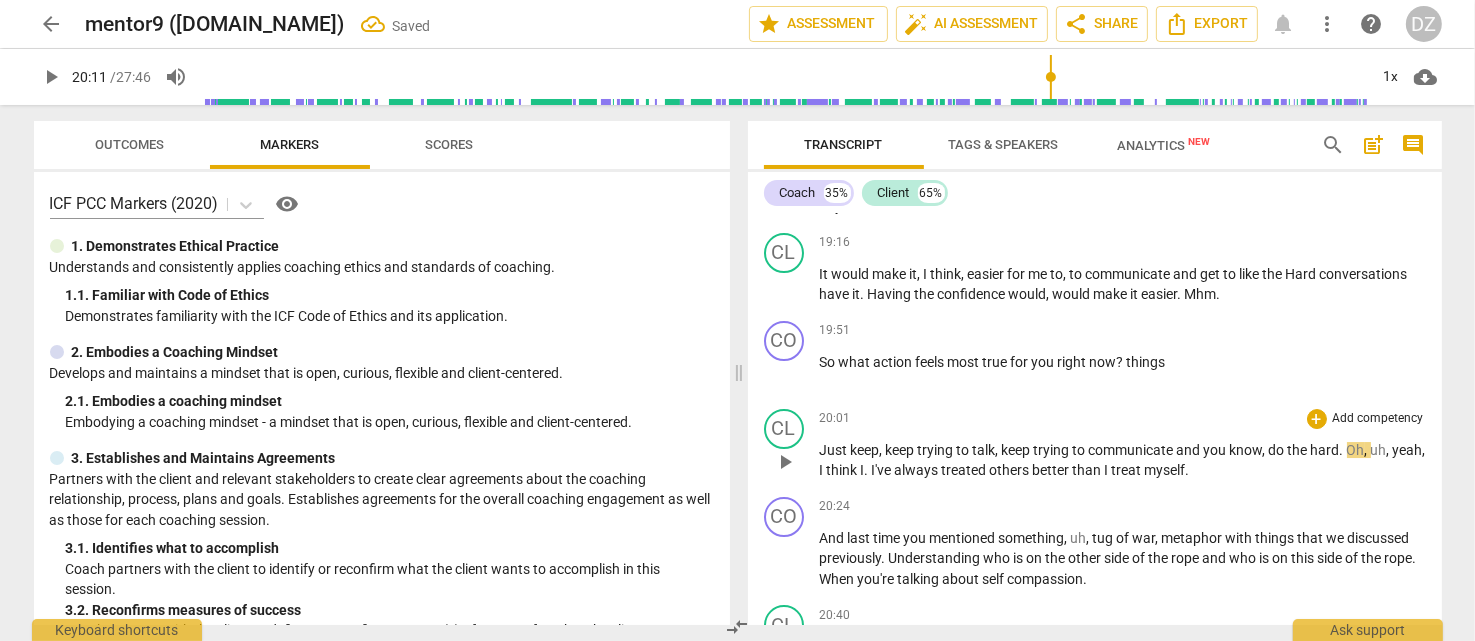 click on "hard" at bounding box center [1325, 450] 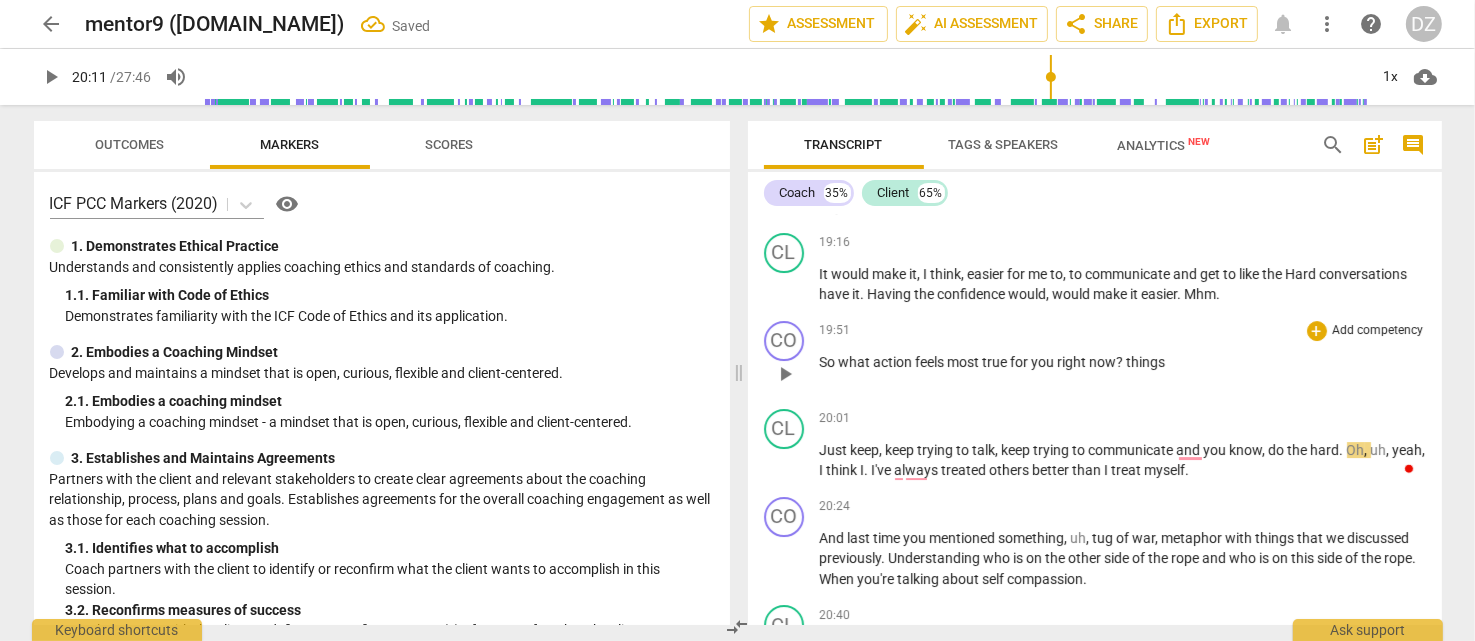 type 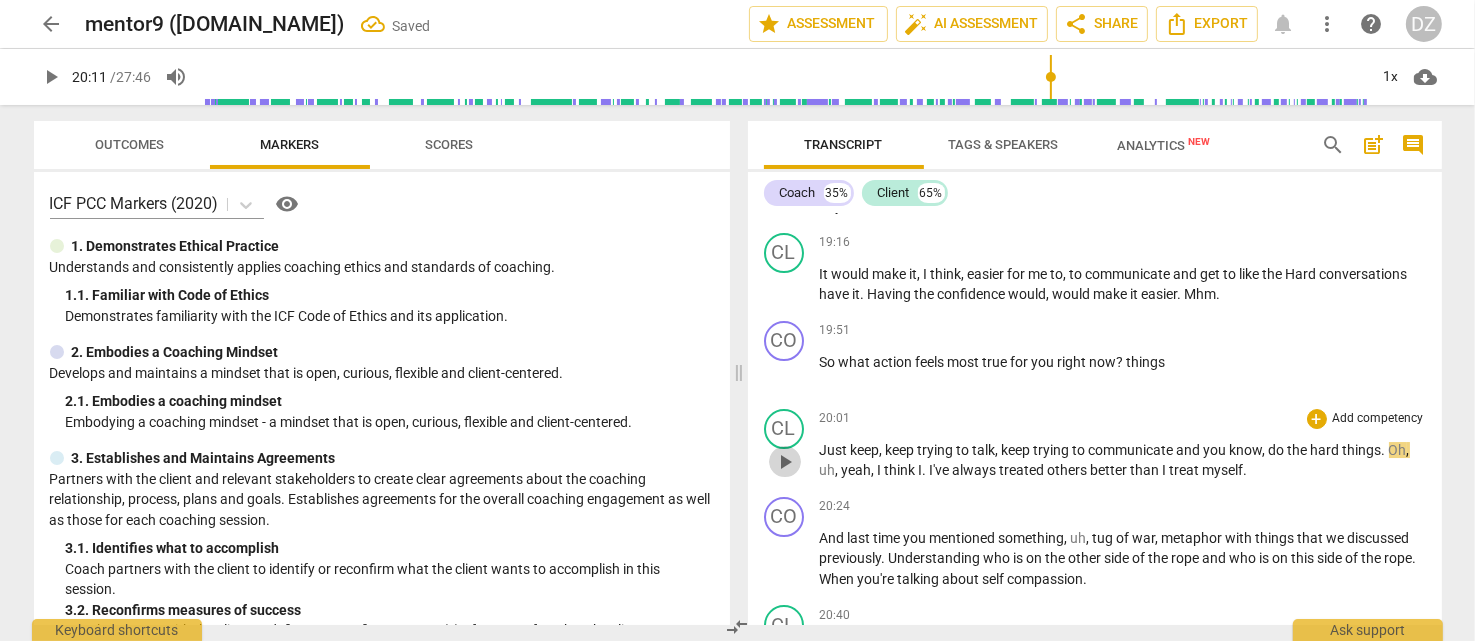 click on "play_arrow" at bounding box center [785, 462] 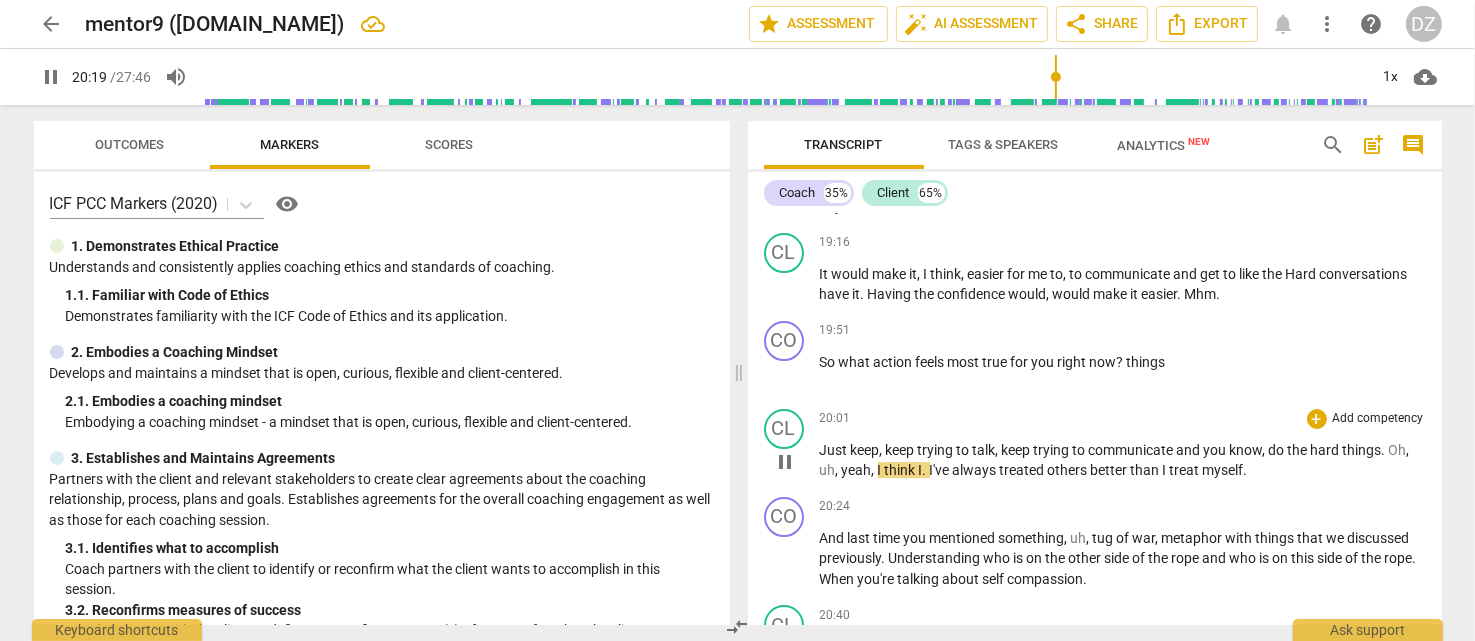 click on "pause" at bounding box center (785, 462) 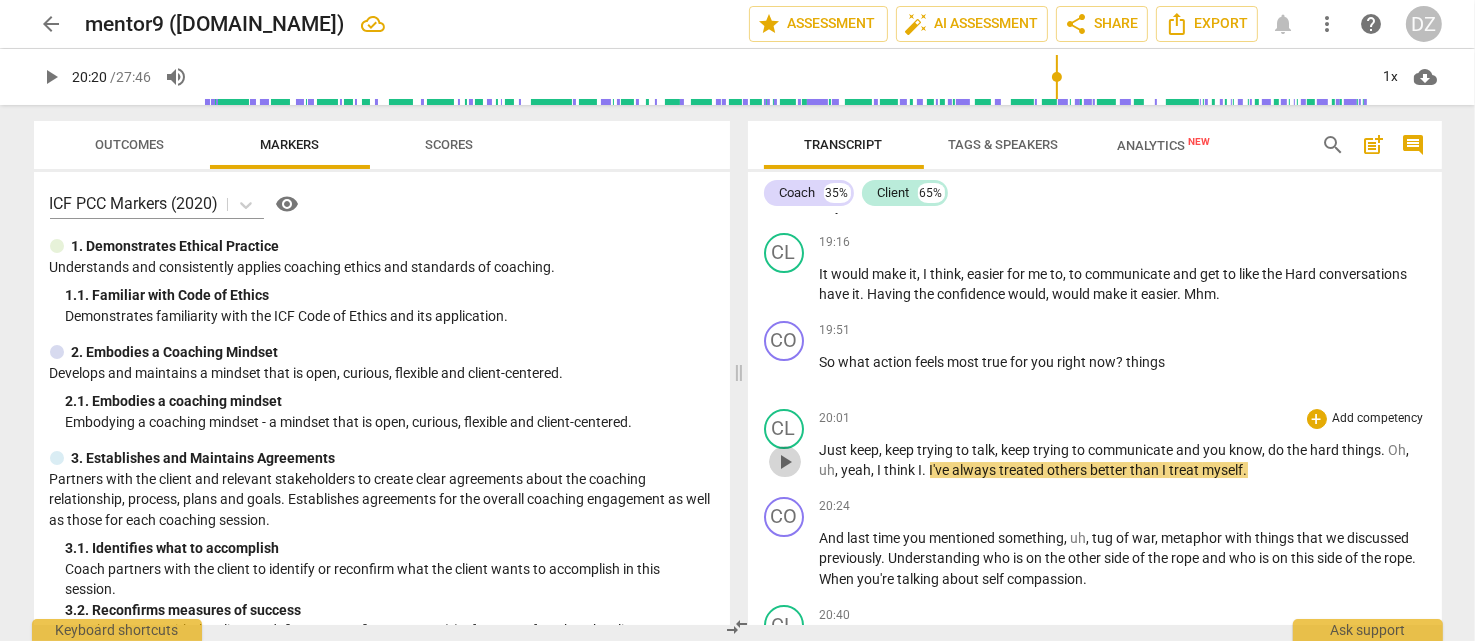 click on "play_arrow" at bounding box center [785, 462] 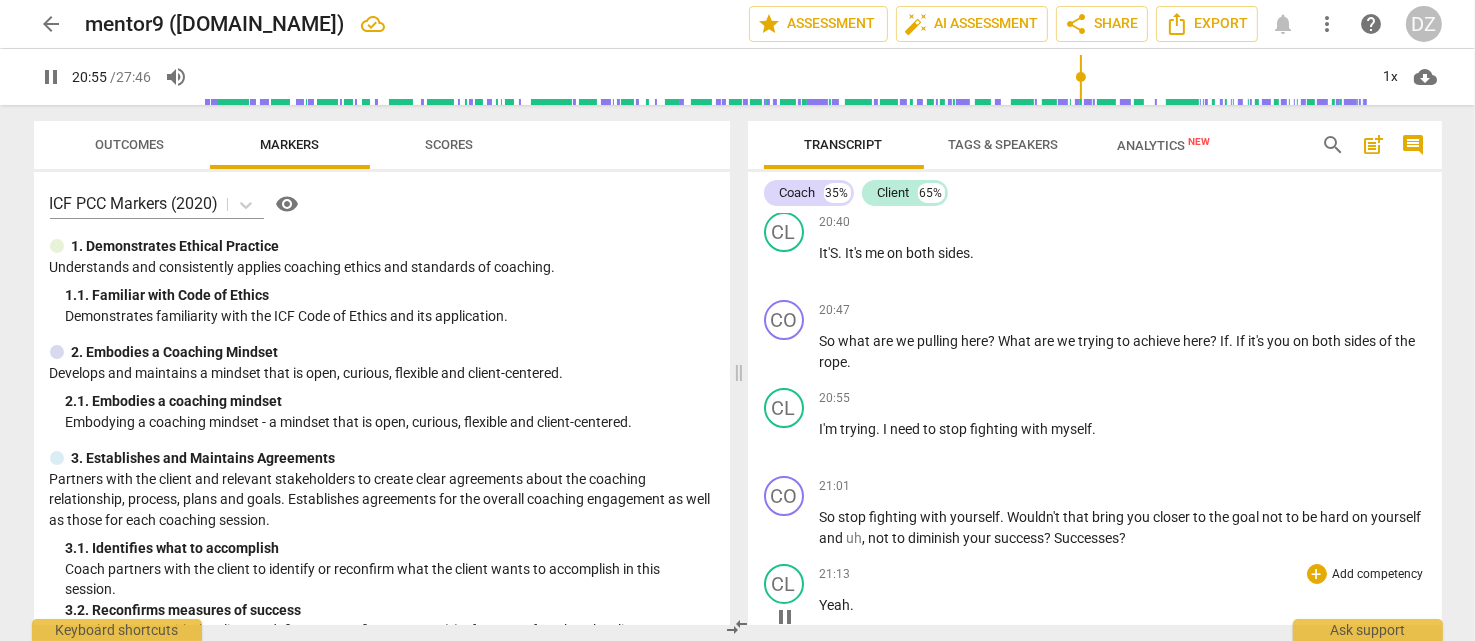 scroll, scrollTop: 7391, scrollLeft: 0, axis: vertical 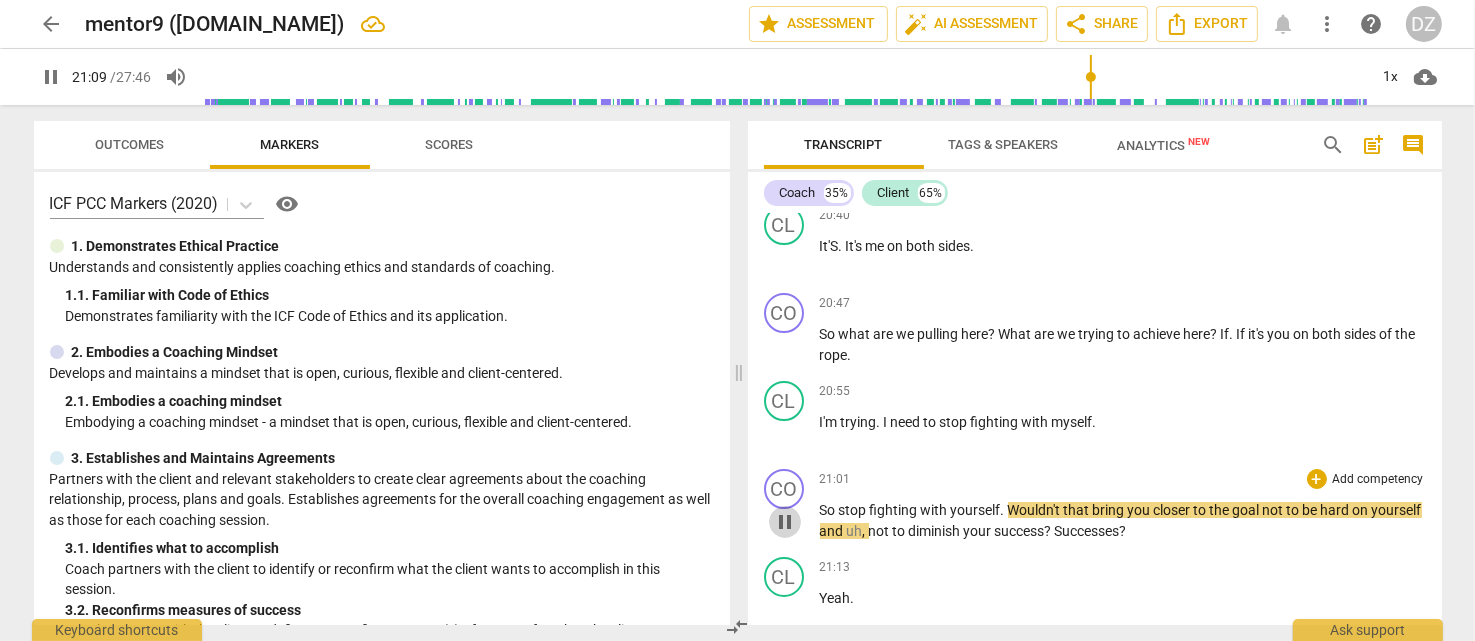 click on "pause" at bounding box center (785, 522) 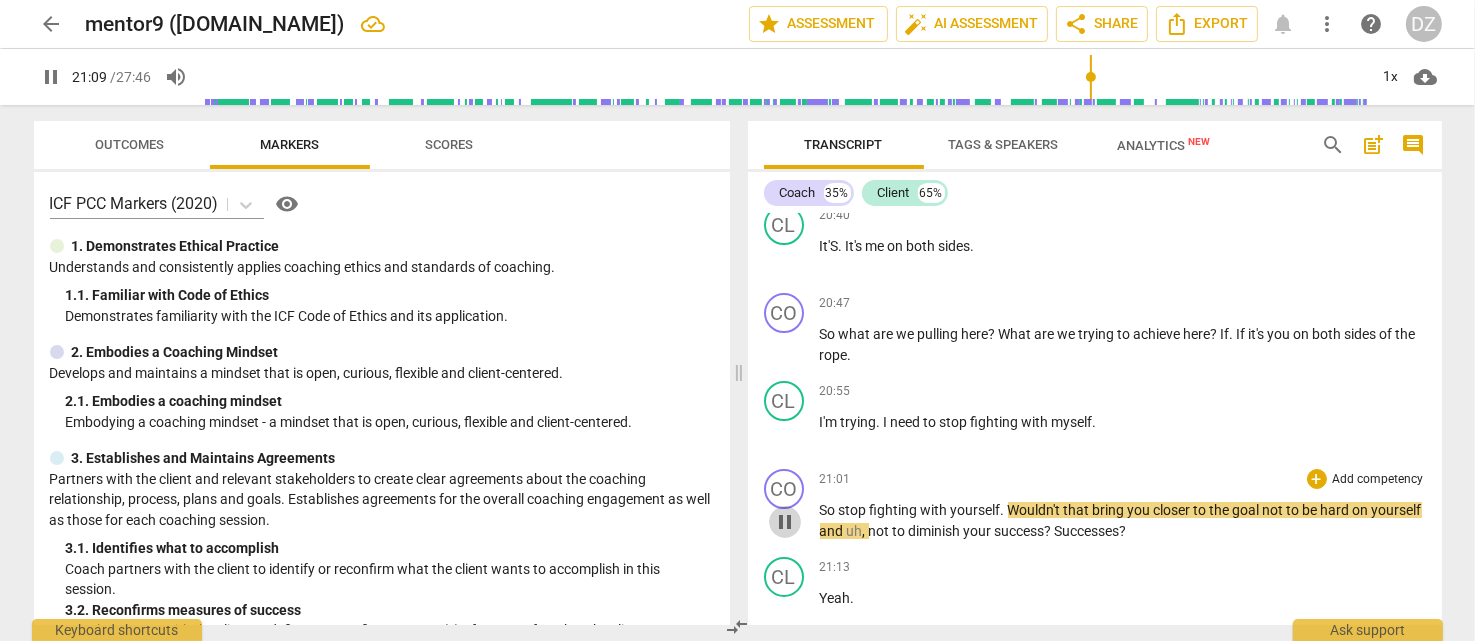type on "1270" 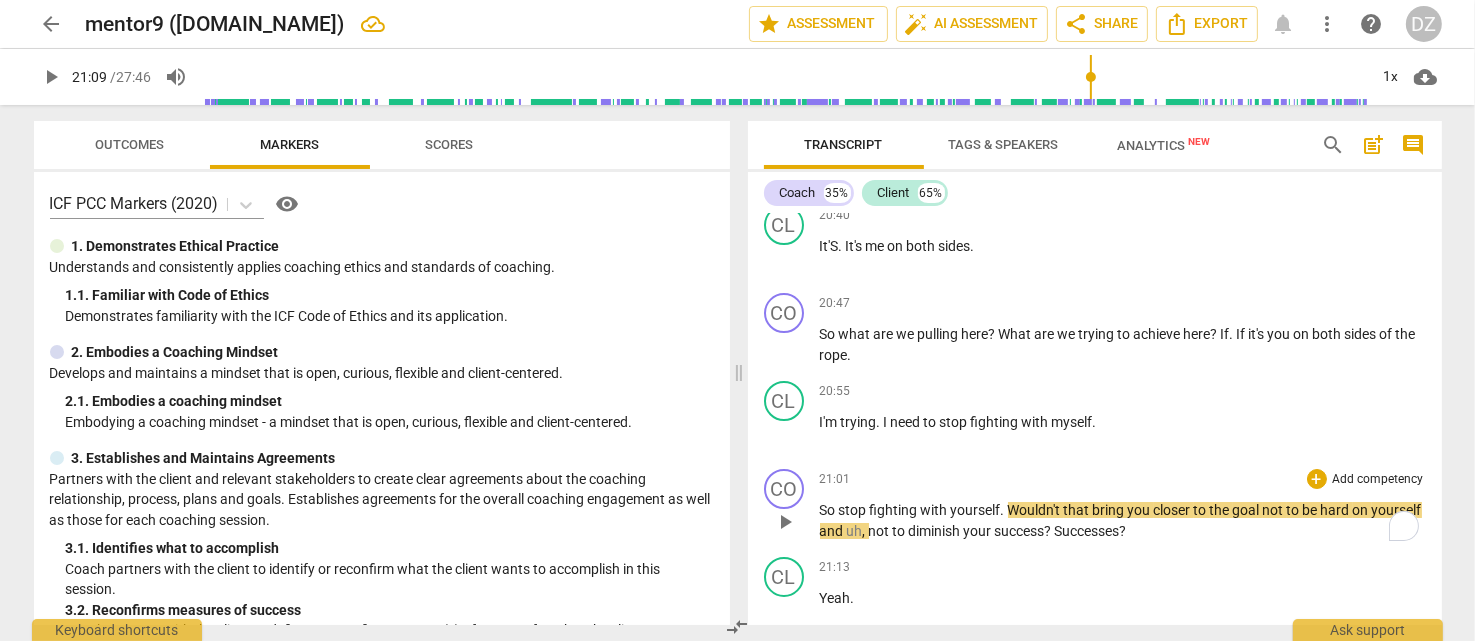 click on "Wouldn't" at bounding box center [1036, 510] 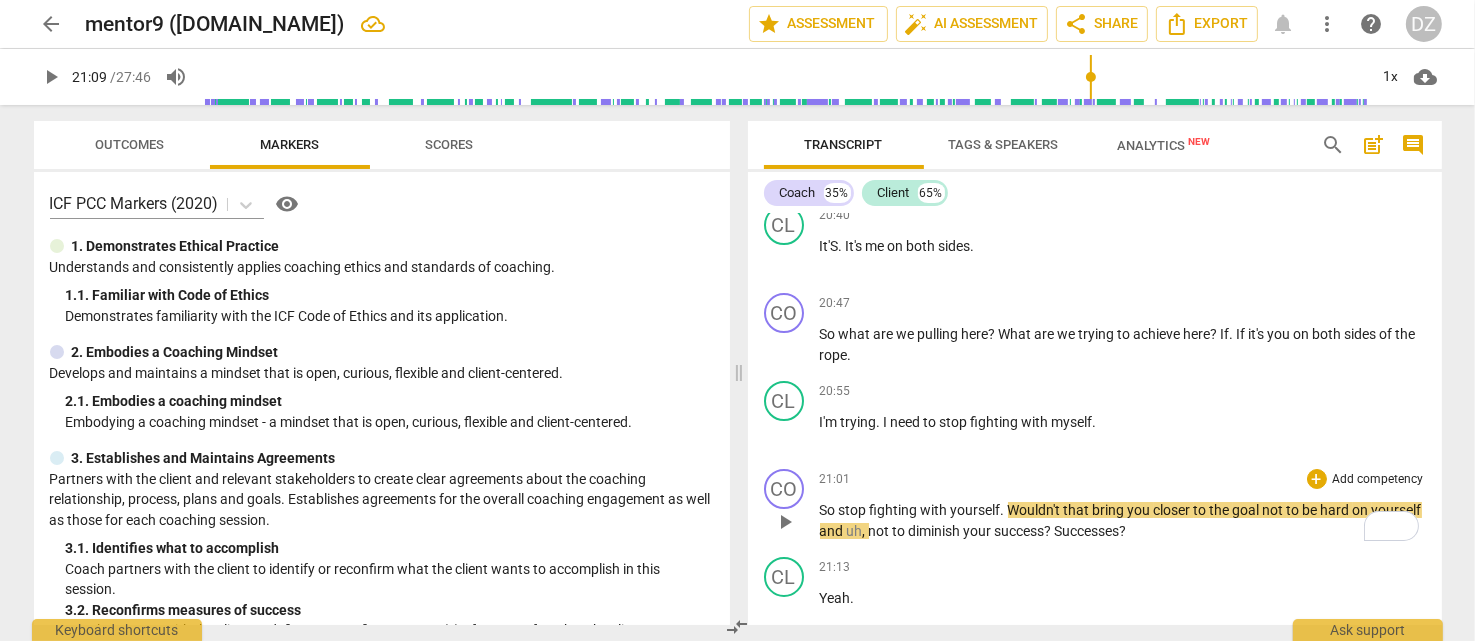 type 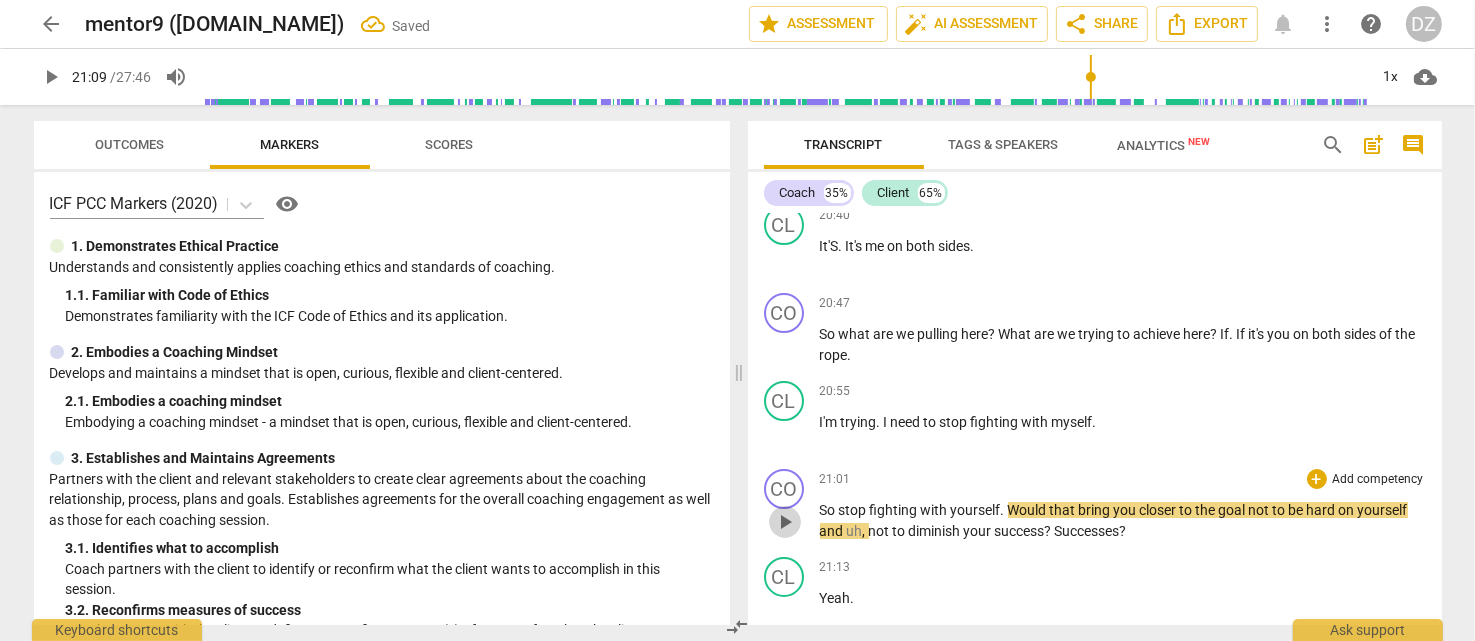 click on "play_arrow" at bounding box center (785, 522) 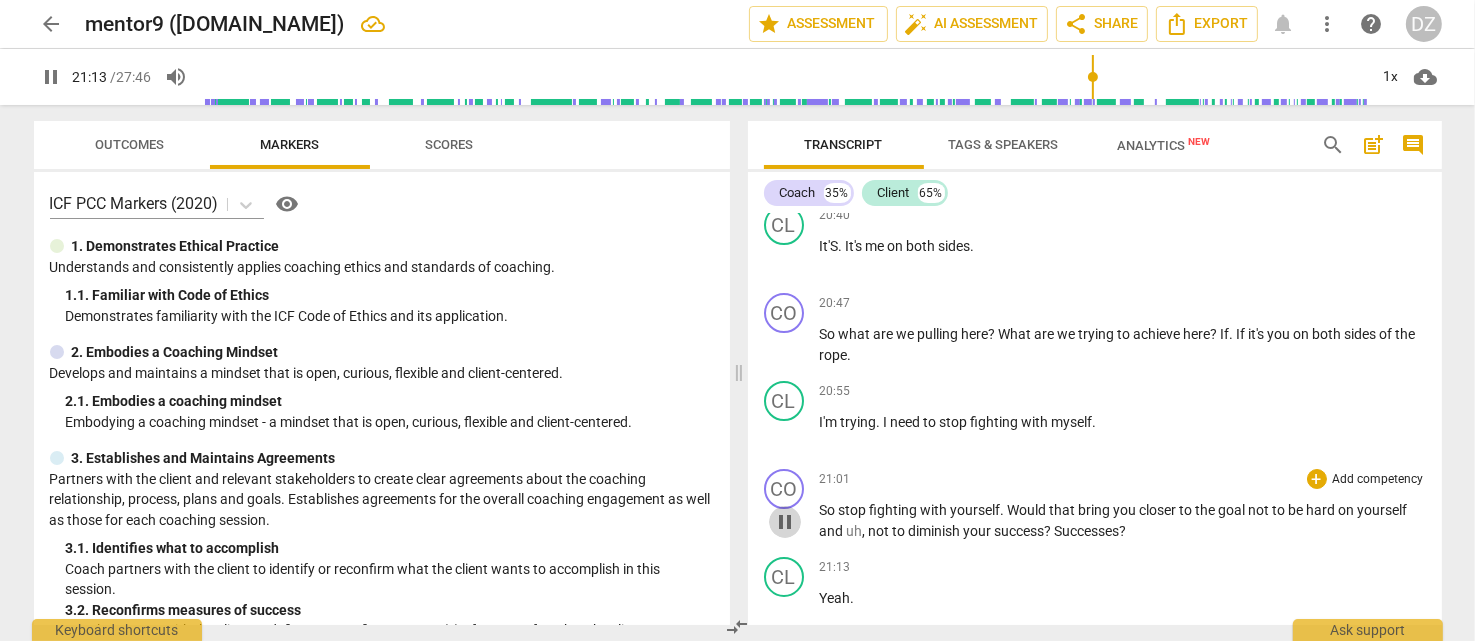 click on "pause" at bounding box center [785, 522] 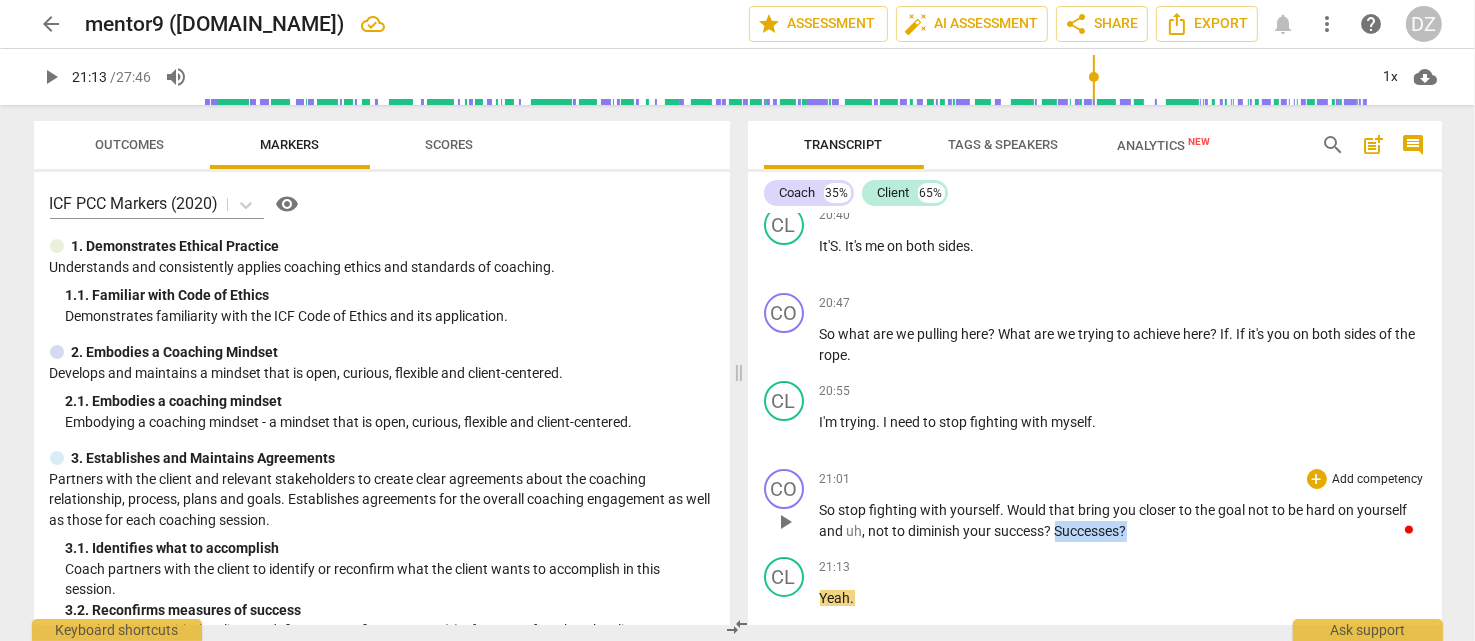 drag, startPoint x: 1127, startPoint y: 479, endPoint x: 1054, endPoint y: 485, distance: 73.24616 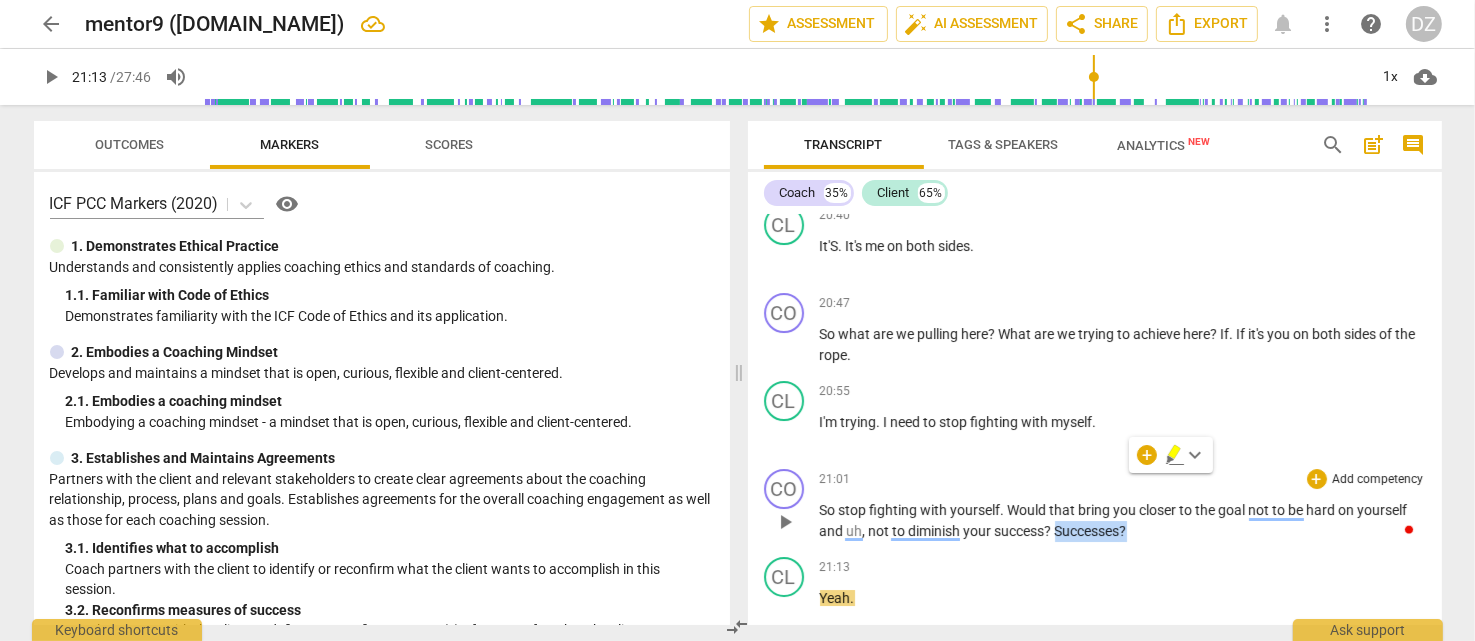 type 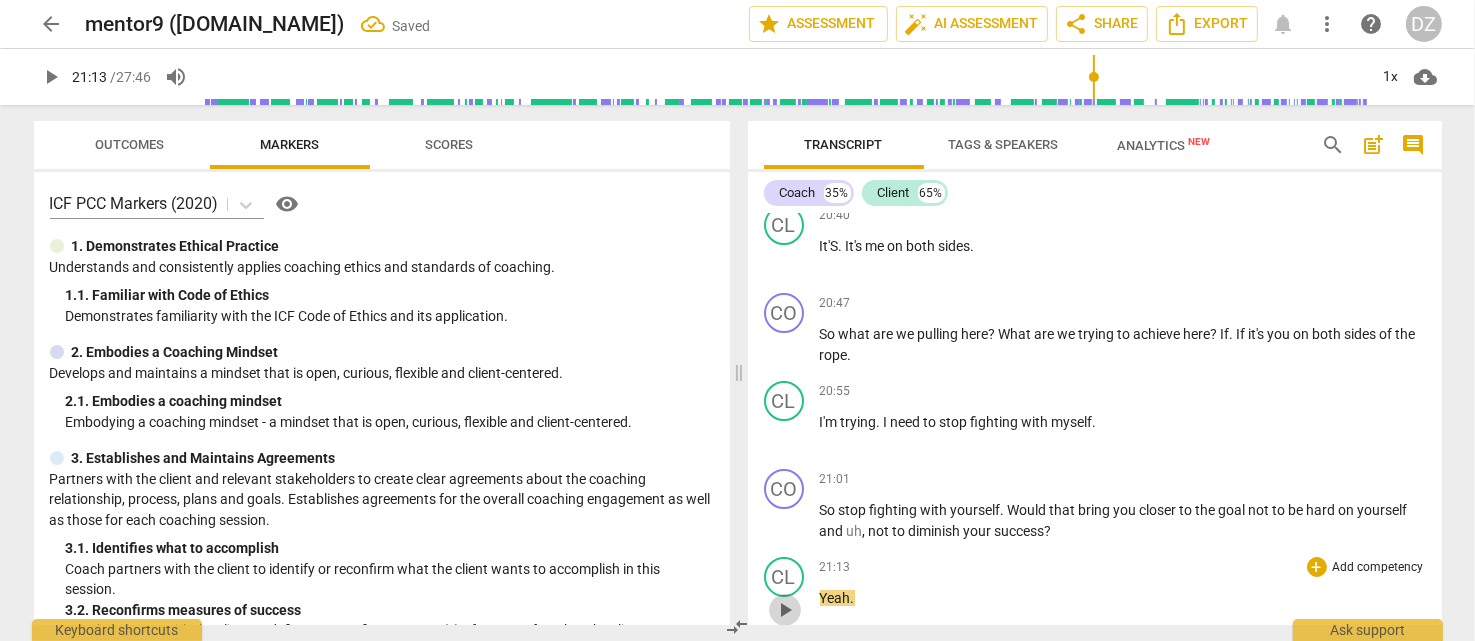 click on "play_arrow" at bounding box center [785, 610] 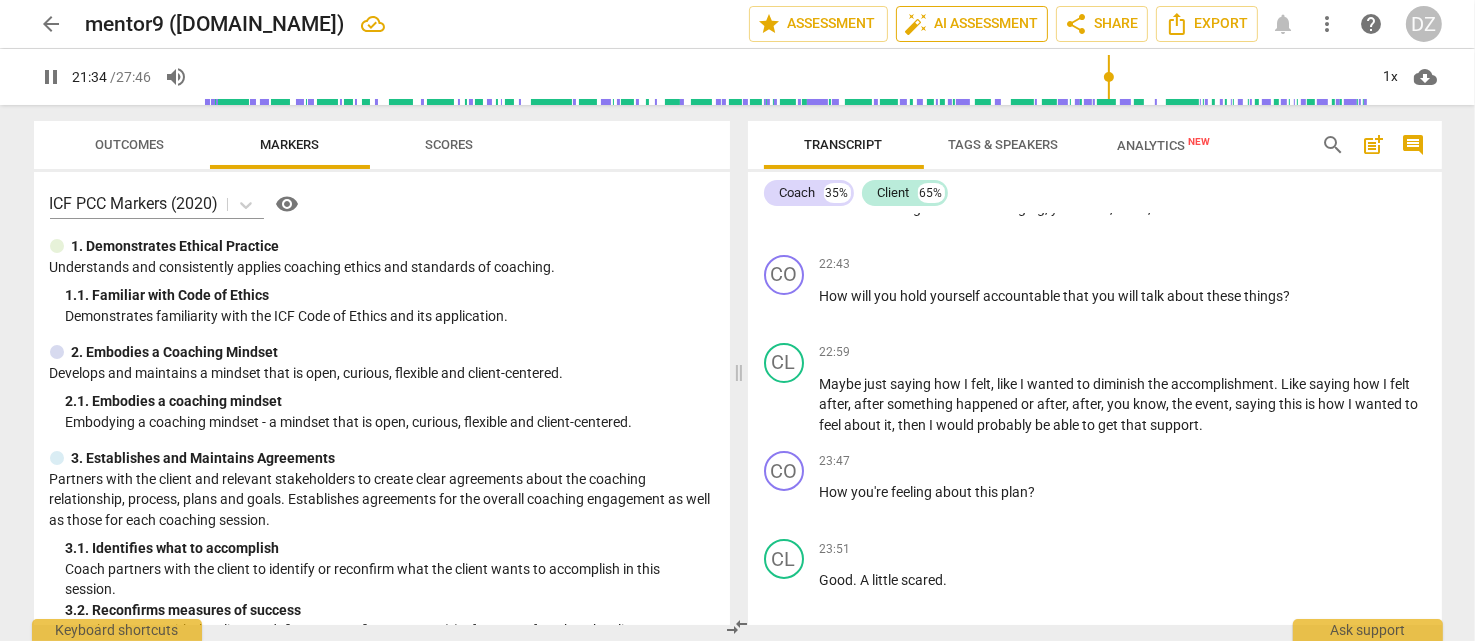 scroll, scrollTop: 7840, scrollLeft: 0, axis: vertical 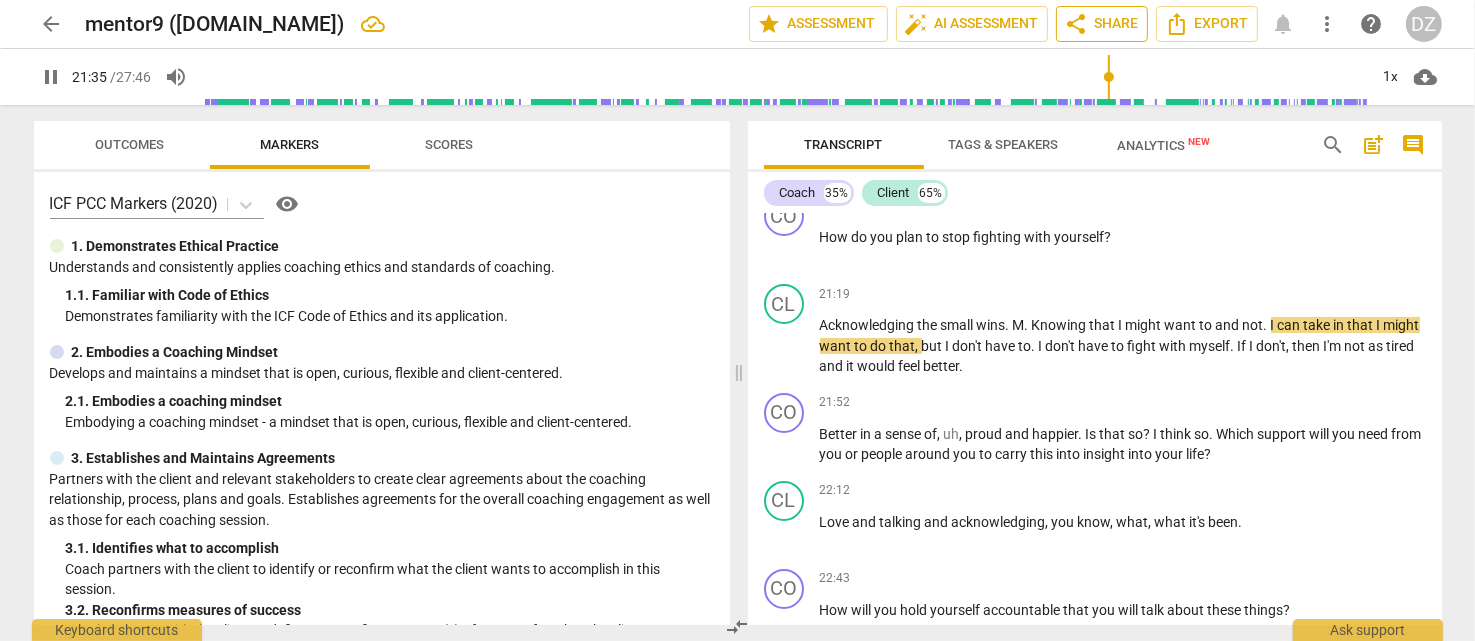 click on "share    Share" at bounding box center [1102, 24] 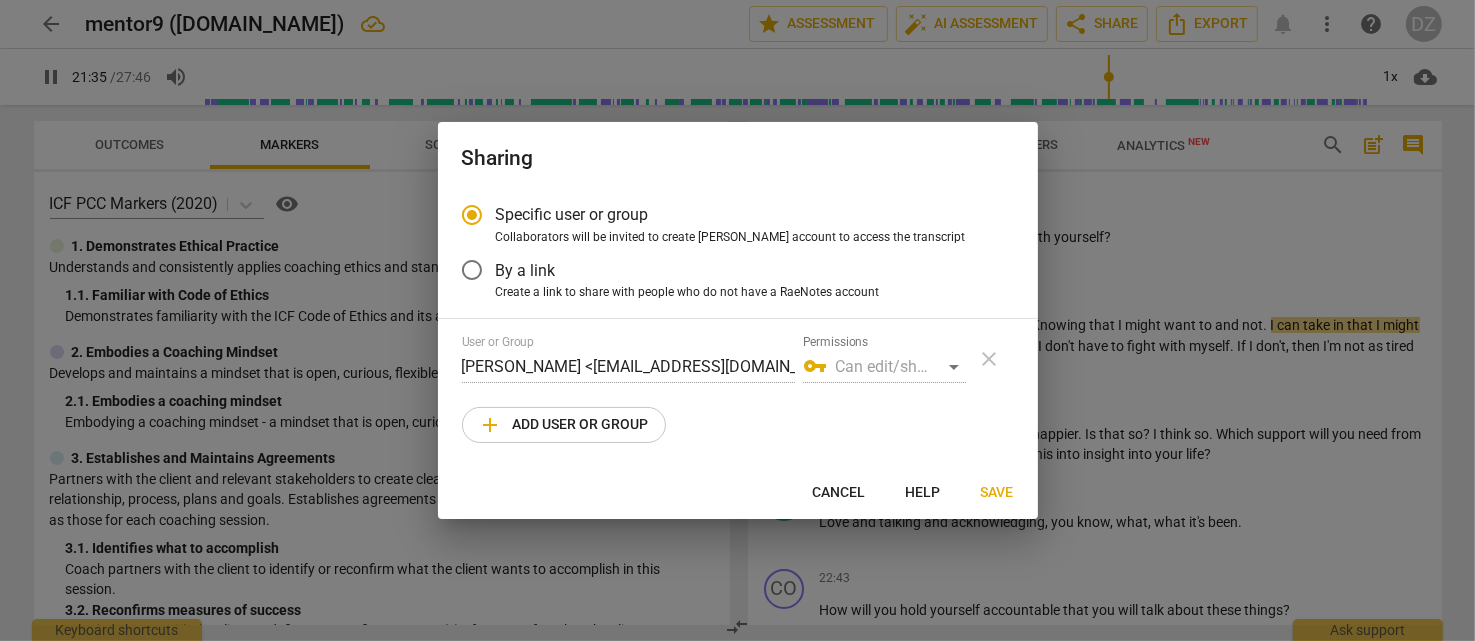 type on "1296" 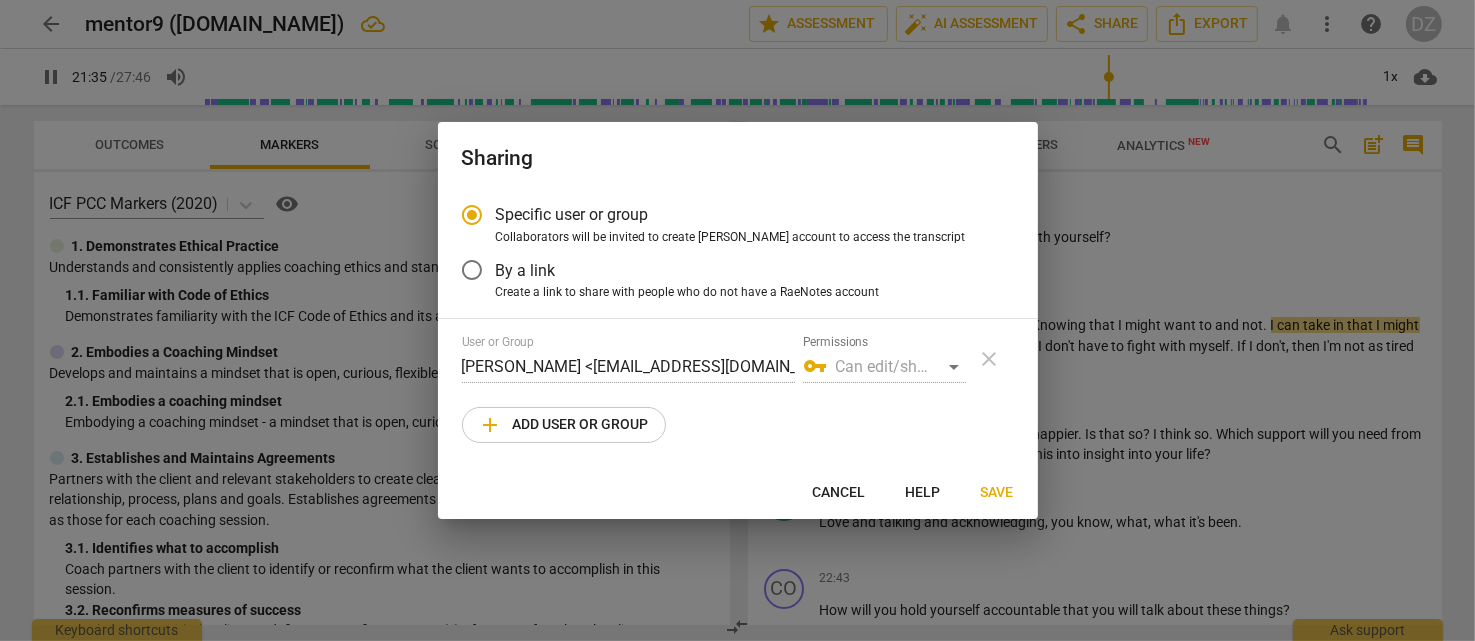 radio on "false" 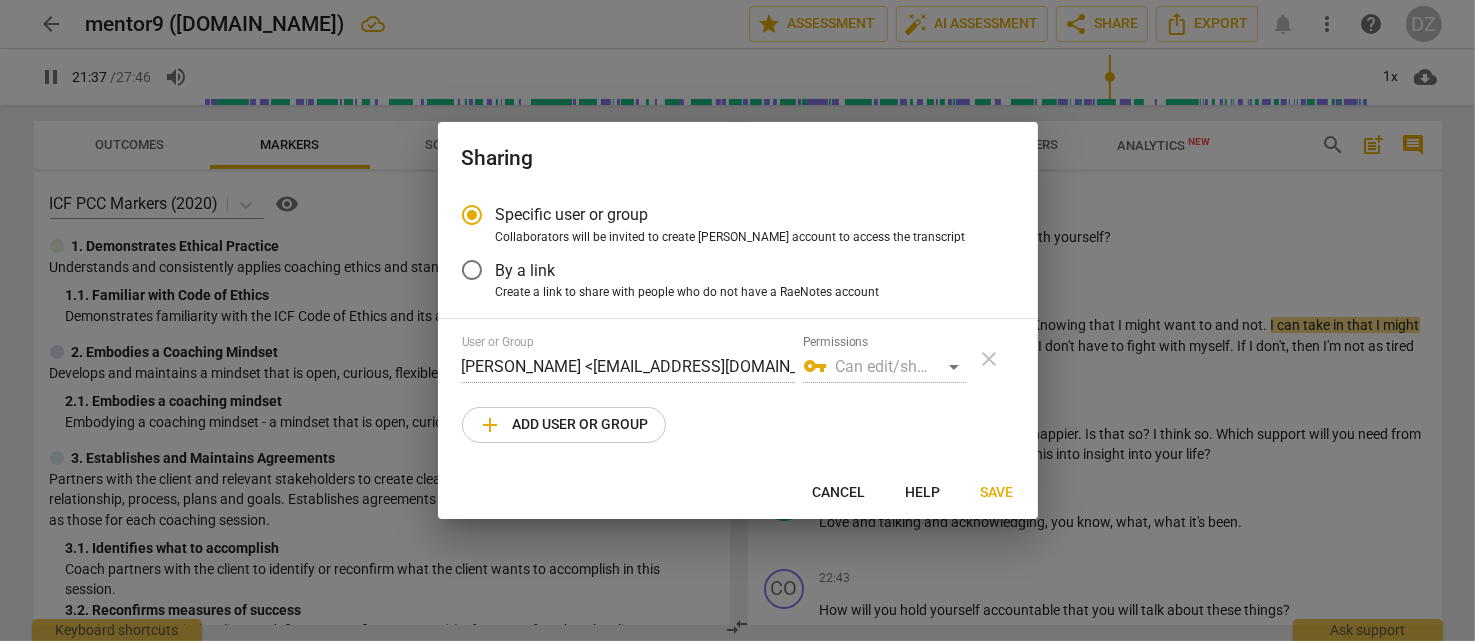 type on "1298" 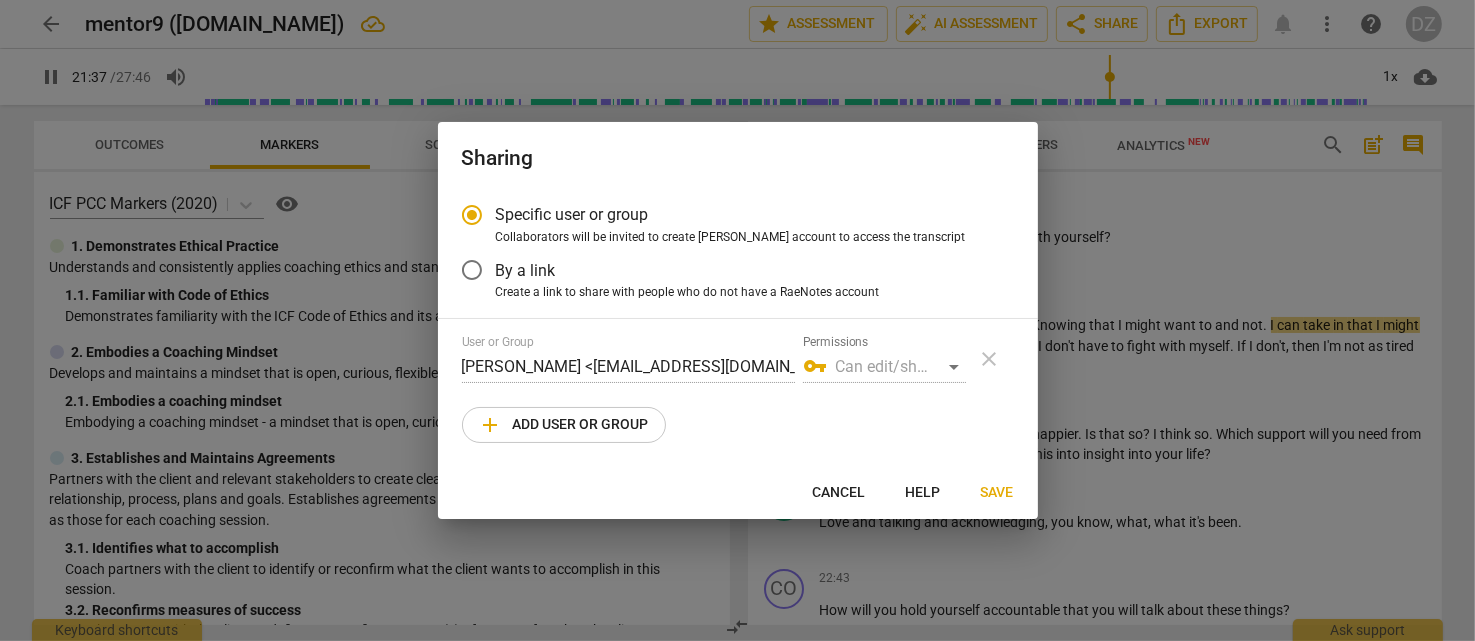 click on "add Add user or group" at bounding box center [564, 425] 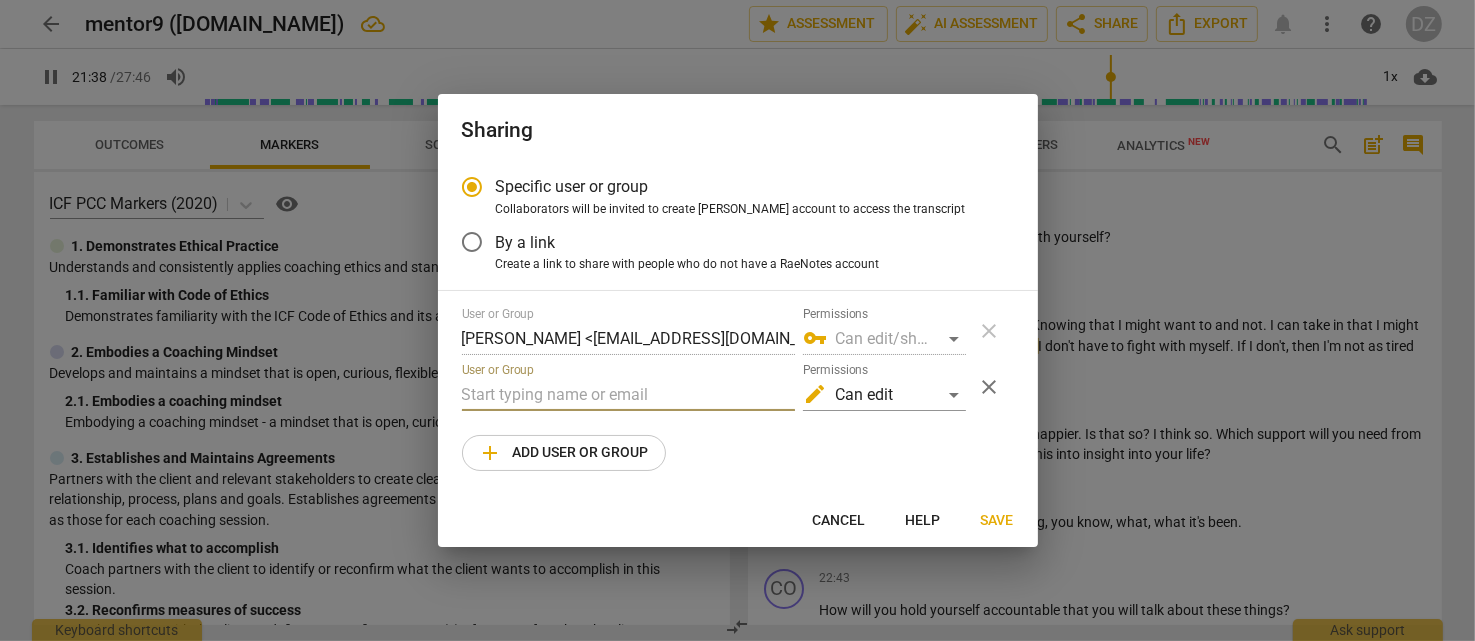 click at bounding box center [628, 395] 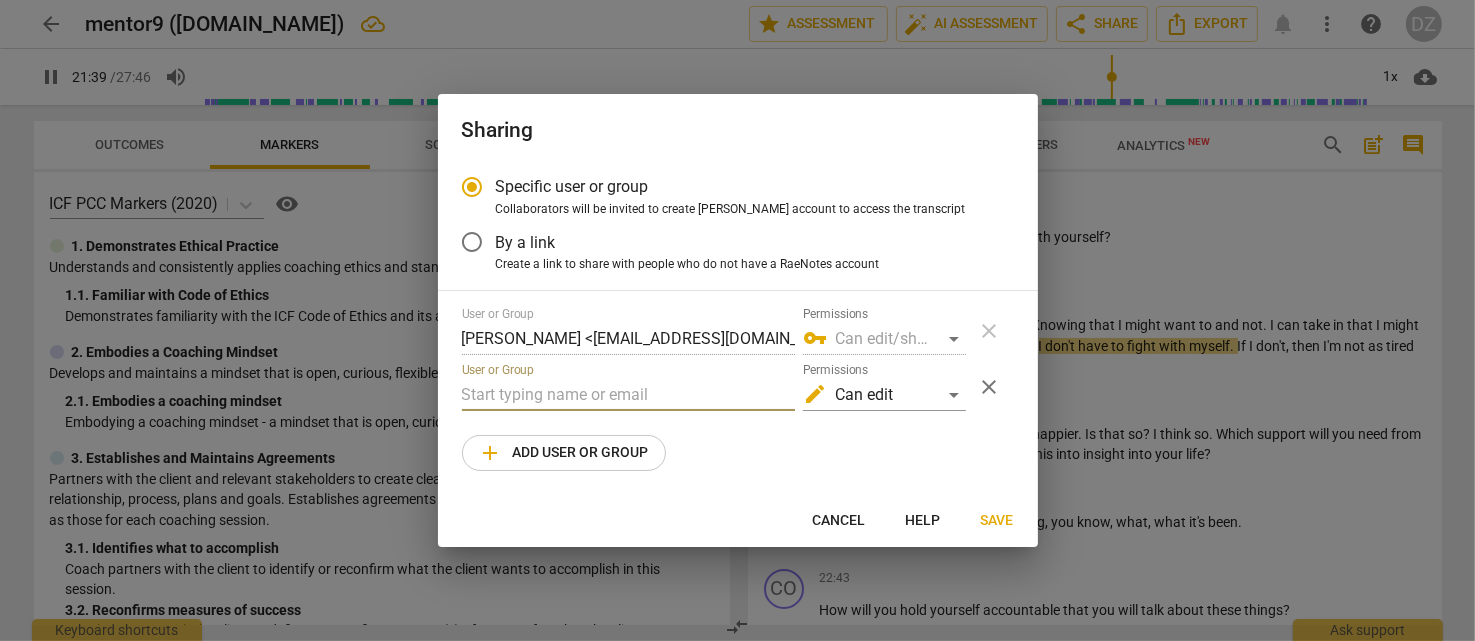 type on "1300" 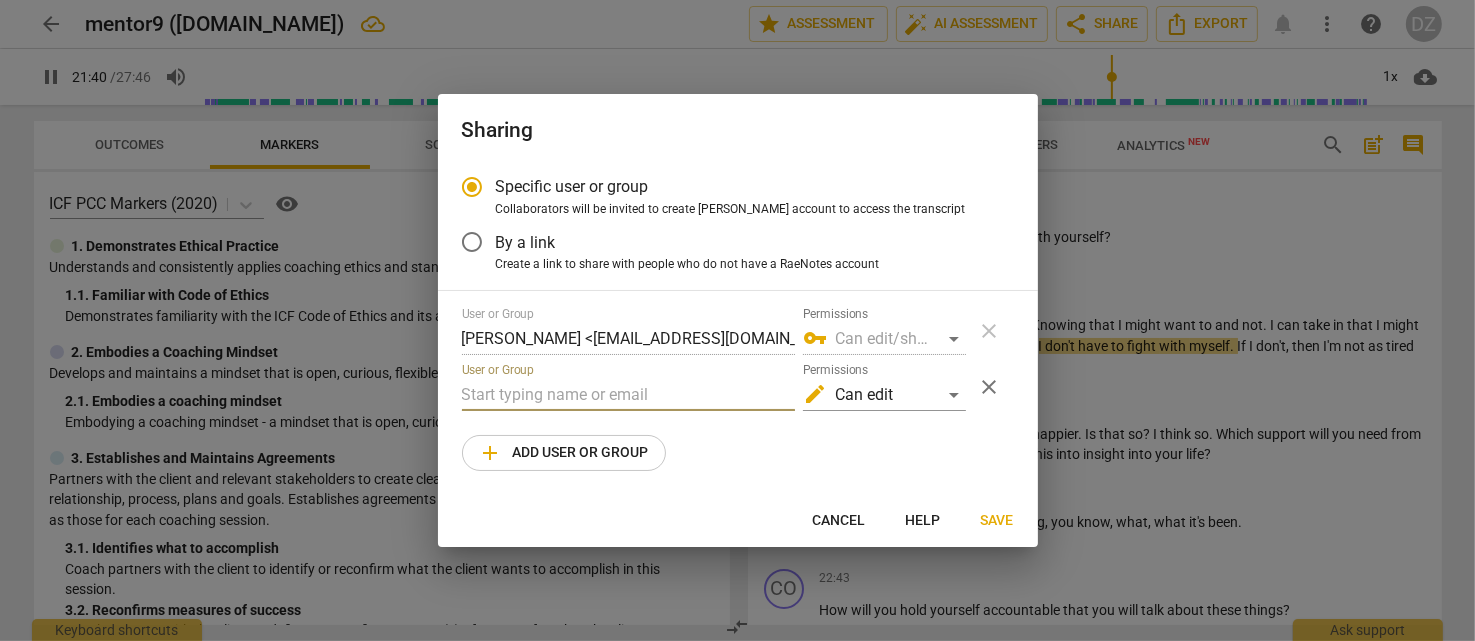 type on "l" 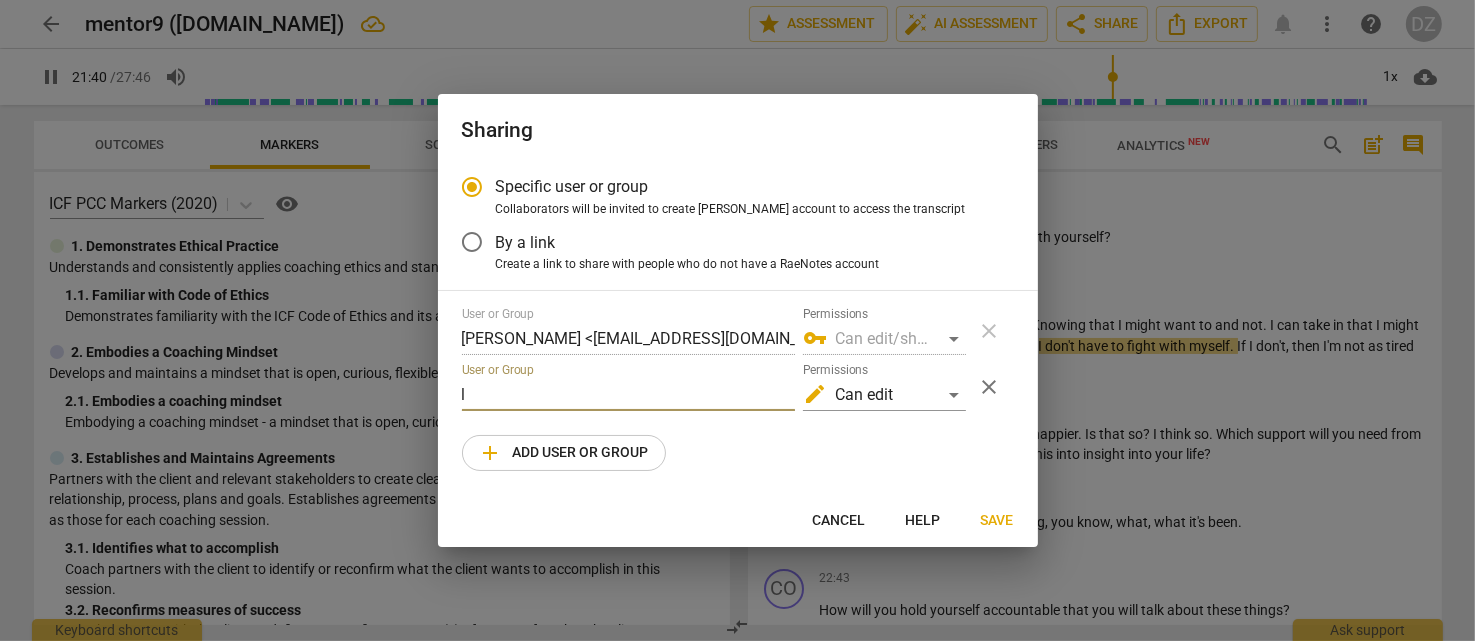 type on "1301" 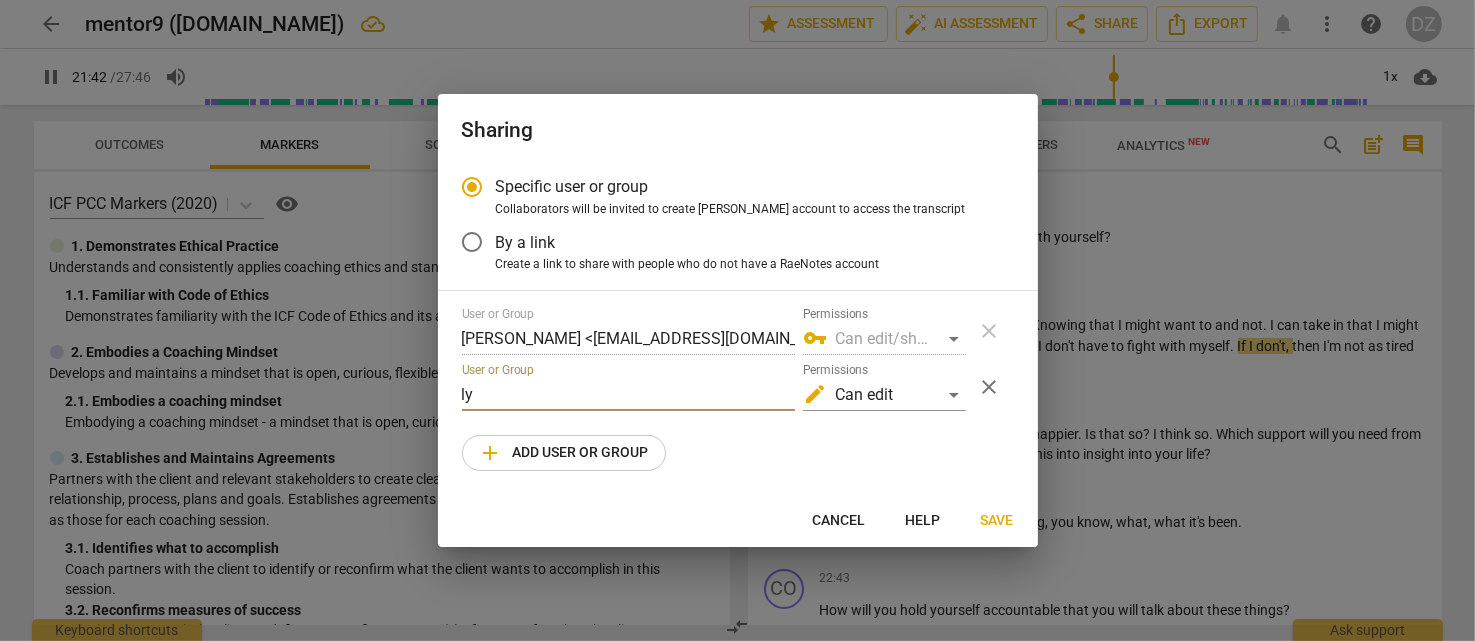 type on "1302" 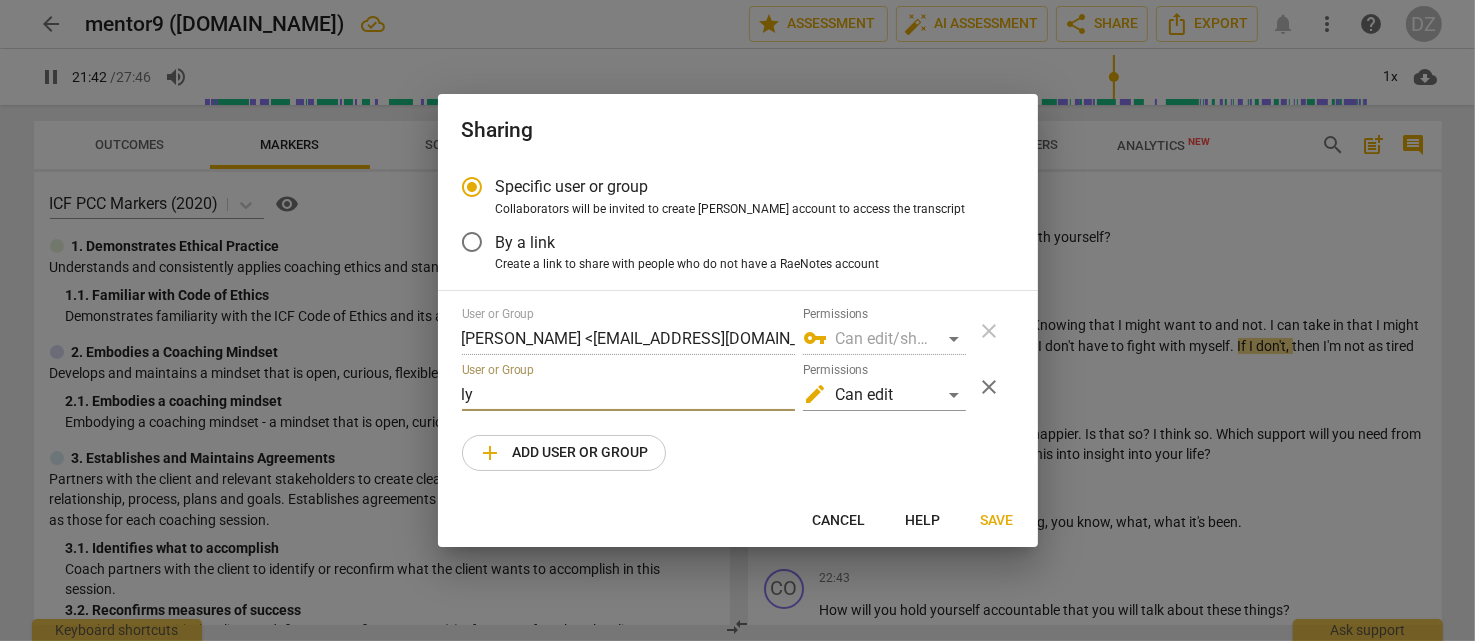 type on "lys" 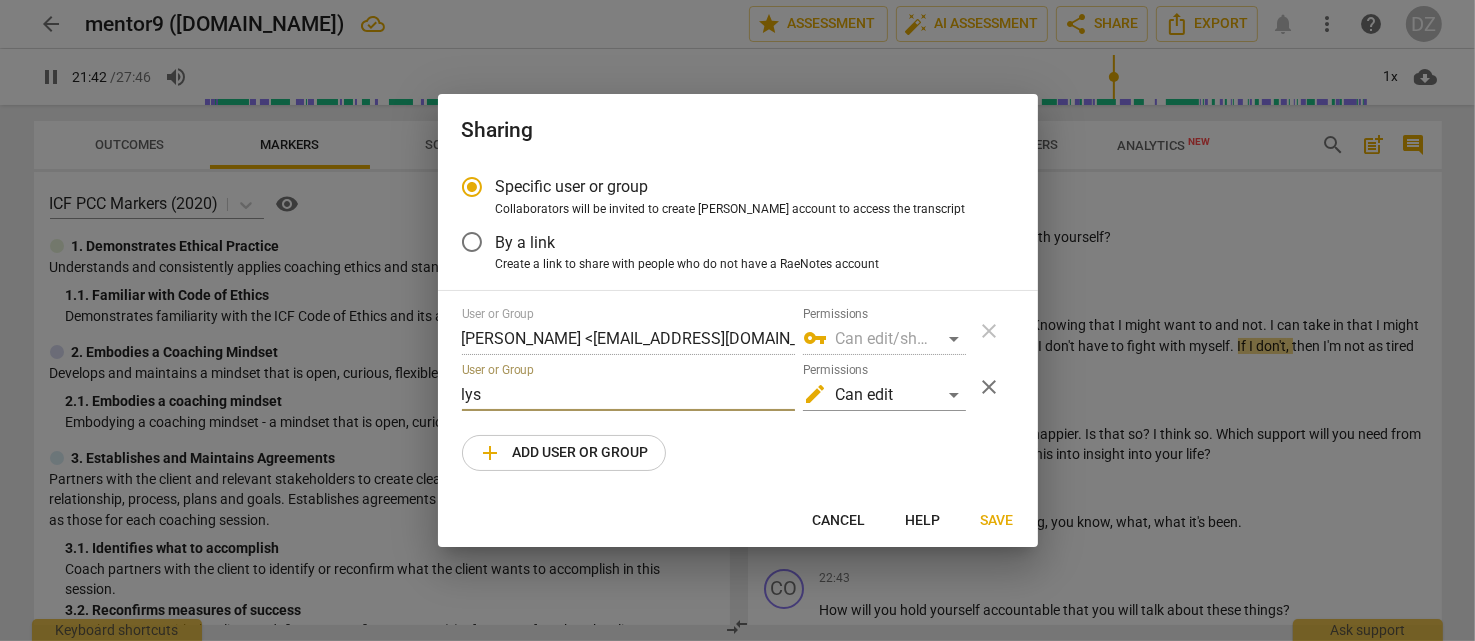 type on "1303" 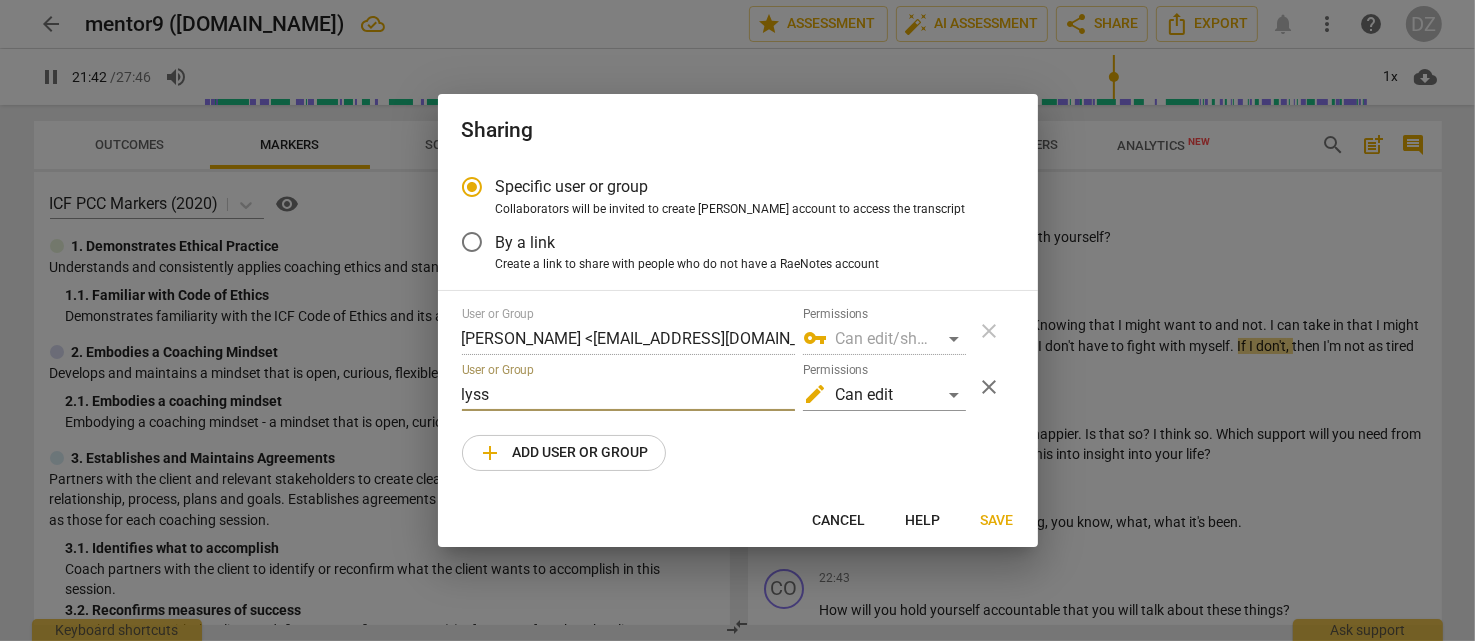type on "lyssa" 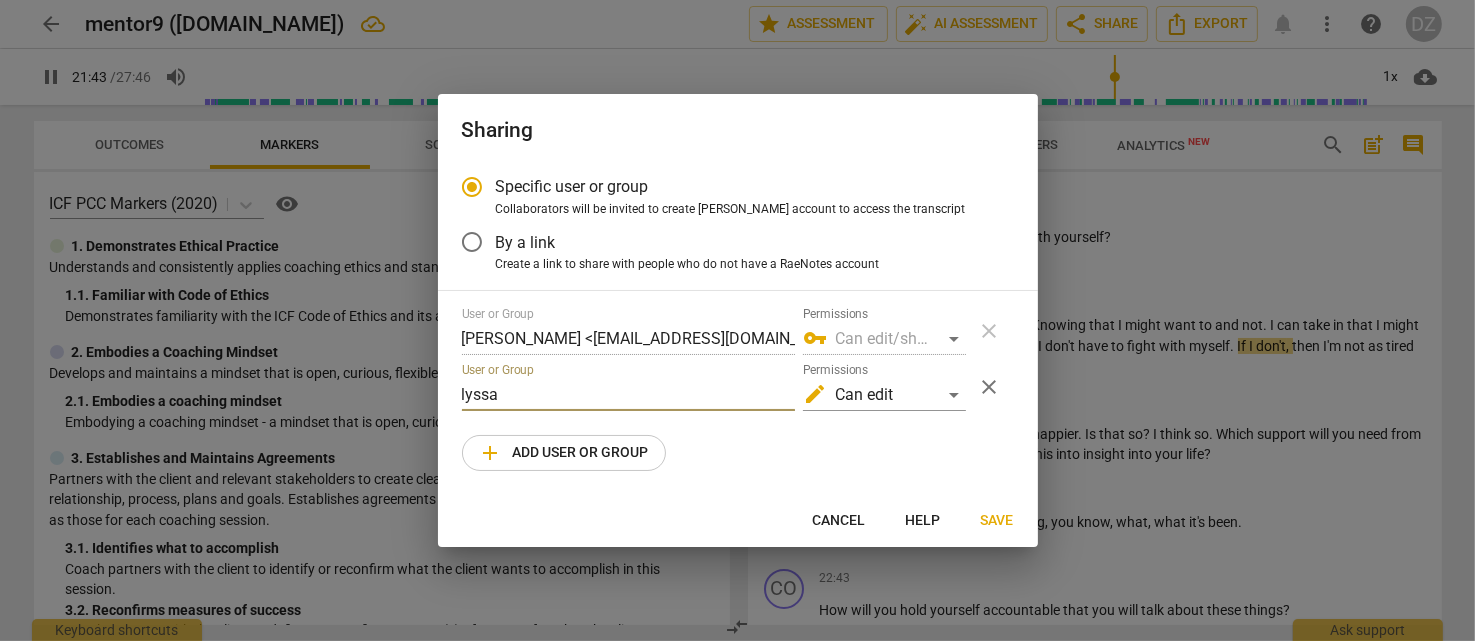 type on "1304" 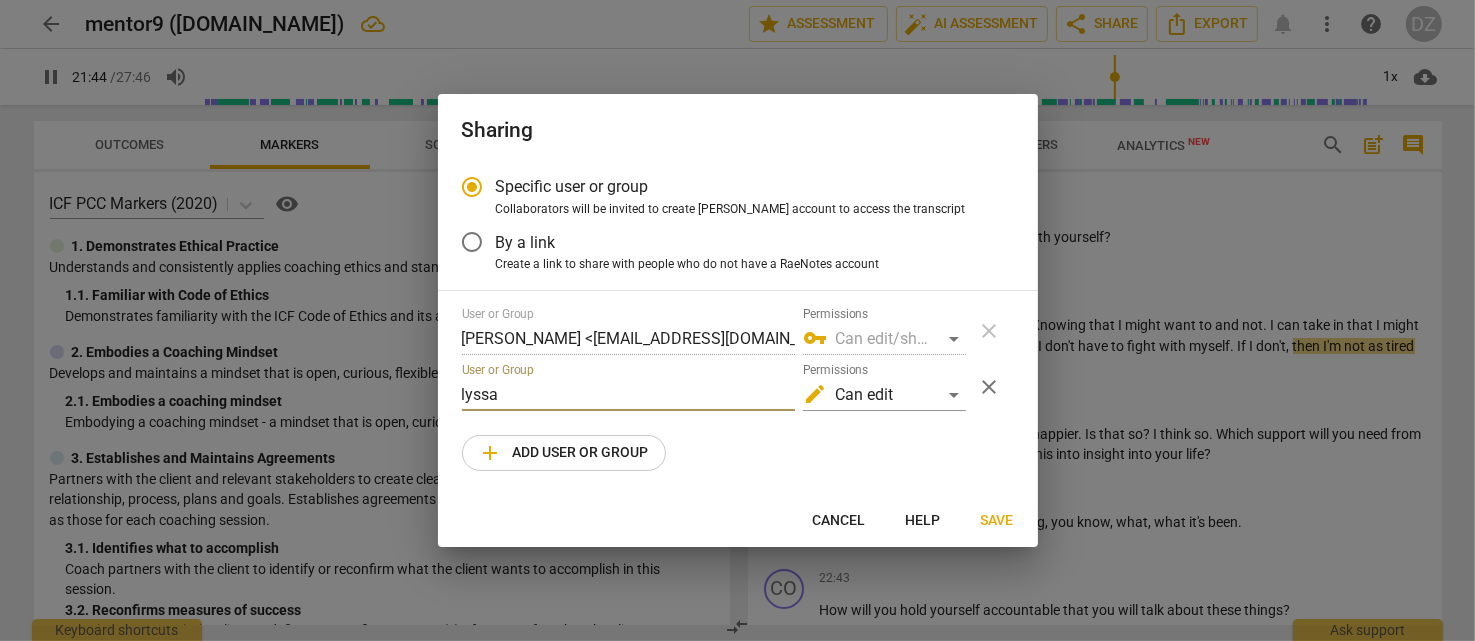 type on "lyssa" 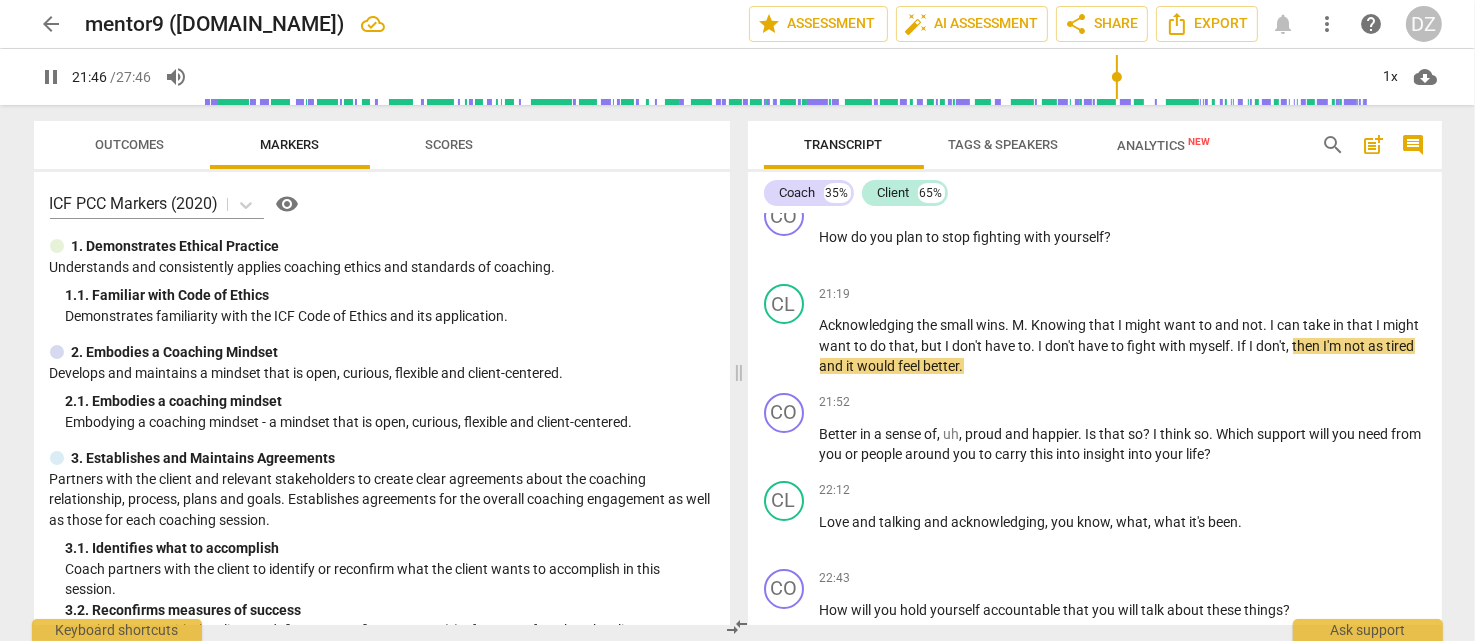 click on "pause" at bounding box center [52, 77] 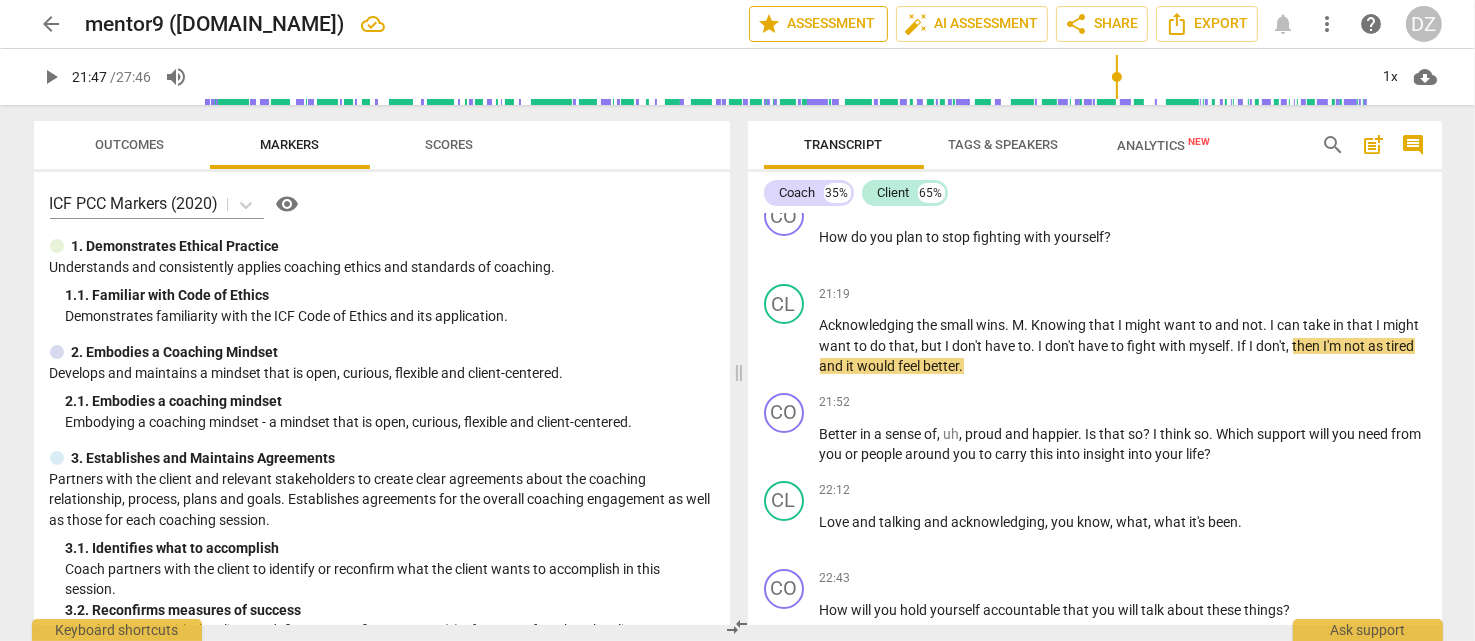 type on "1307" 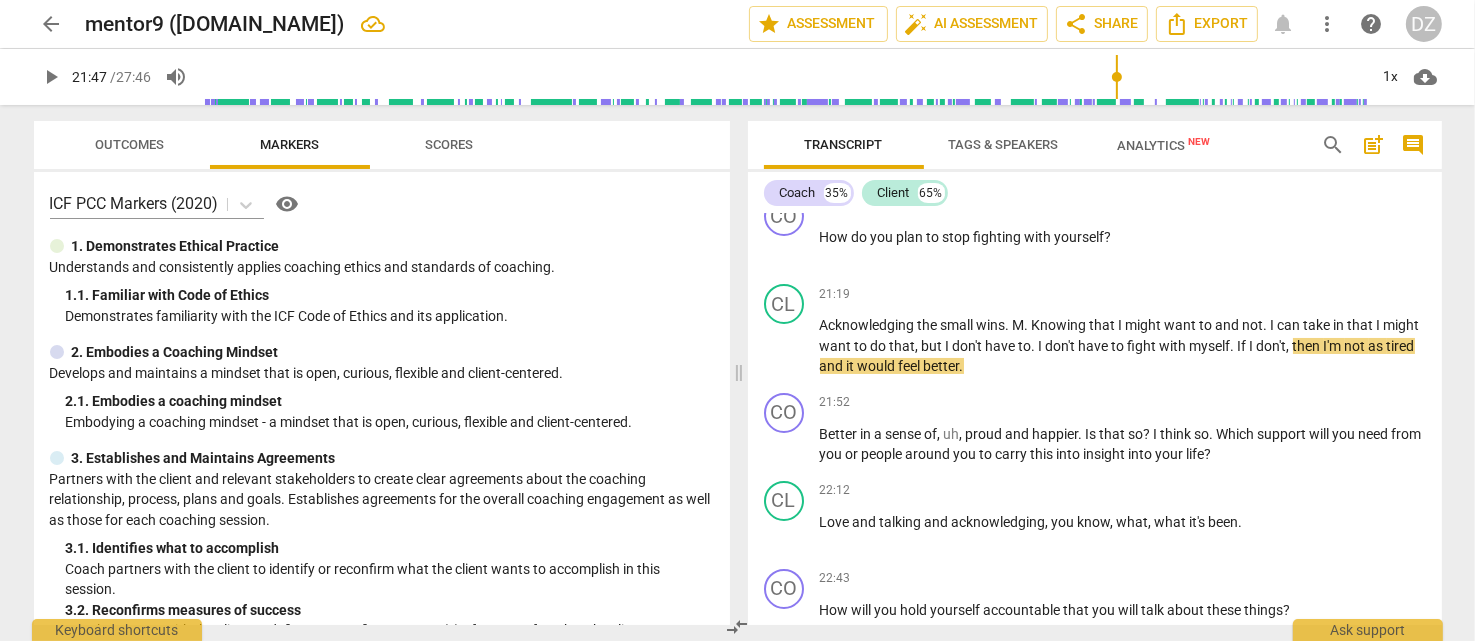 click on "arrow_back" at bounding box center (52, 24) 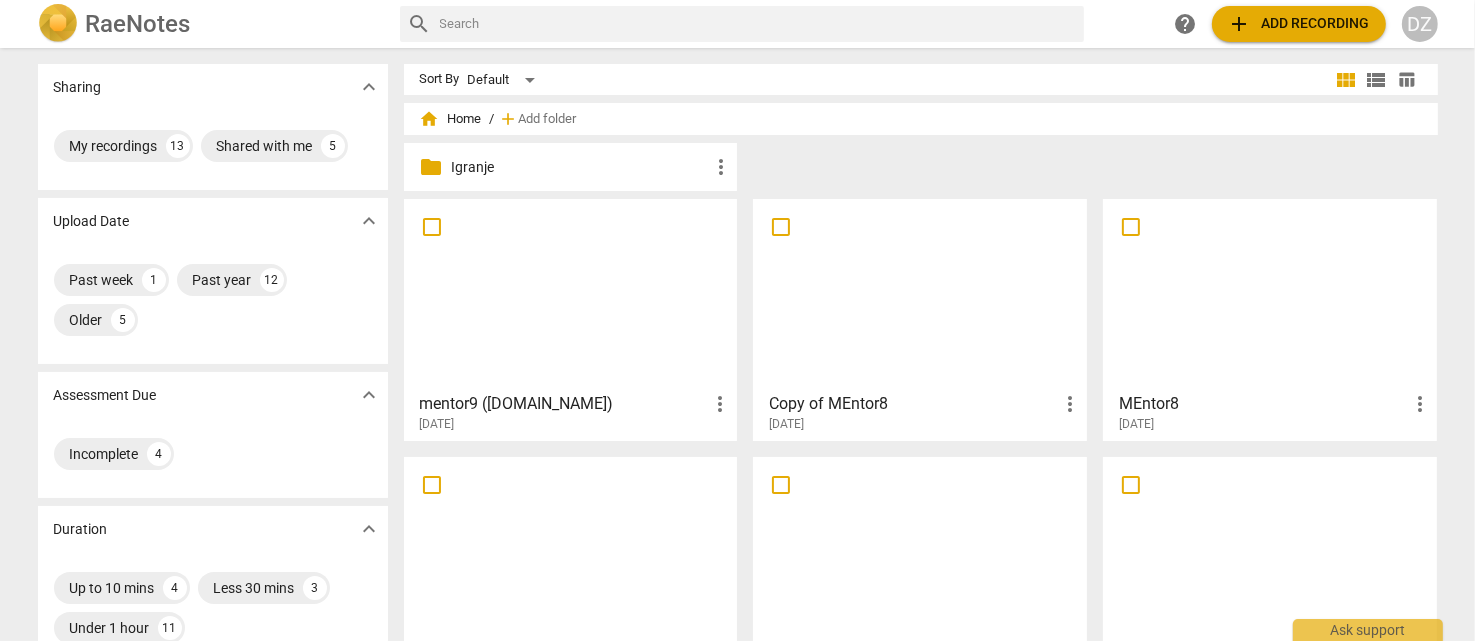 click at bounding box center (920, 294) 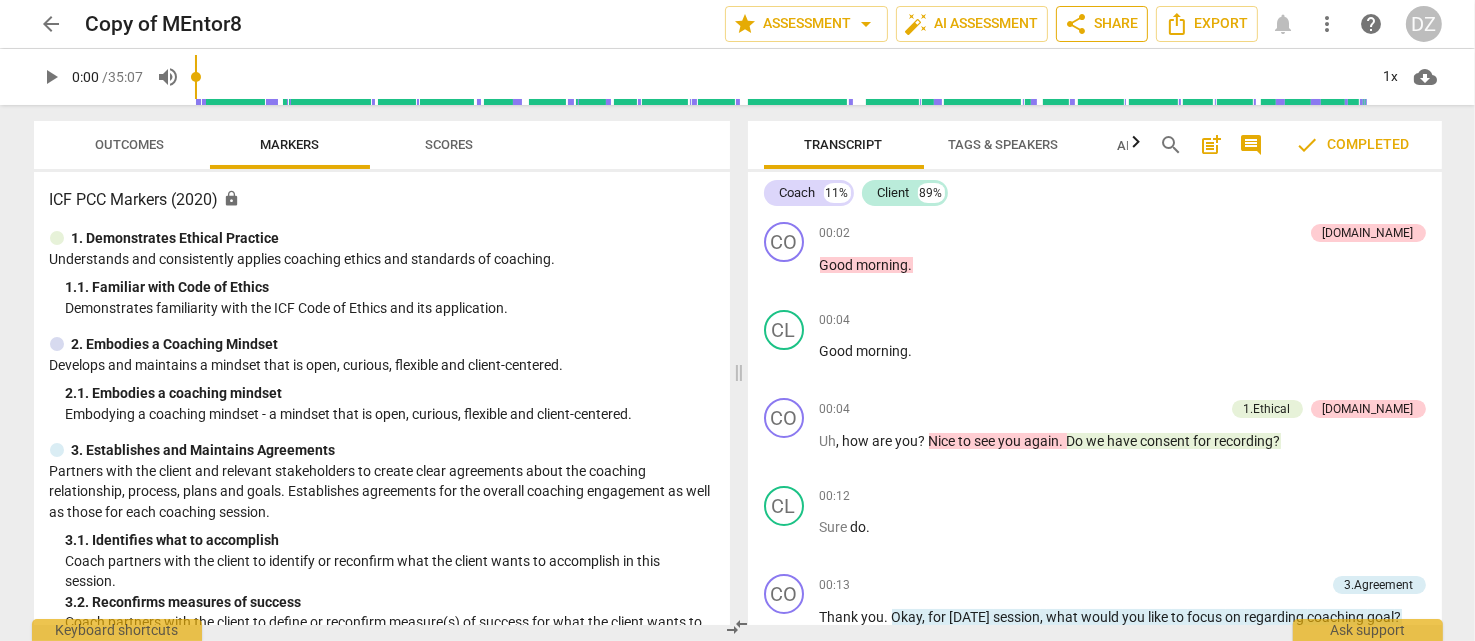 click on "share    Share" at bounding box center (1102, 24) 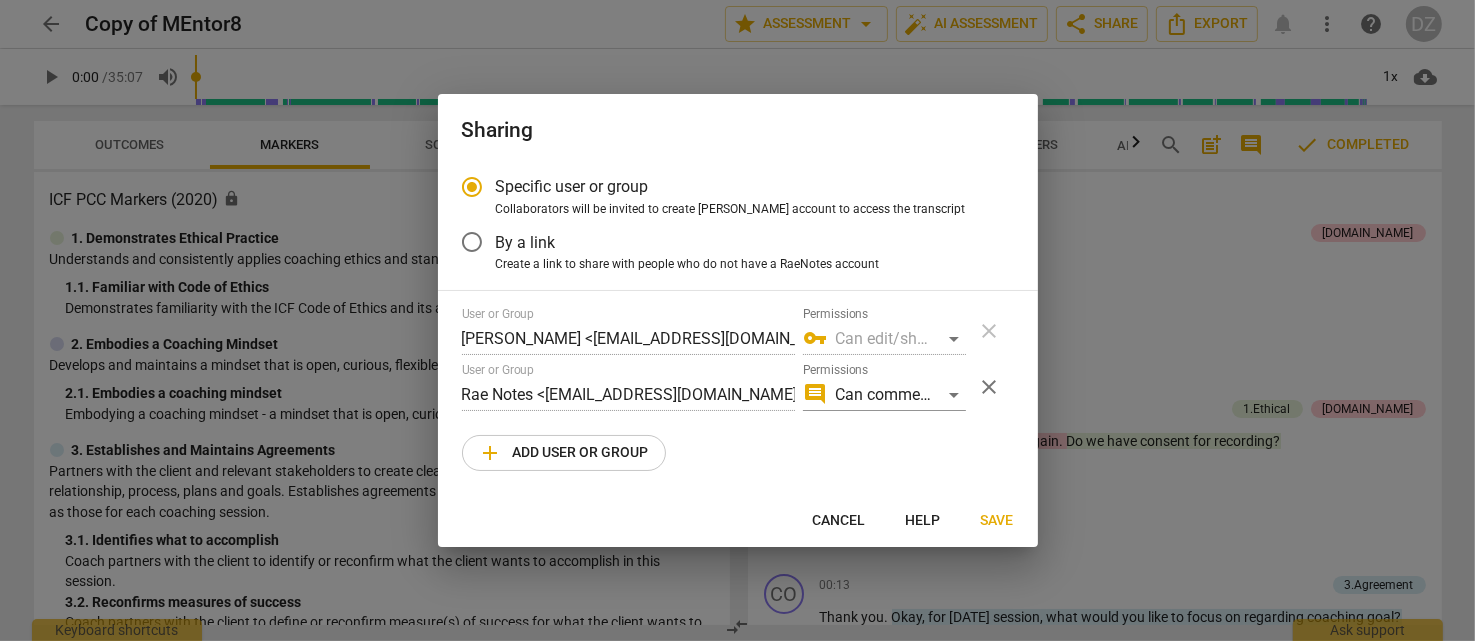 click at bounding box center (737, 320) 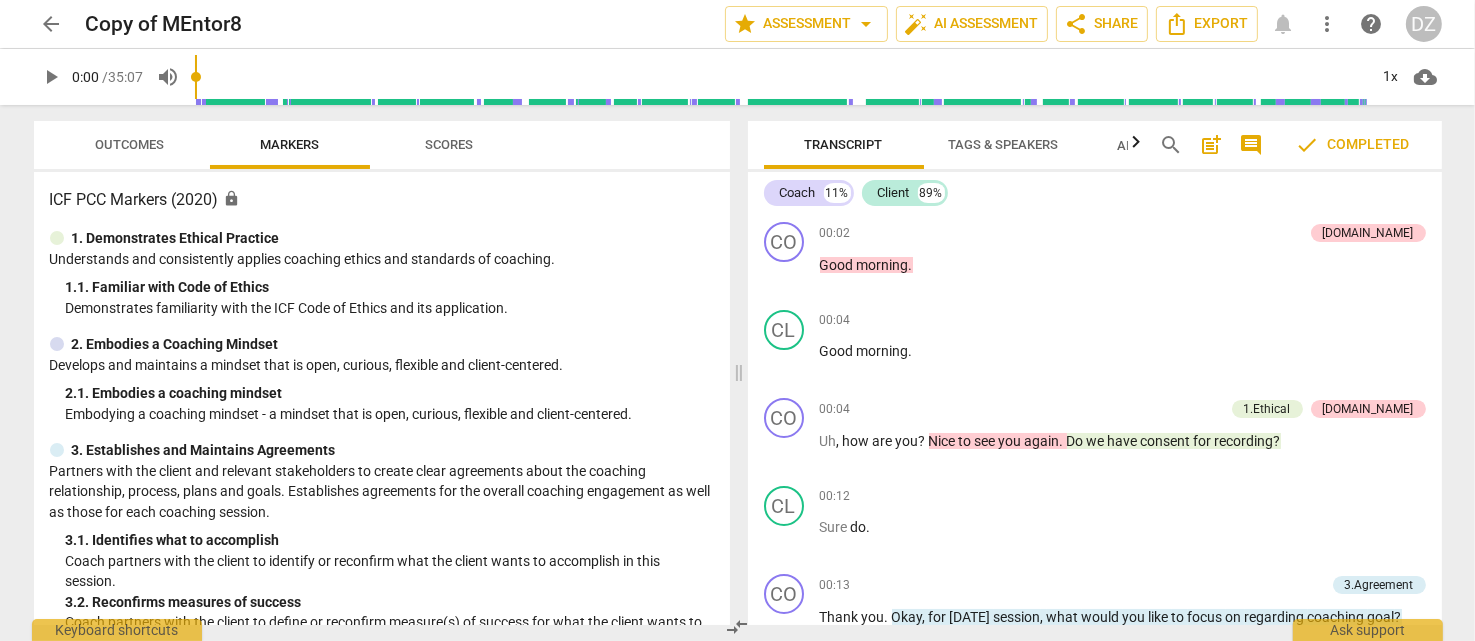 click on "arrow_back" at bounding box center [52, 24] 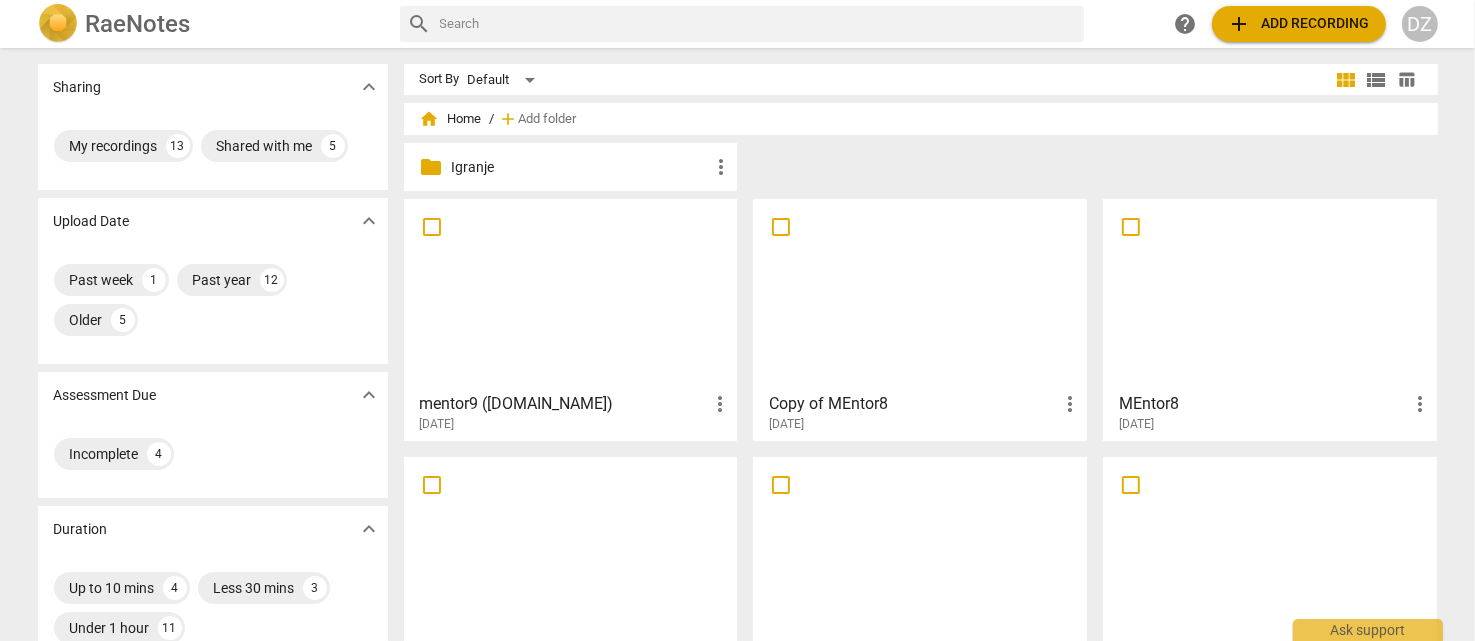 click at bounding box center [1270, 294] 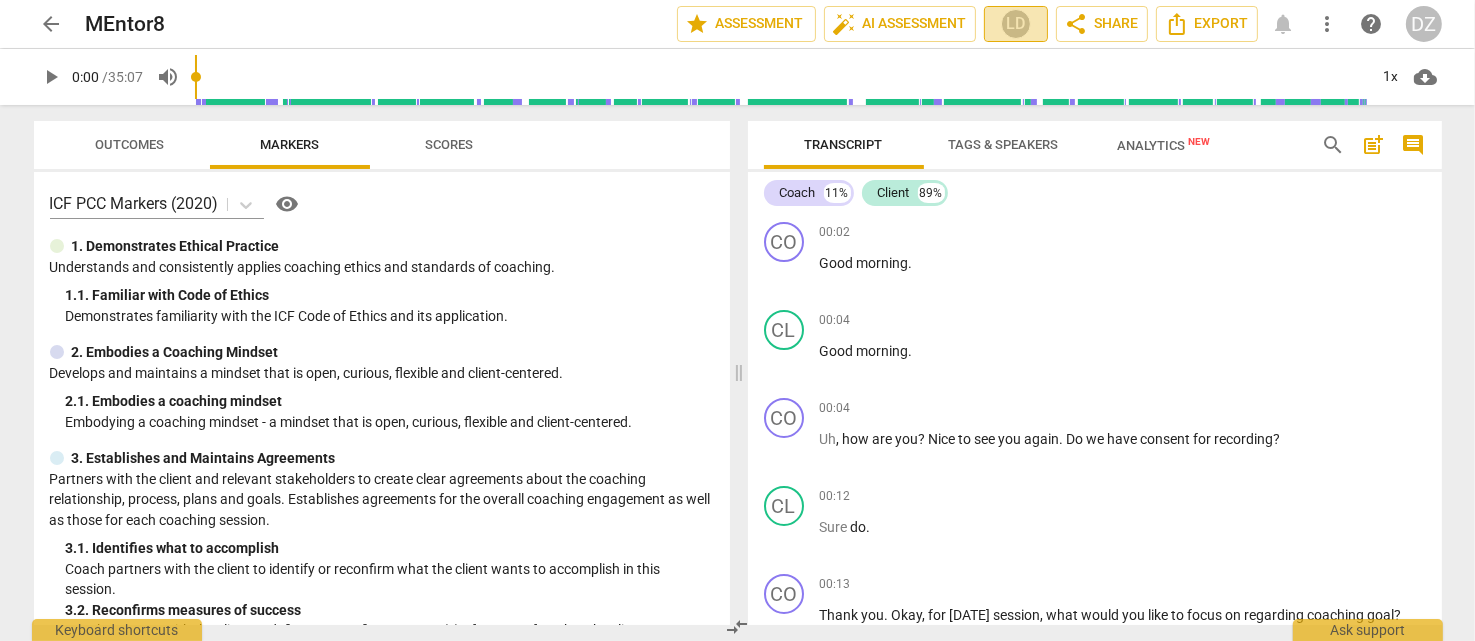 click on "LD" at bounding box center (1016, 24) 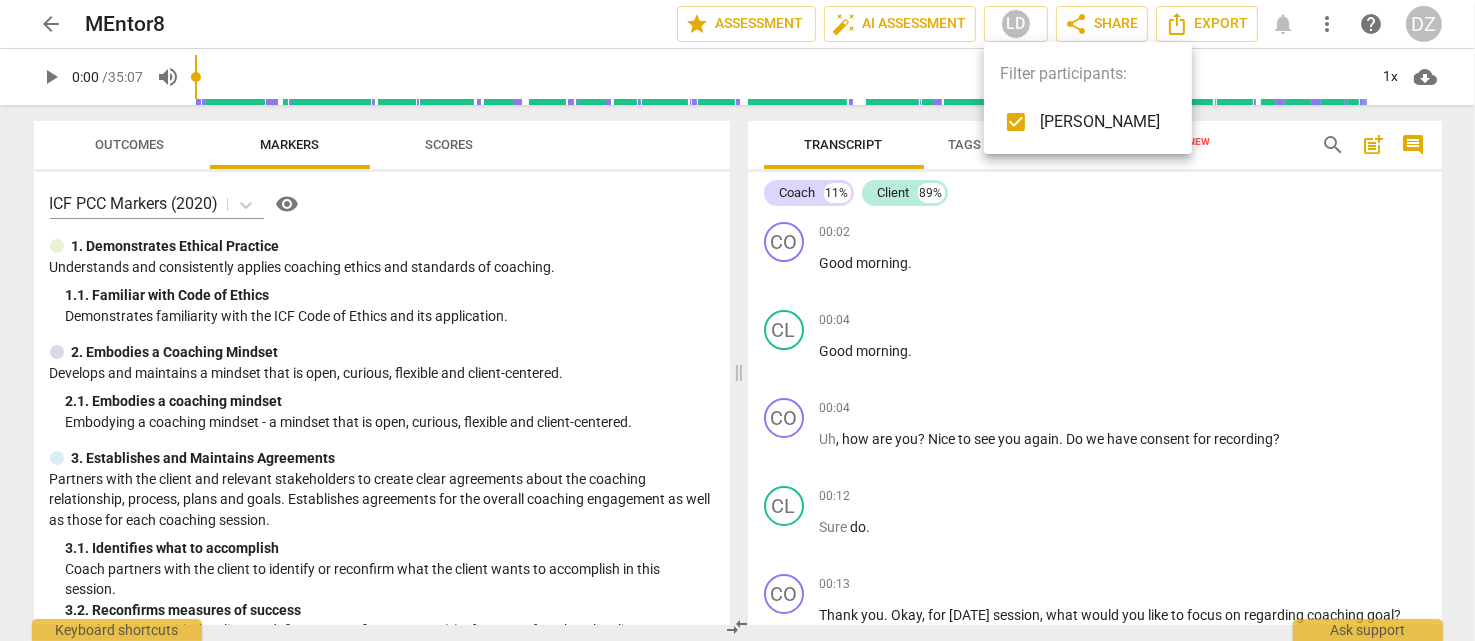 click at bounding box center (737, 320) 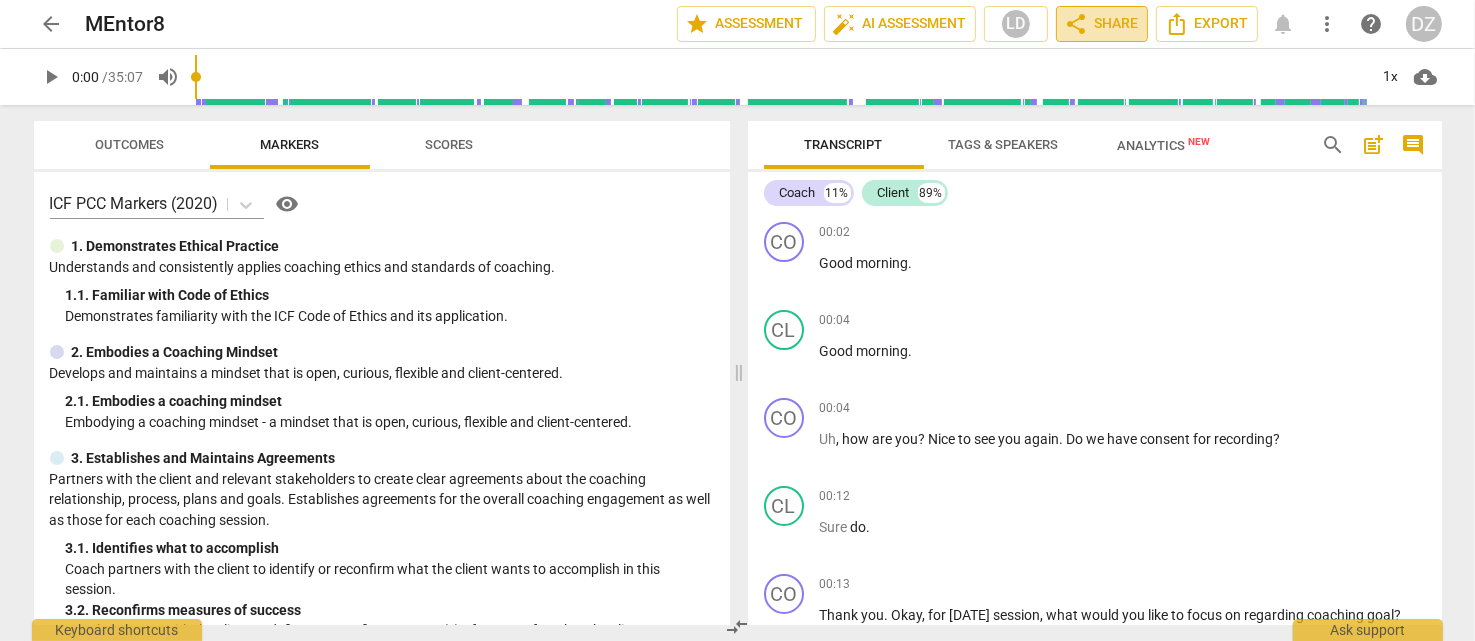 click on "share" at bounding box center (1077, 24) 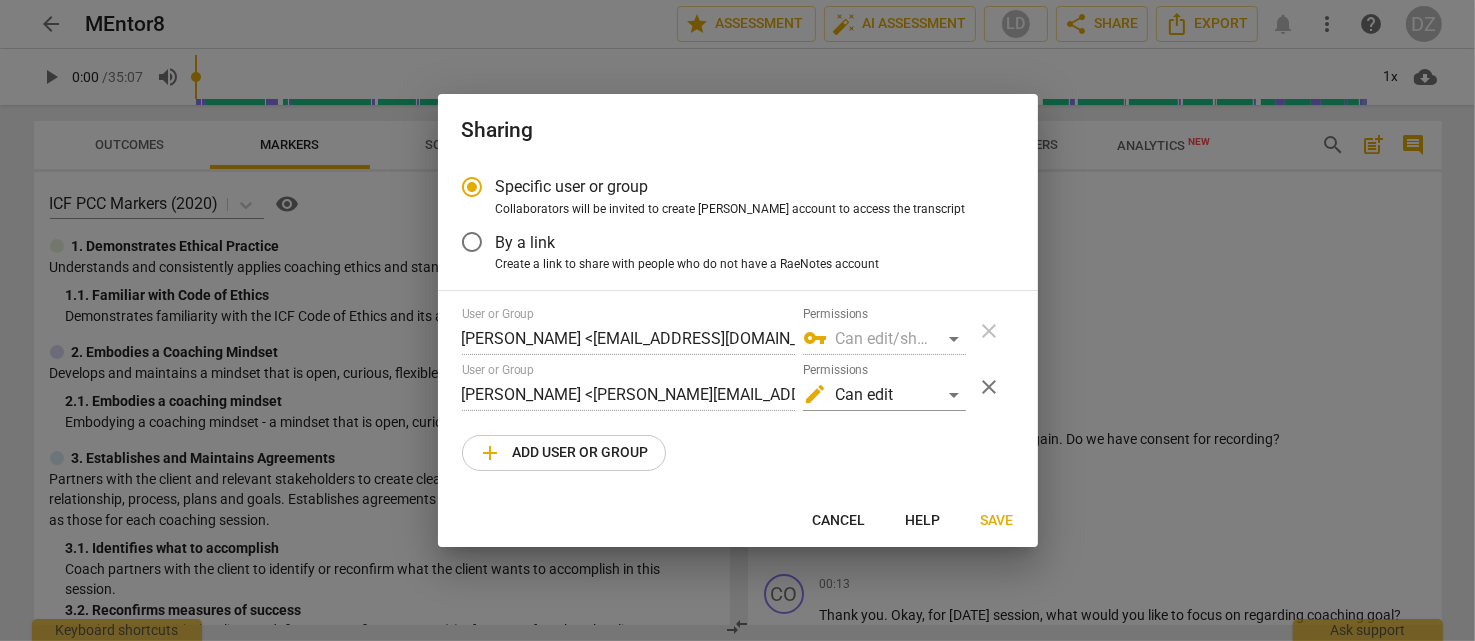 click at bounding box center [737, 320] 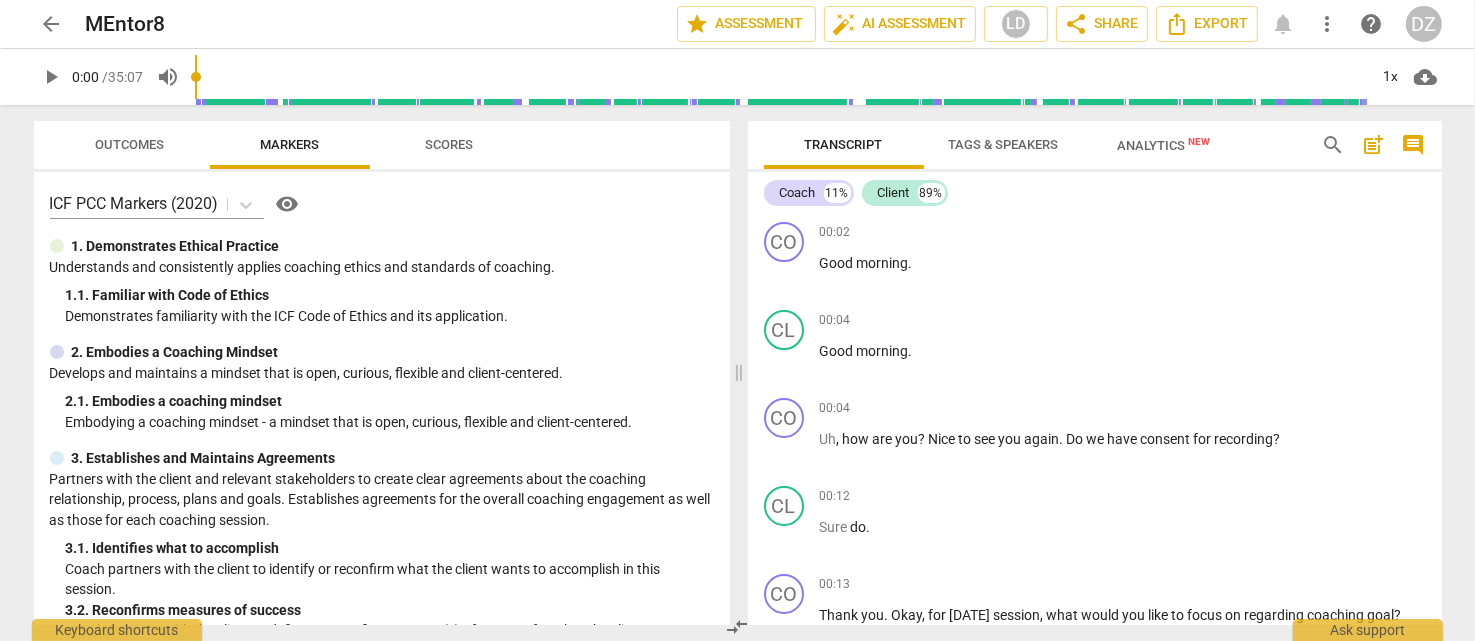 click on "arrow_back" at bounding box center (52, 24) 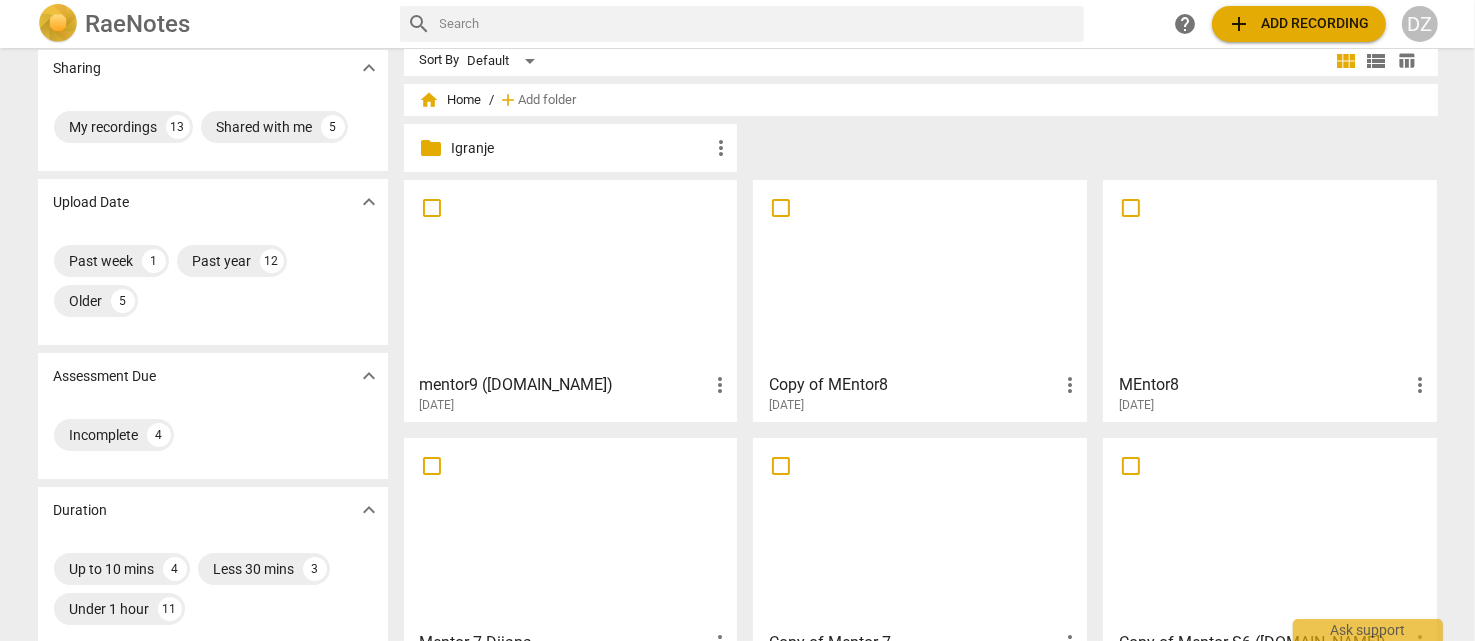 scroll, scrollTop: 0, scrollLeft: 0, axis: both 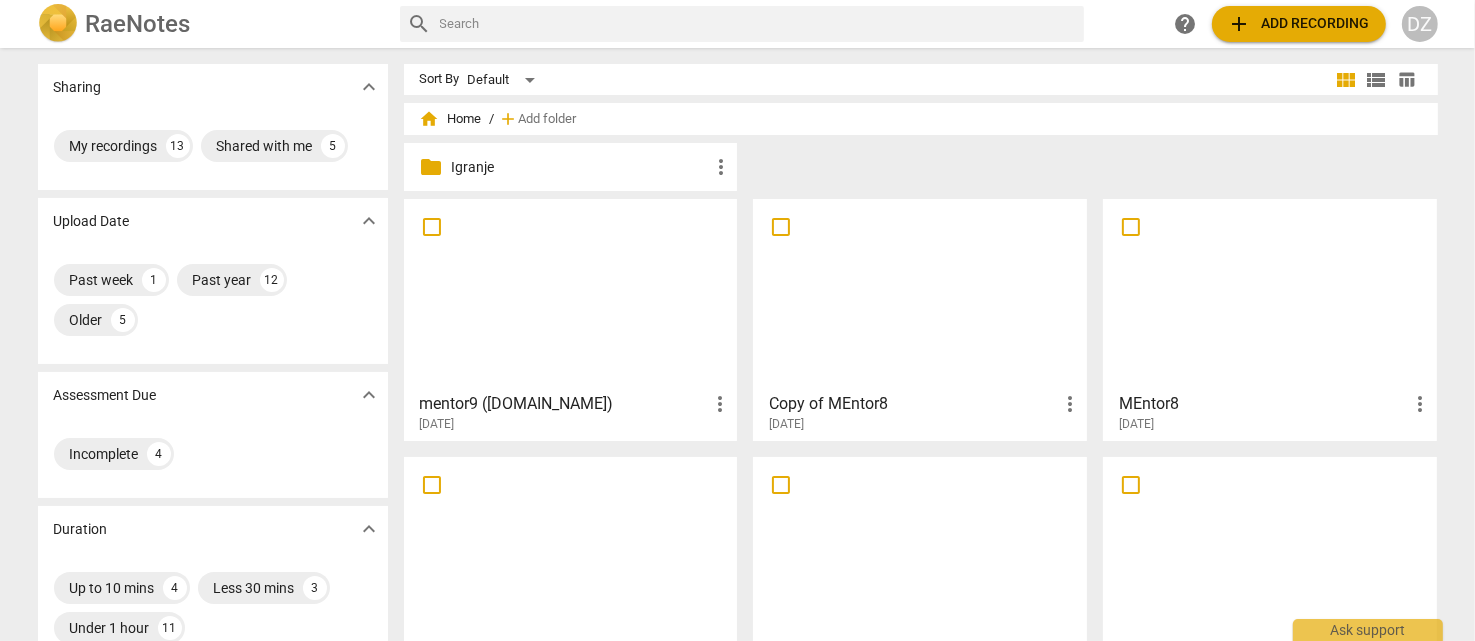 click at bounding box center [571, 294] 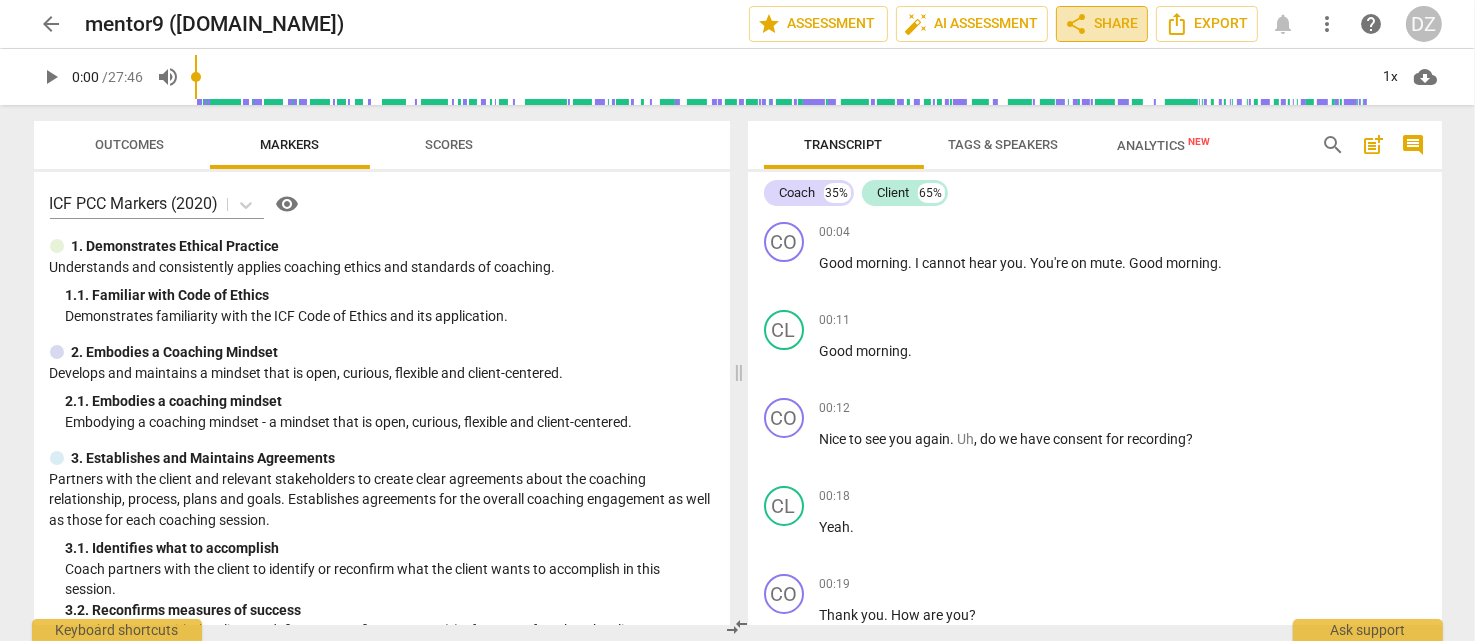 click on "share" at bounding box center (1077, 24) 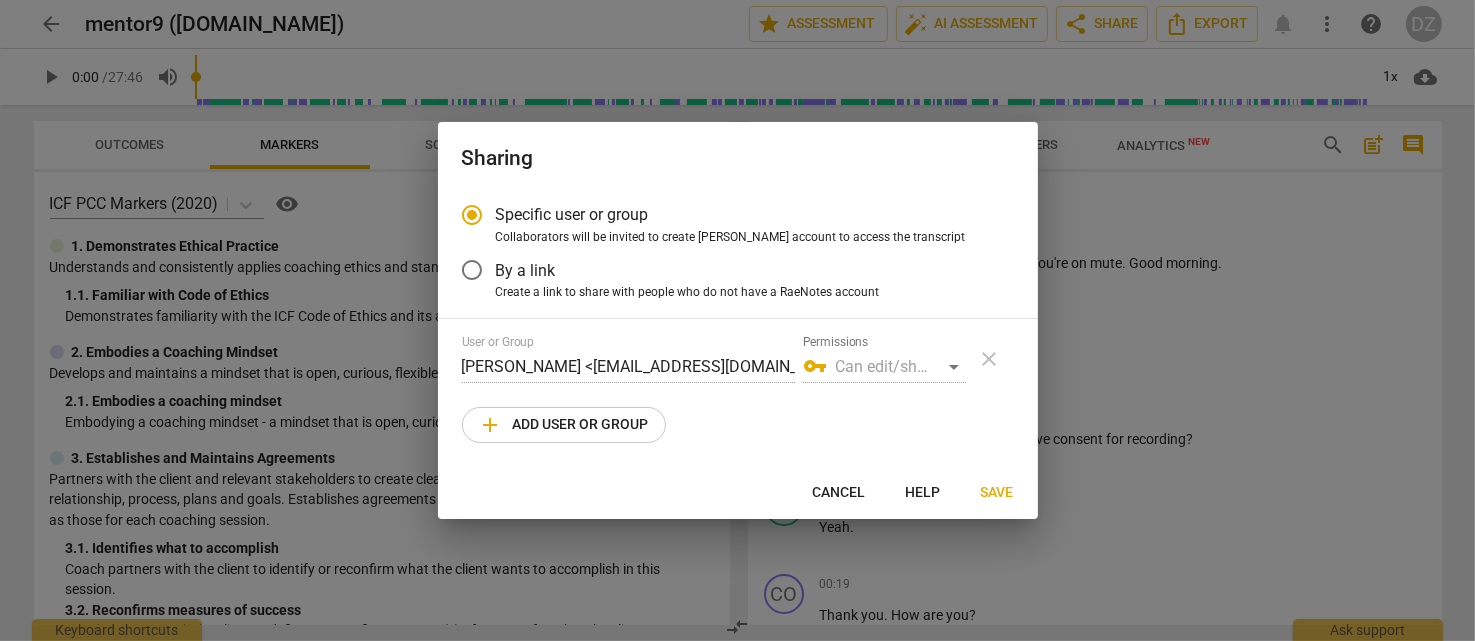 click on "add Add user or group" at bounding box center [564, 425] 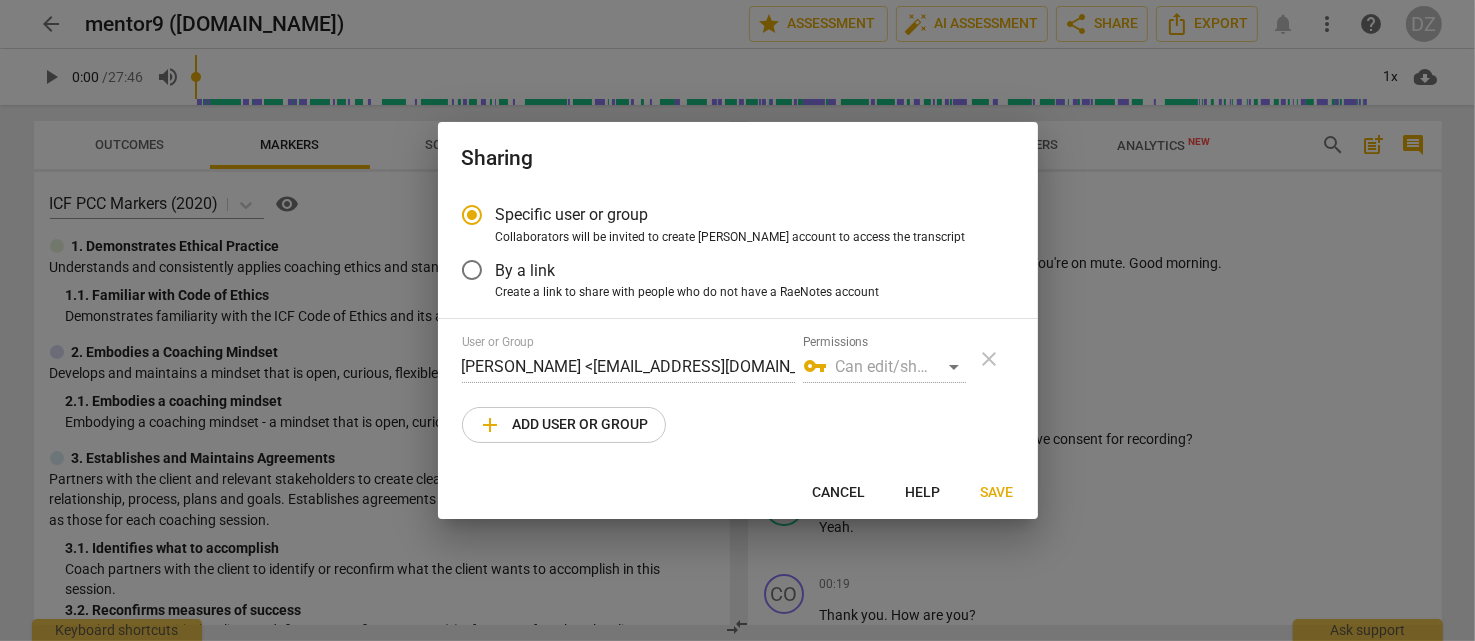 radio on "false" 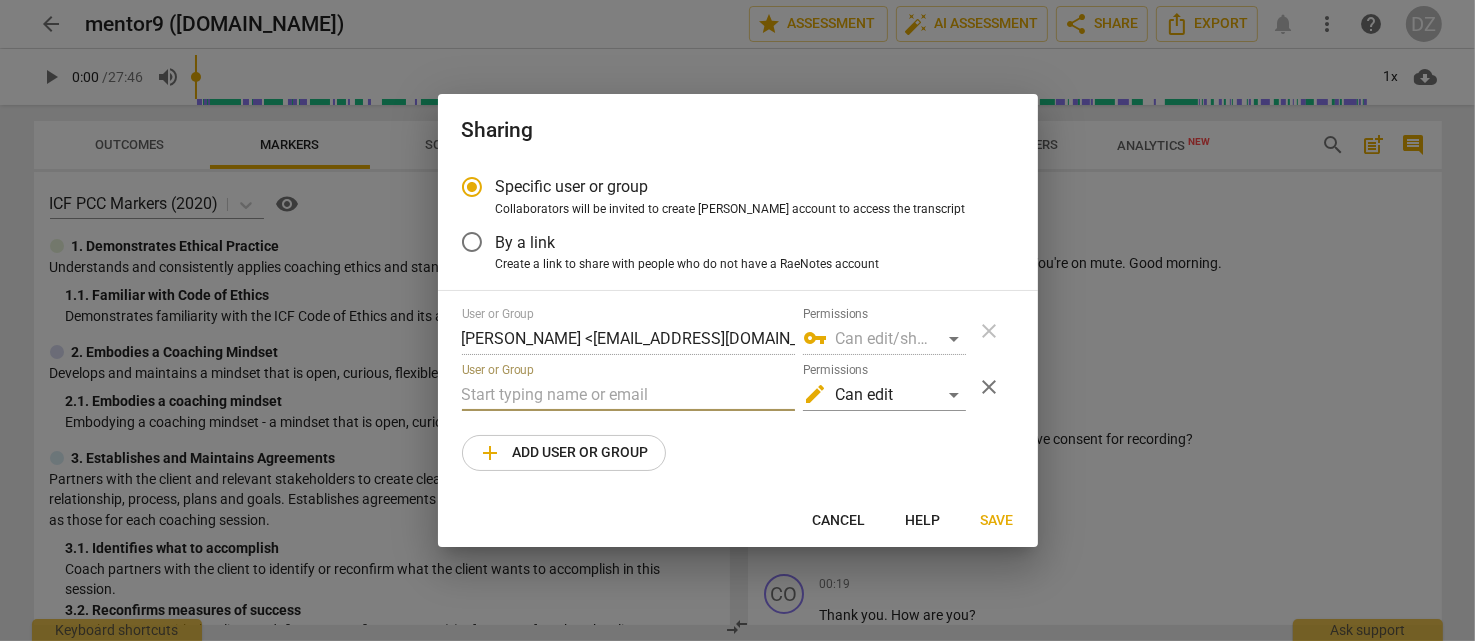 paste on "[EMAIL_ADDRESS][DOMAIN_NAME]" 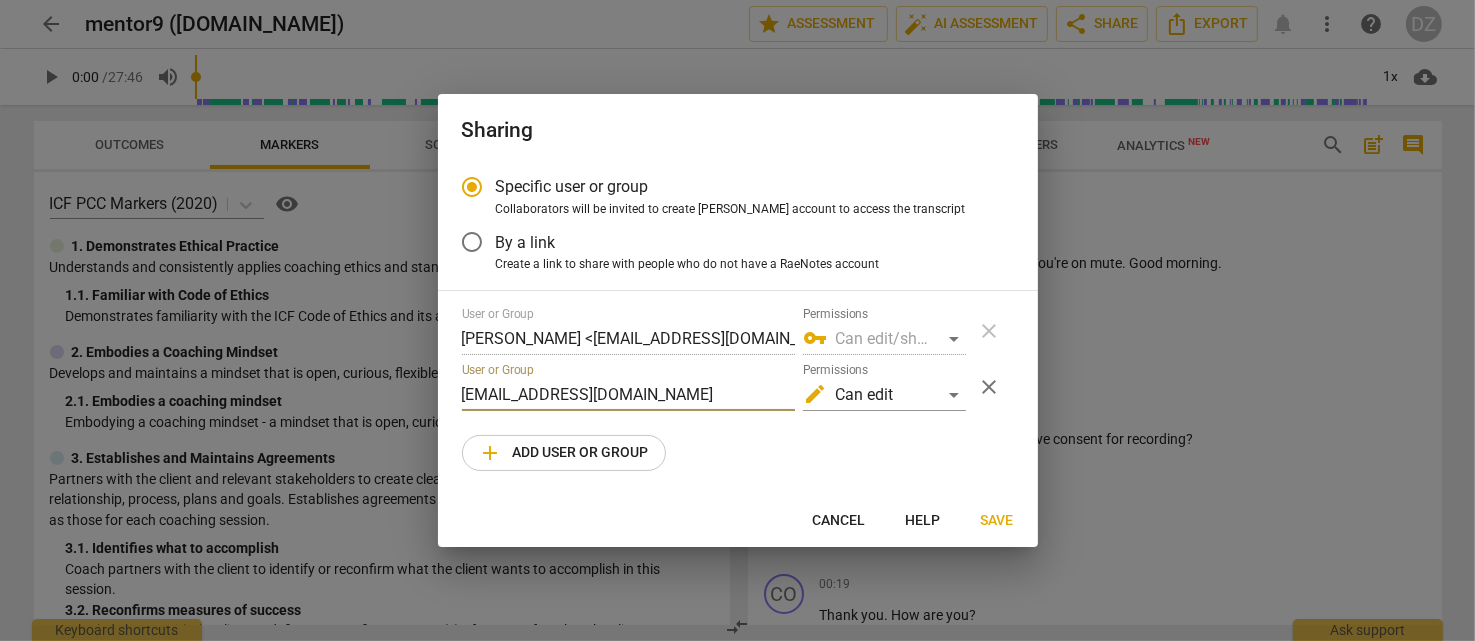 type on "[EMAIL_ADDRESS][DOMAIN_NAME]" 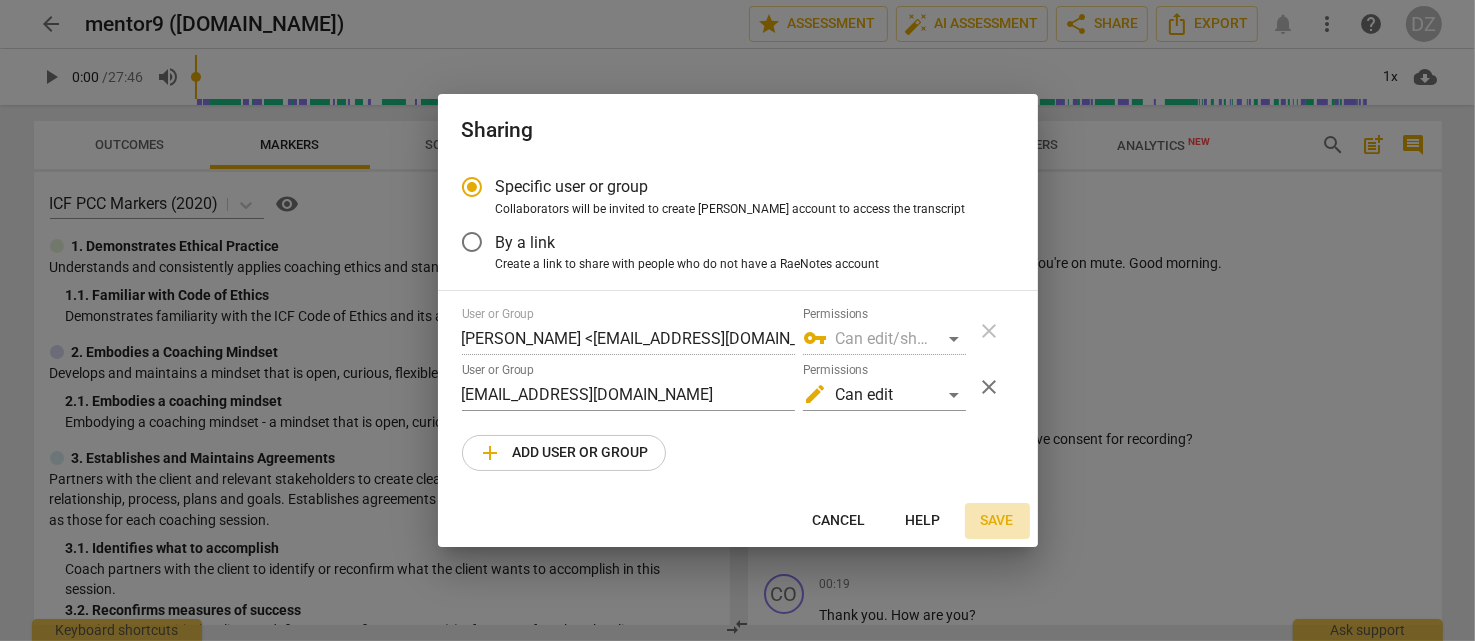 click on "Save" at bounding box center (997, 521) 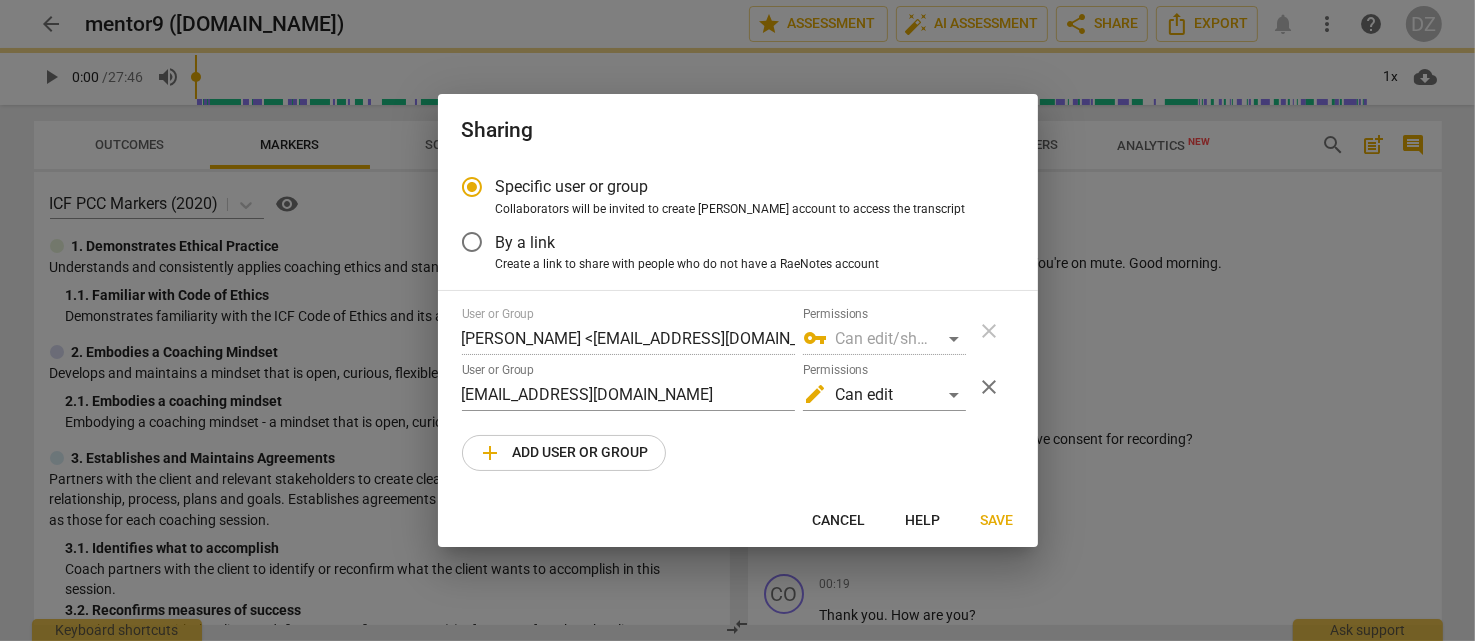 radio on "false" 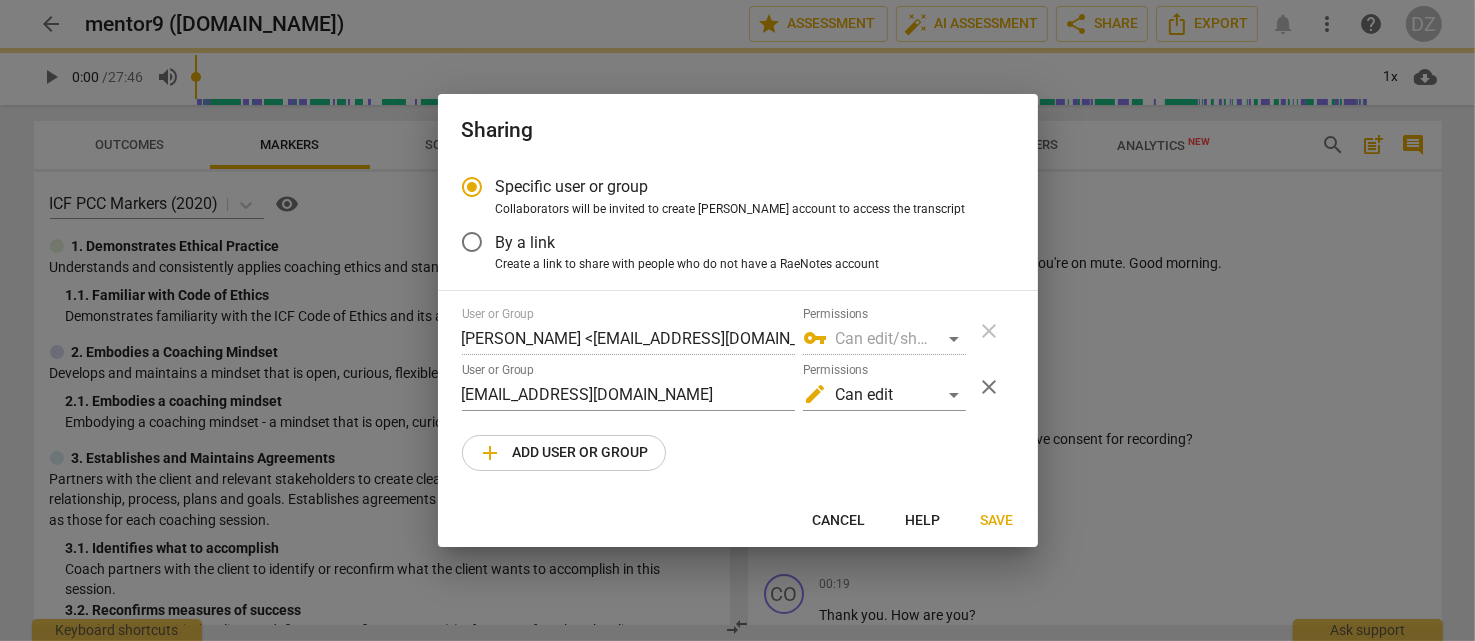 type on "[PERSON_NAME] <[PERSON_NAME][EMAIL_ADDRESS][DOMAIN_NAME]>" 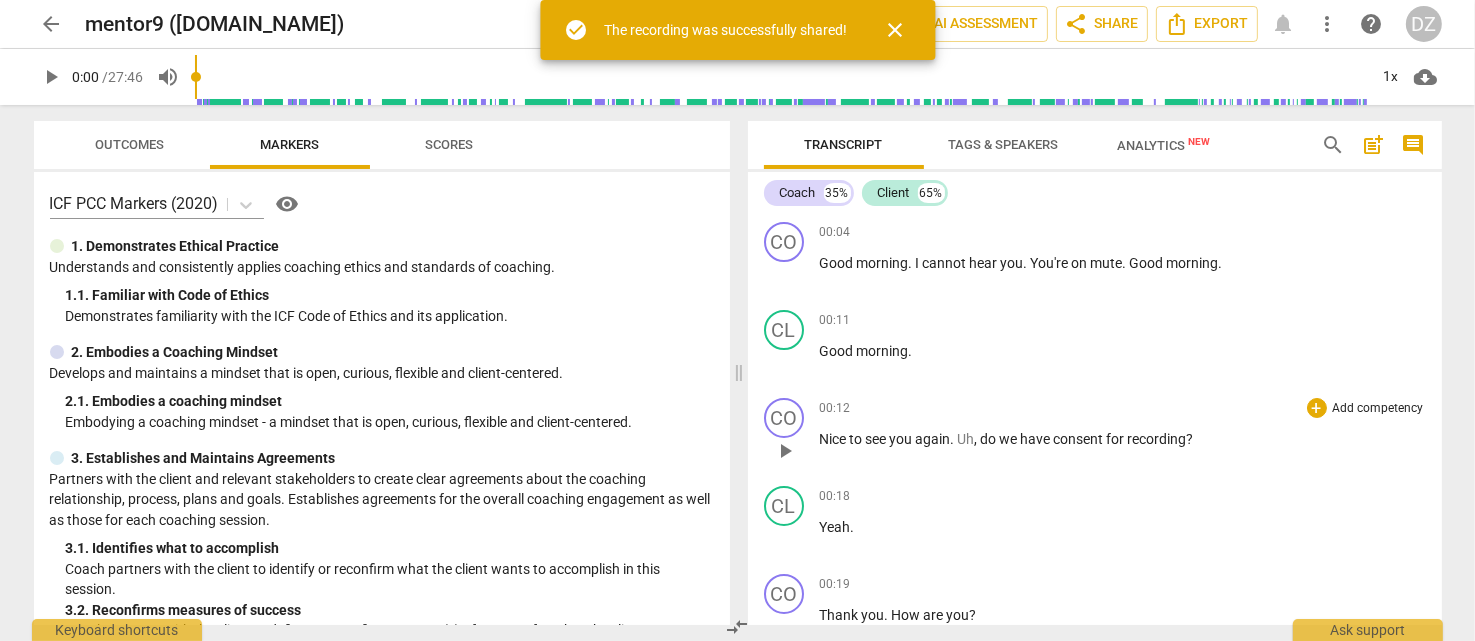 click on "00:12 + Add competency keyboard_arrow_right" at bounding box center (1123, 408) 